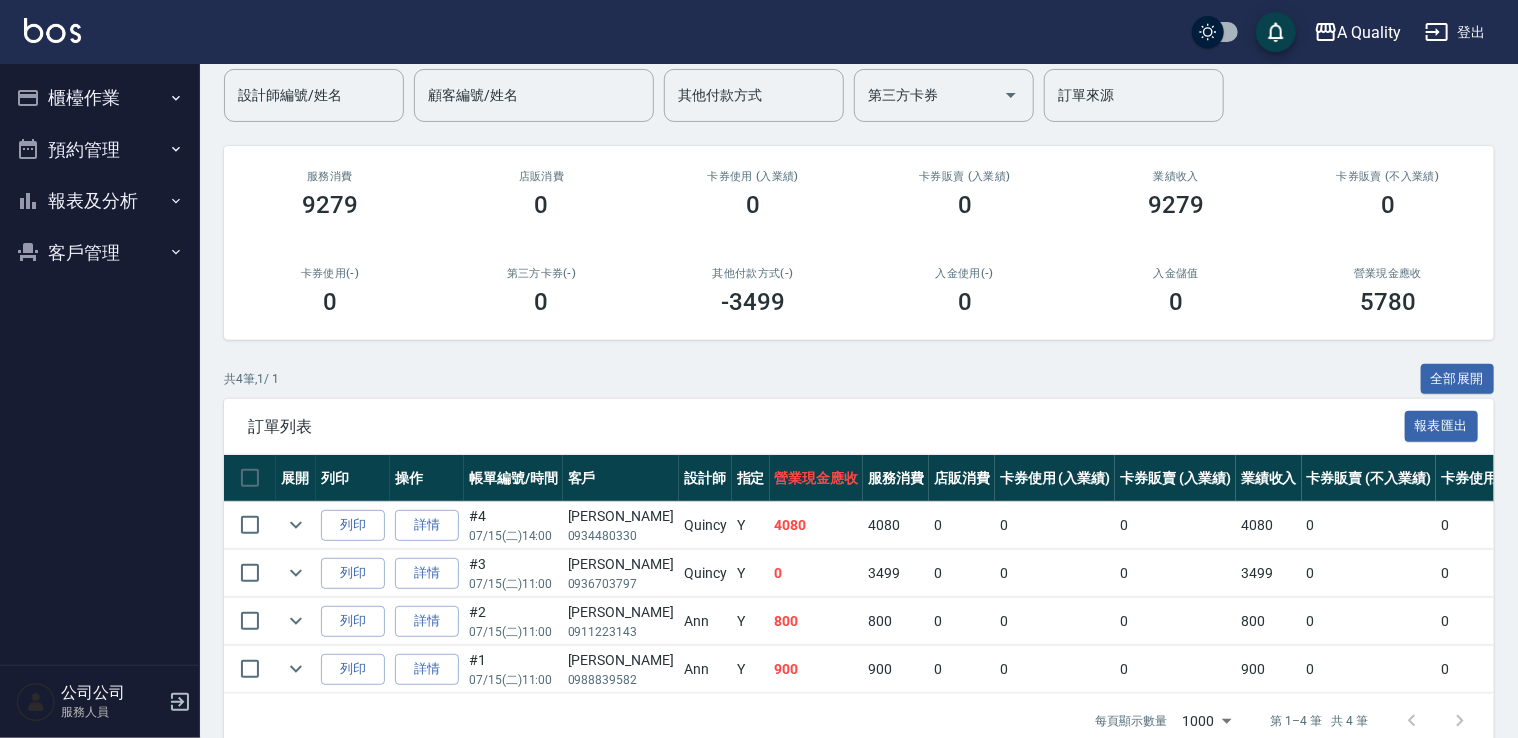 scroll, scrollTop: 200, scrollLeft: 0, axis: vertical 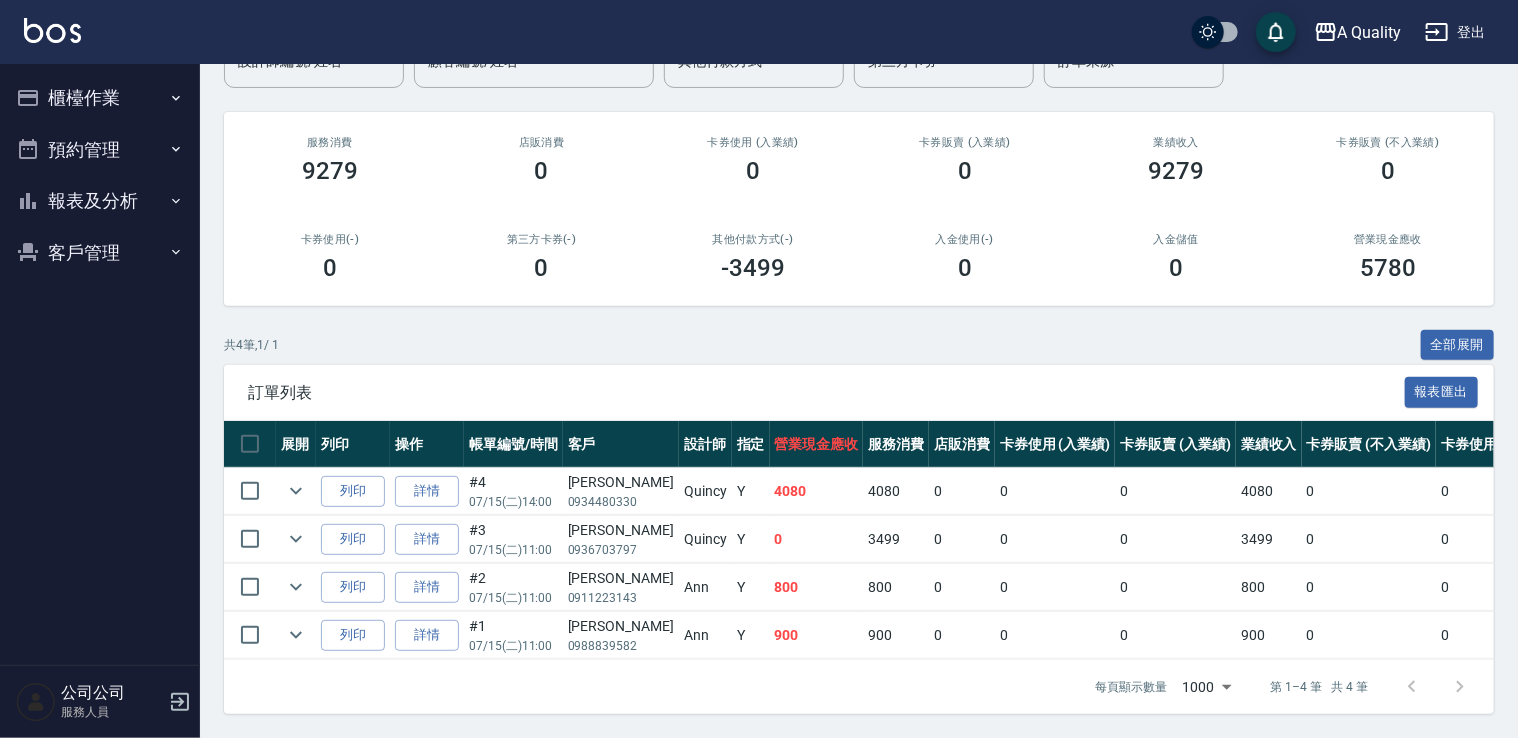 click on "預約管理" at bounding box center (100, 150) 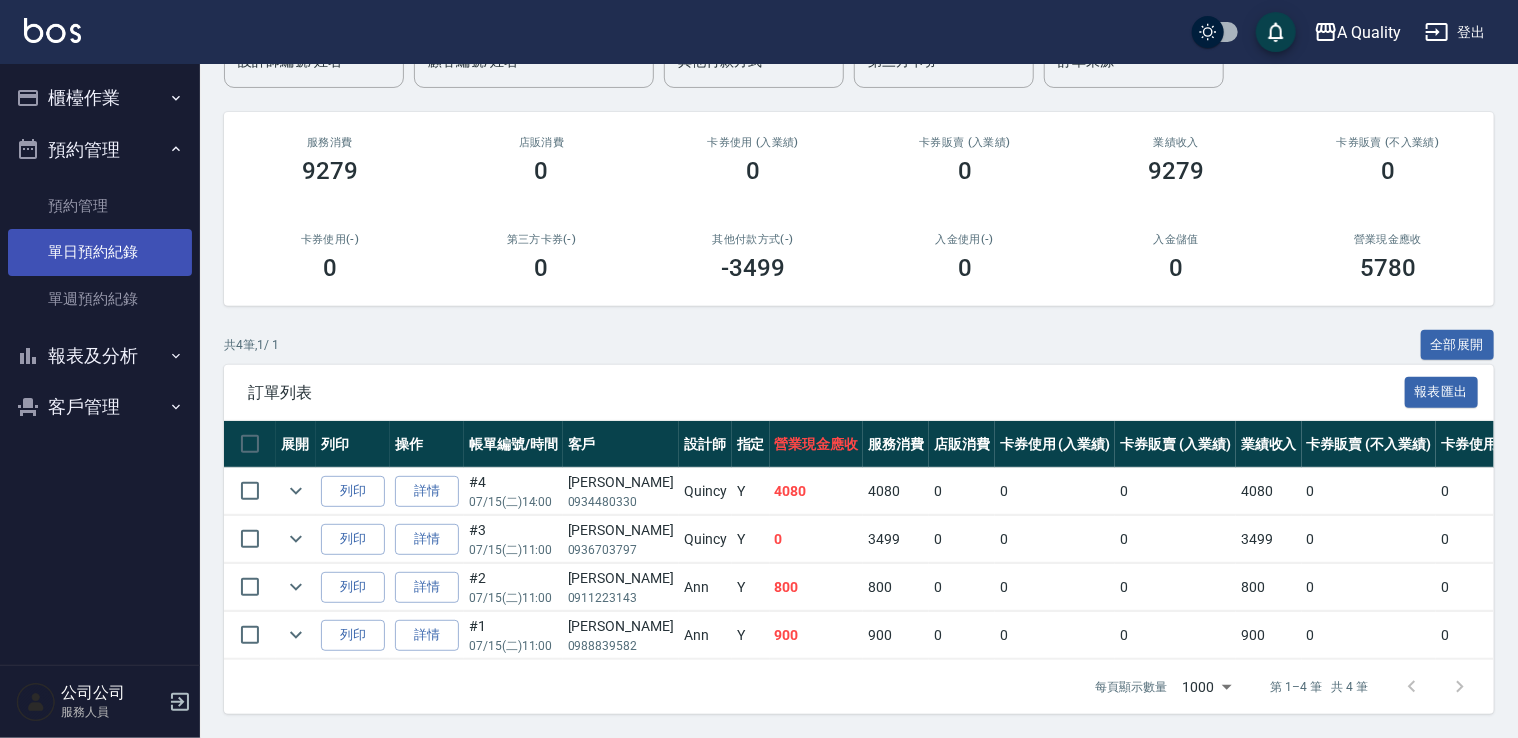 click on "單日預約紀錄" at bounding box center [100, 252] 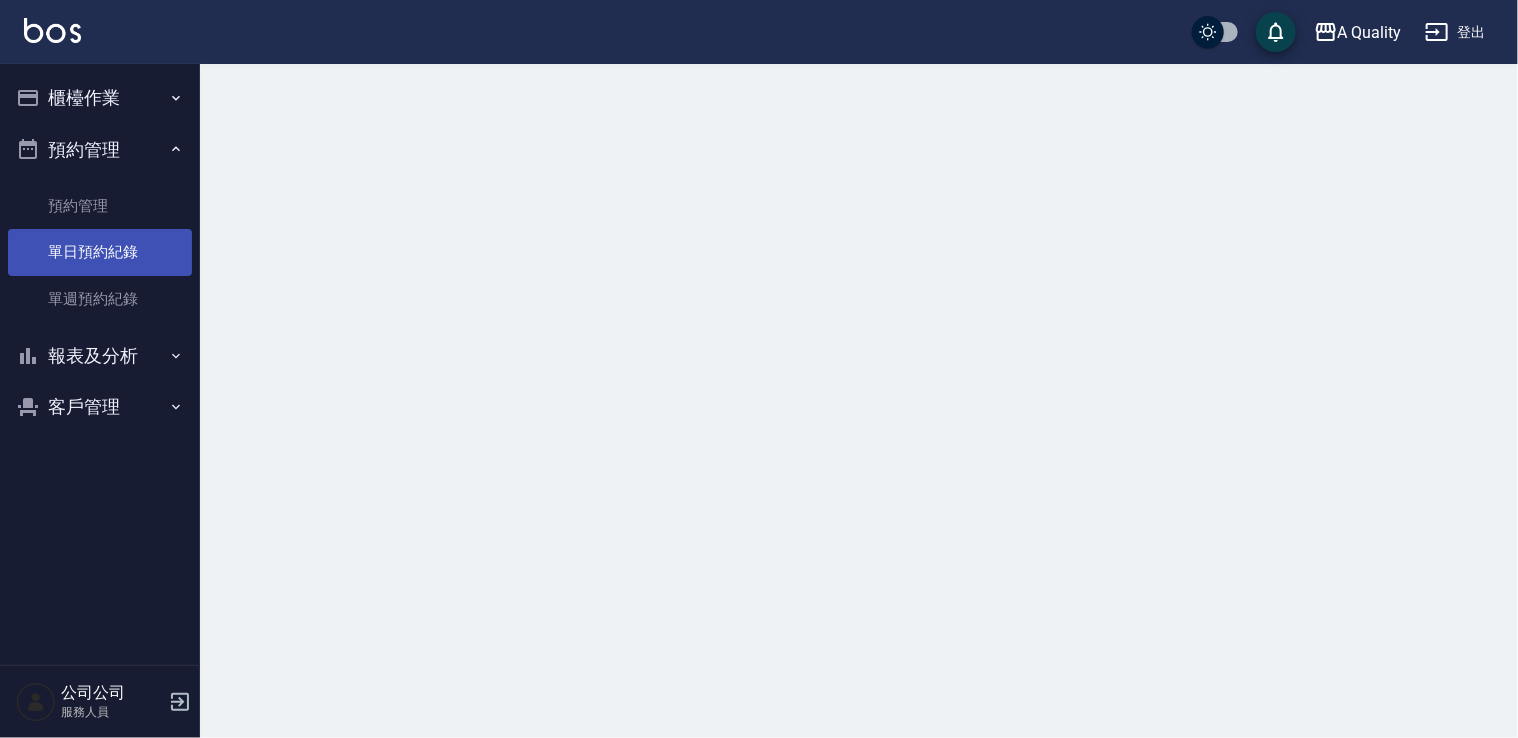 scroll, scrollTop: 0, scrollLeft: 0, axis: both 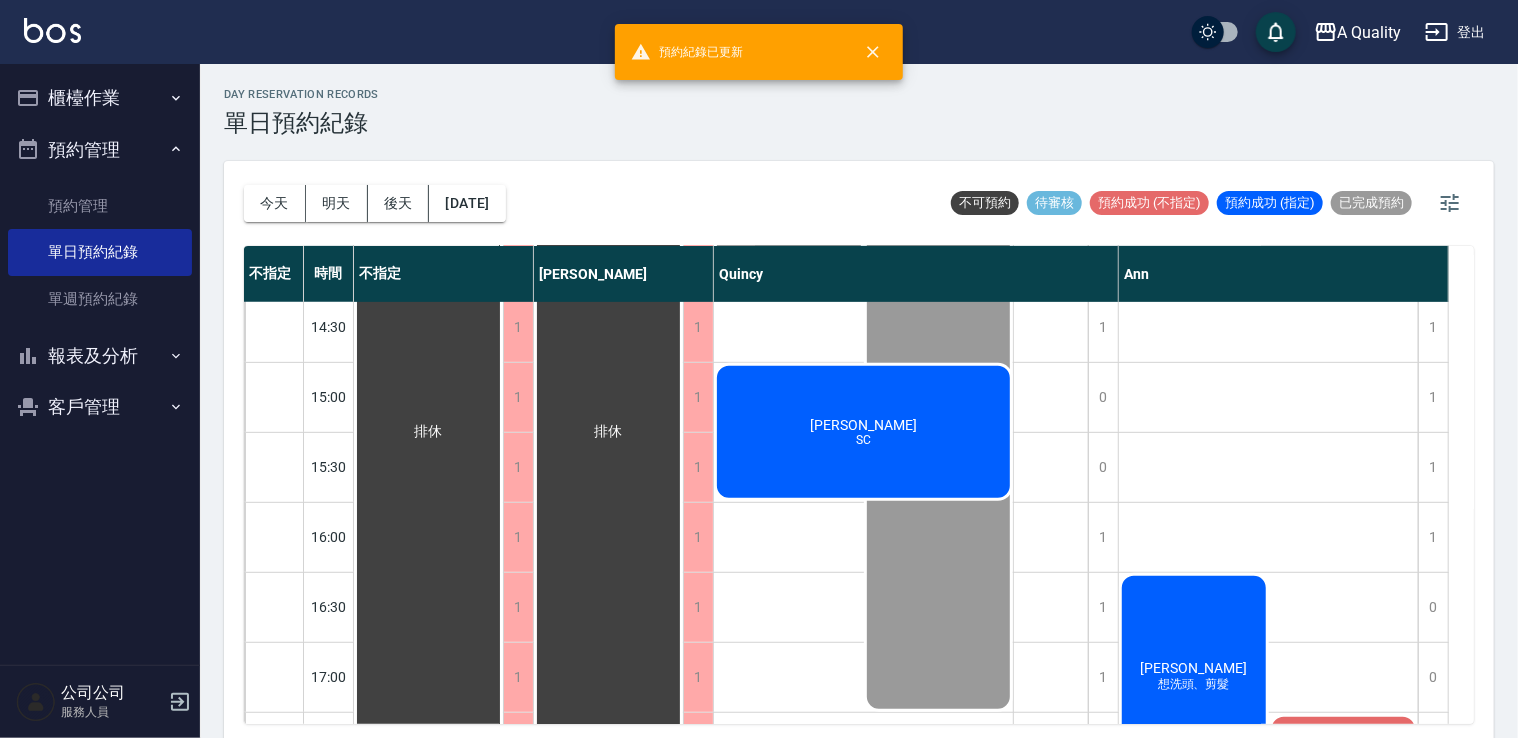 click on "[PERSON_NAME]" at bounding box center (428, 432) 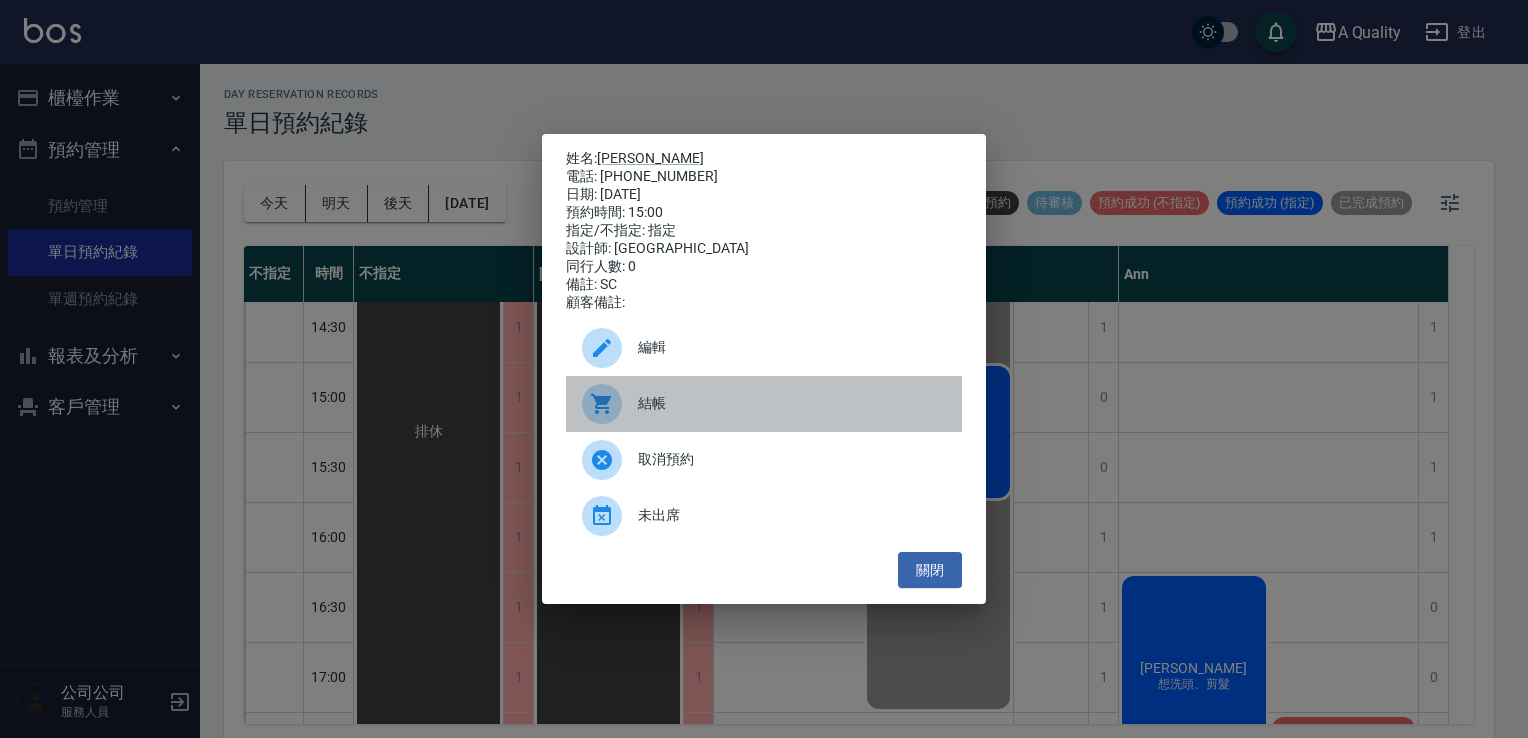 click on "結帳" at bounding box center (792, 403) 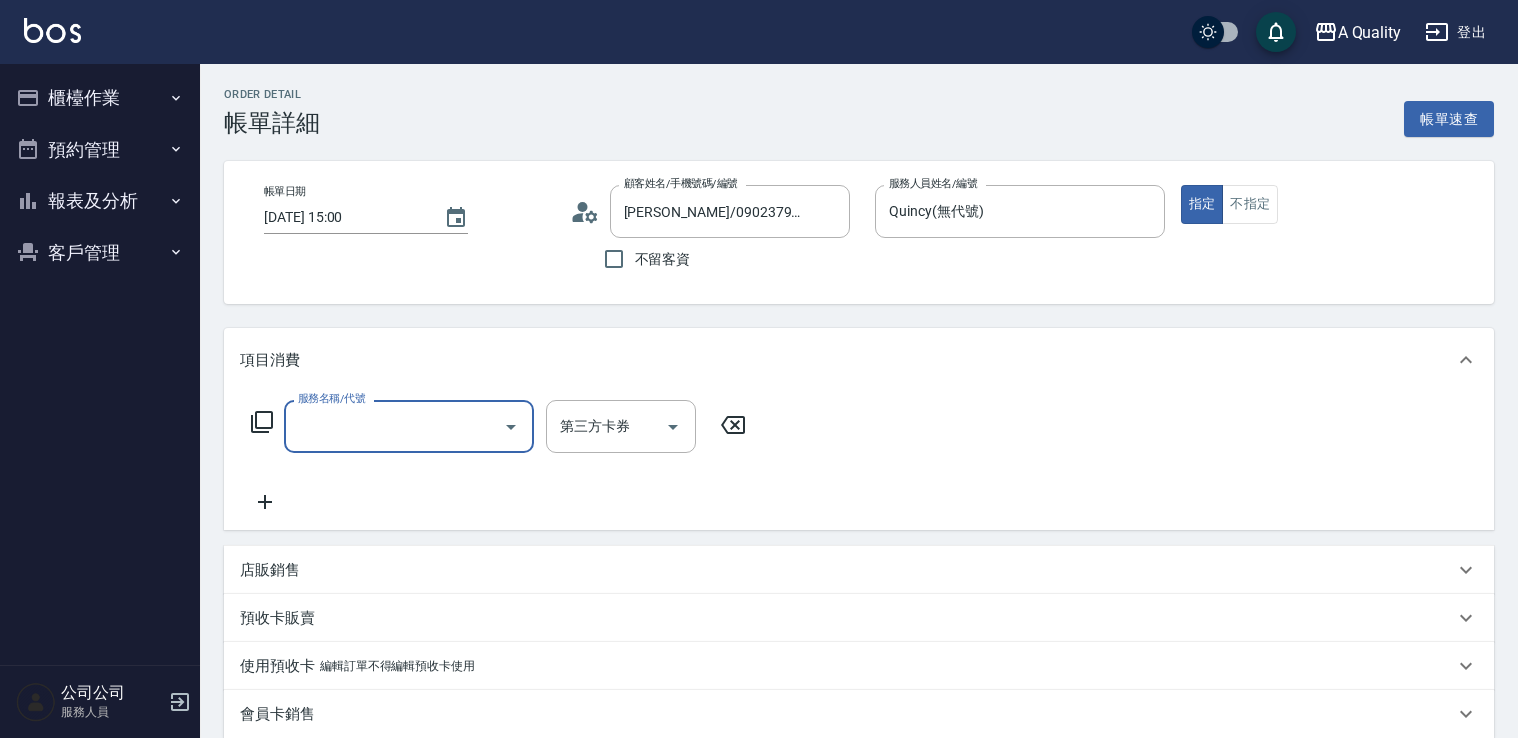 scroll, scrollTop: 0, scrollLeft: 0, axis: both 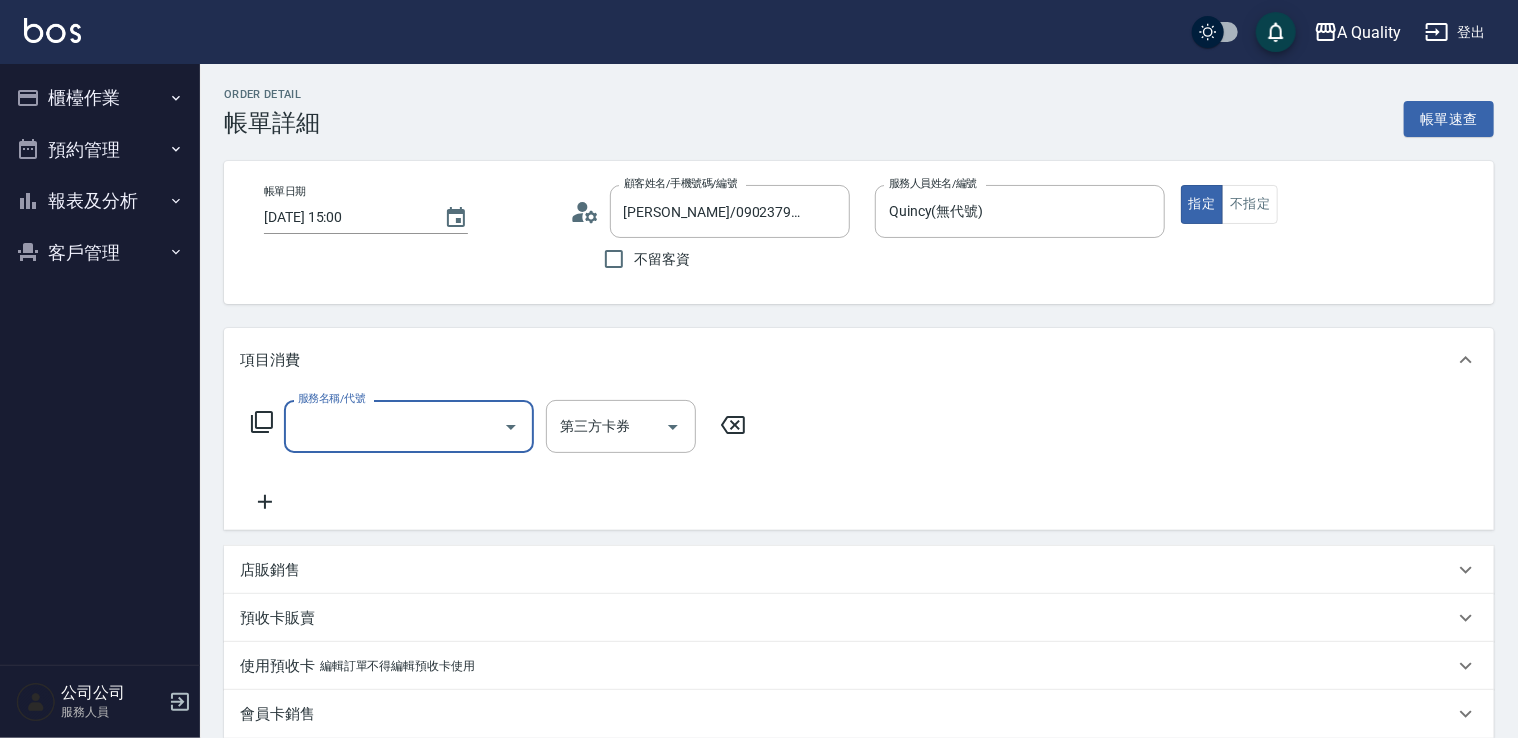 drag, startPoint x: 0, startPoint y: 0, endPoint x: 412, endPoint y: 398, distance: 572.84204 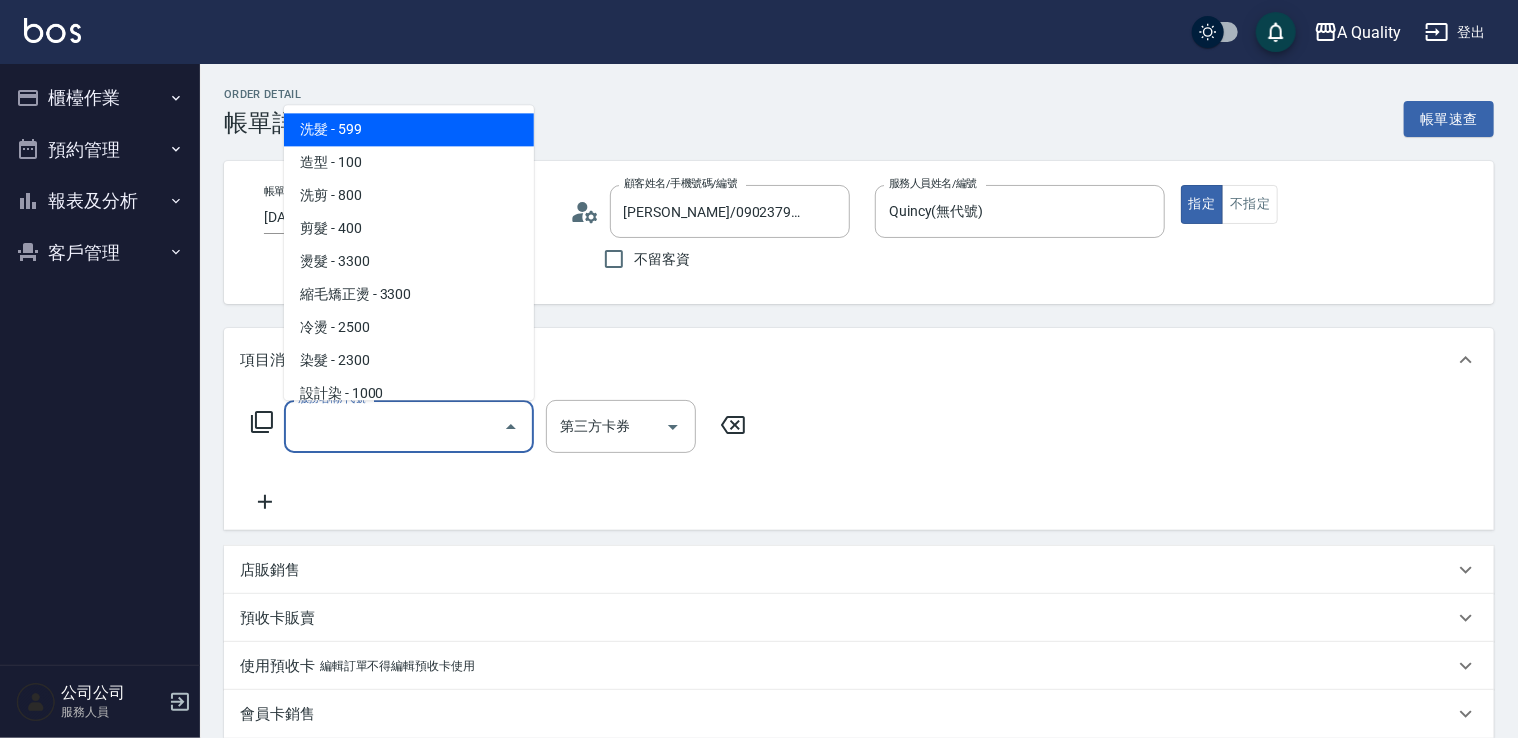 drag, startPoint x: 401, startPoint y: 418, endPoint x: 388, endPoint y: 306, distance: 112.75194 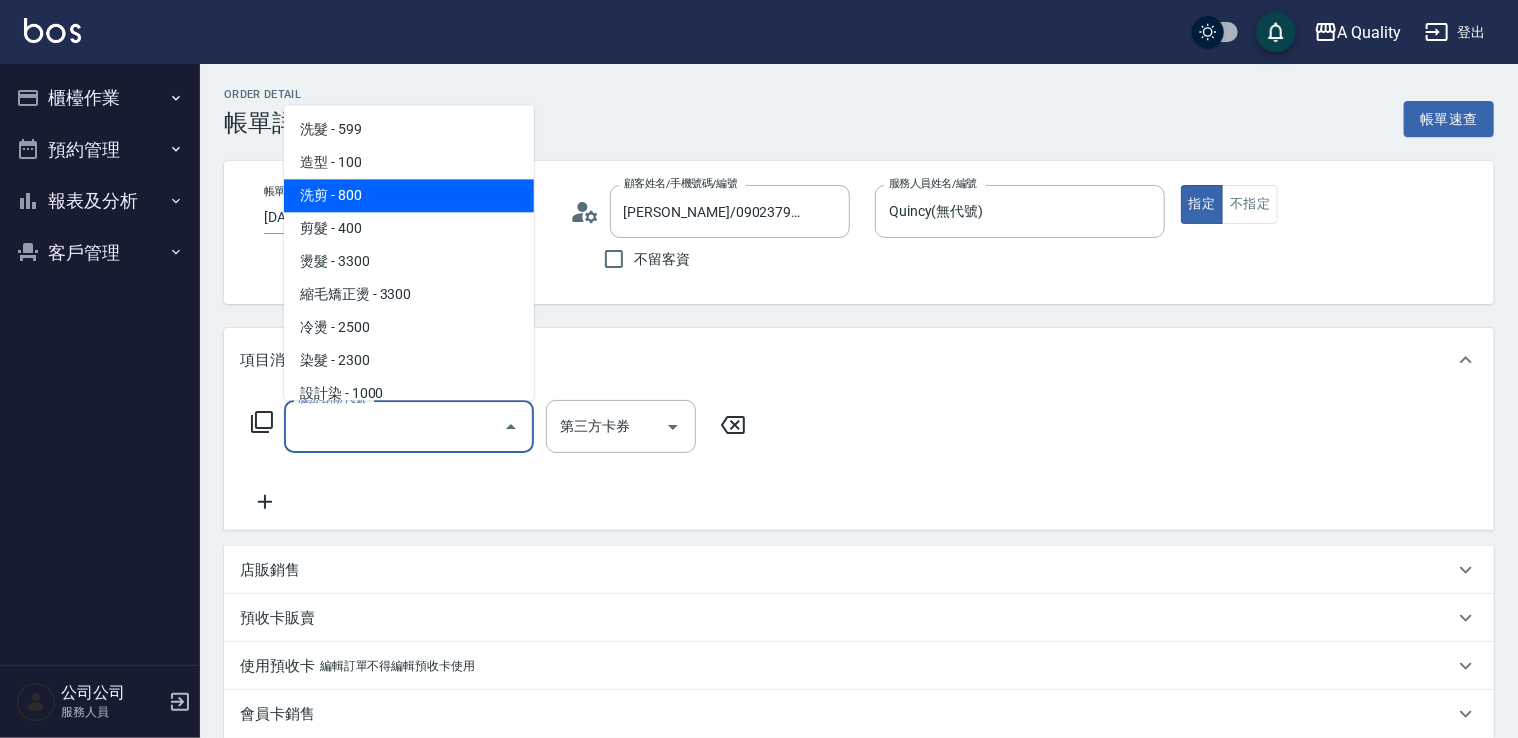 click on "洗剪 - 800" at bounding box center [409, 195] 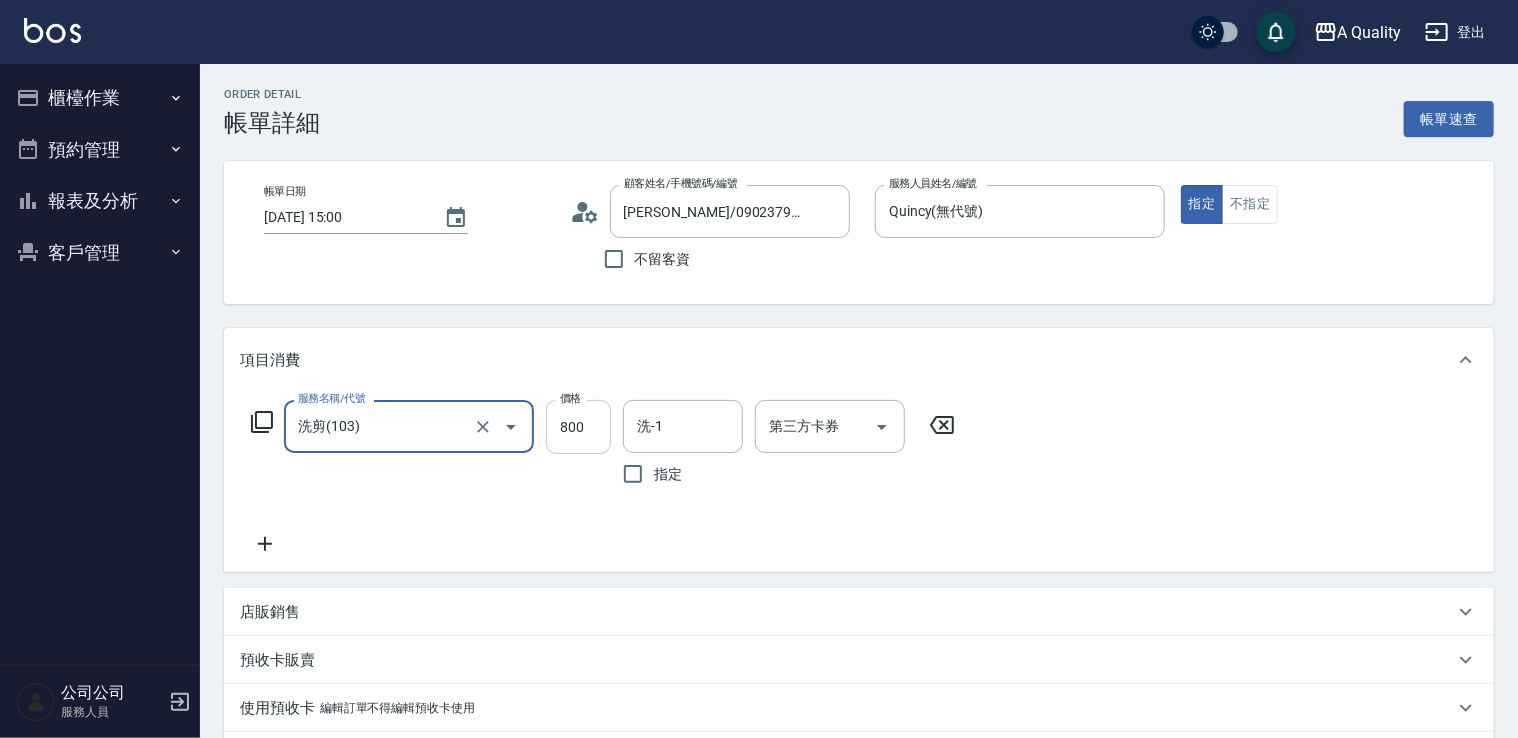 click on "800" at bounding box center (578, 427) 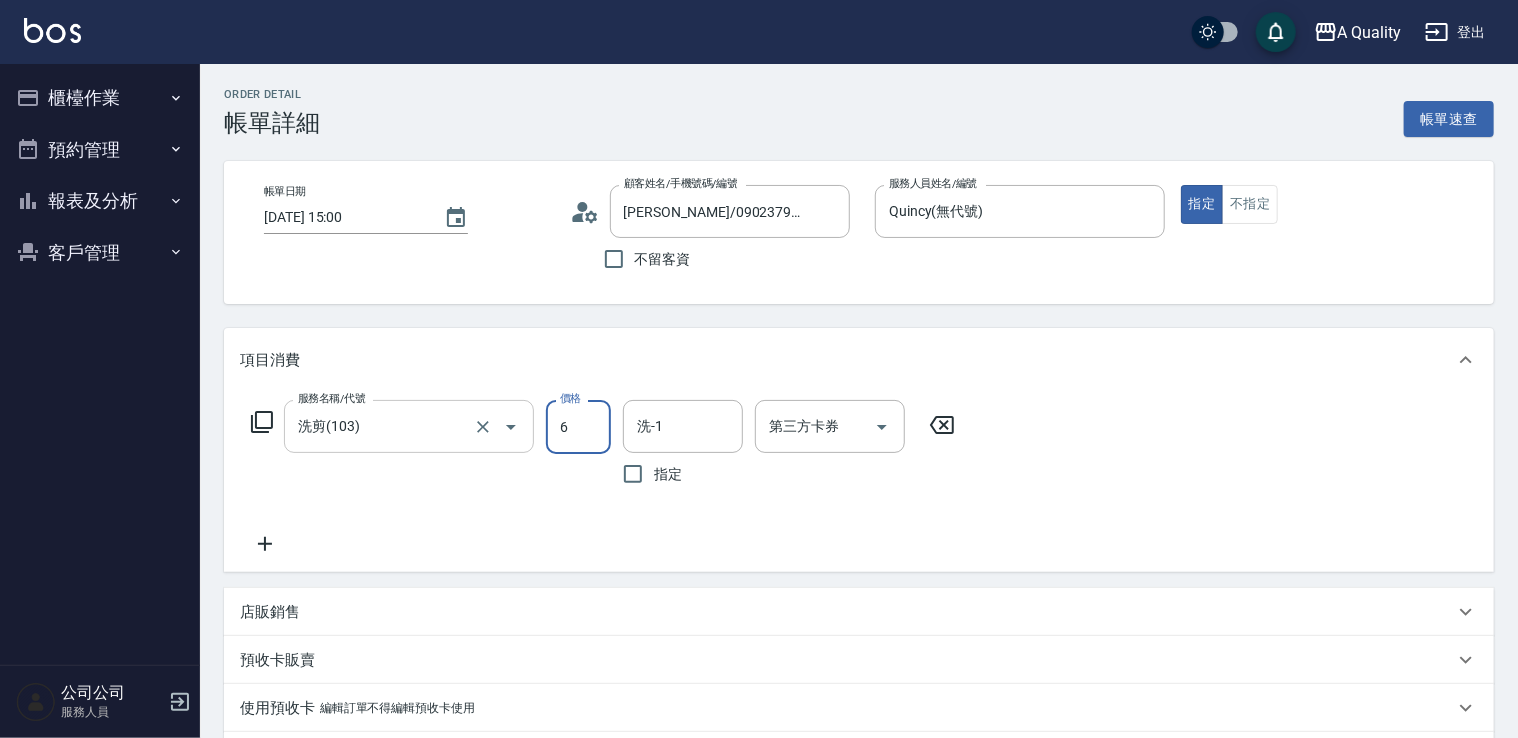 drag, startPoint x: 601, startPoint y: 428, endPoint x: 504, endPoint y: 440, distance: 97.73945 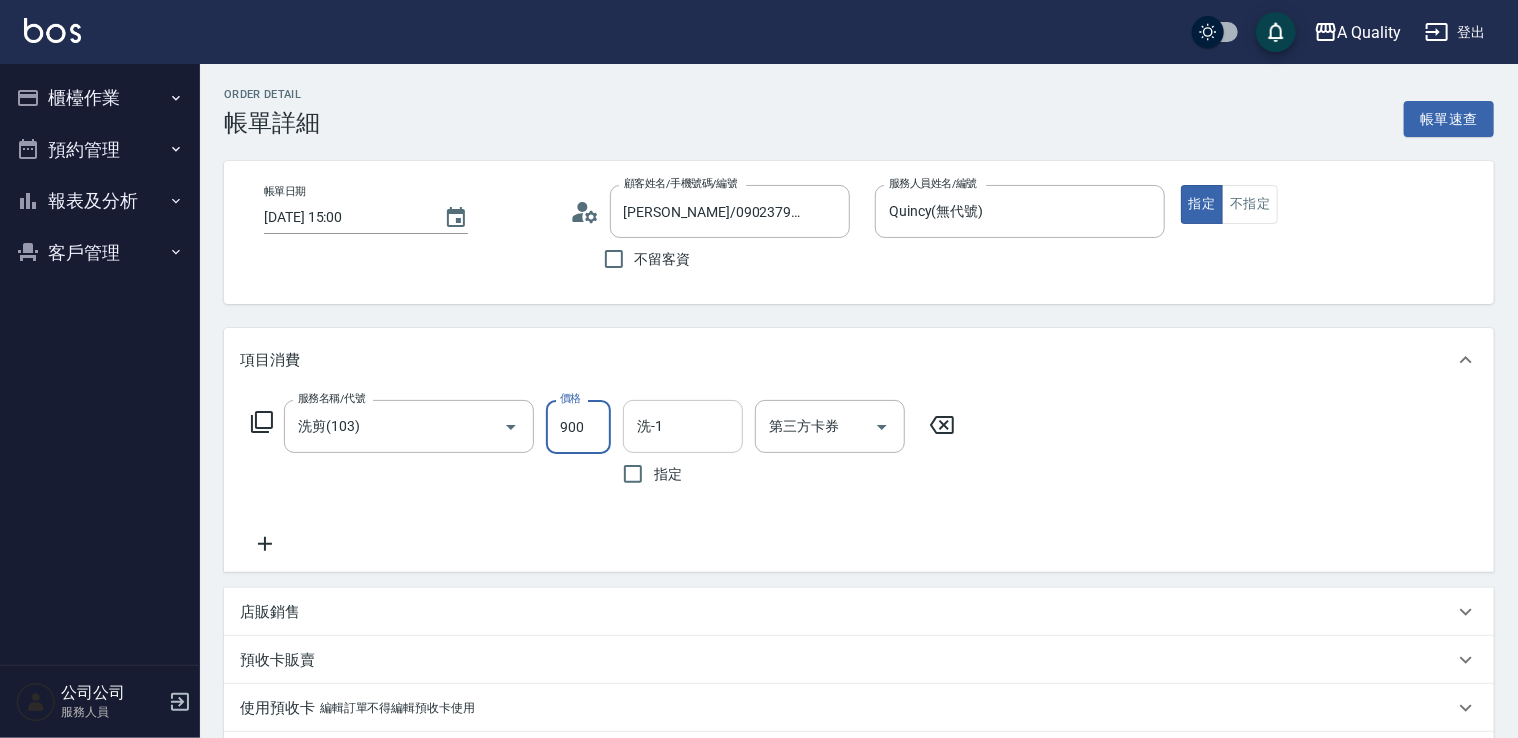 type on "900" 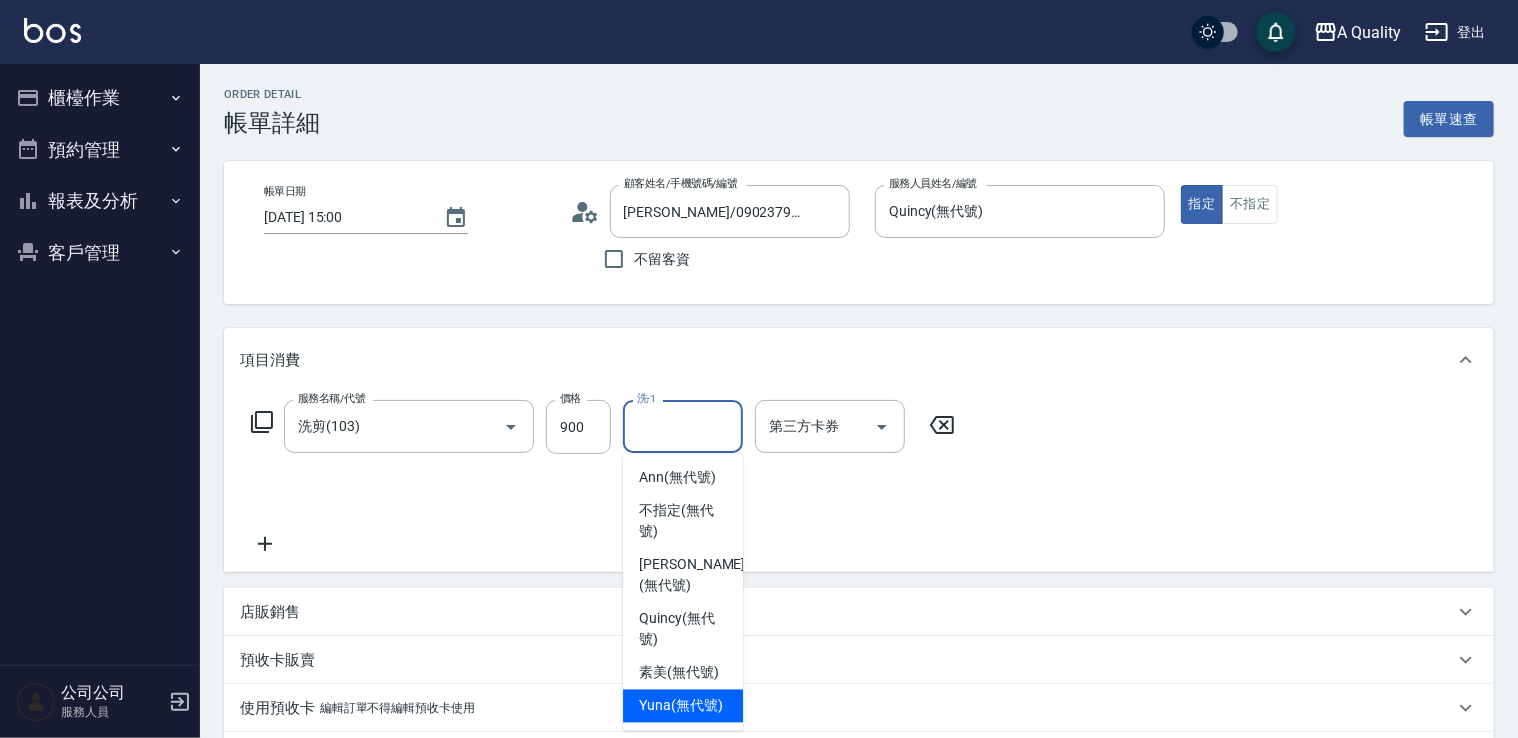 click on "Yuna (無代號)" at bounding box center [681, 706] 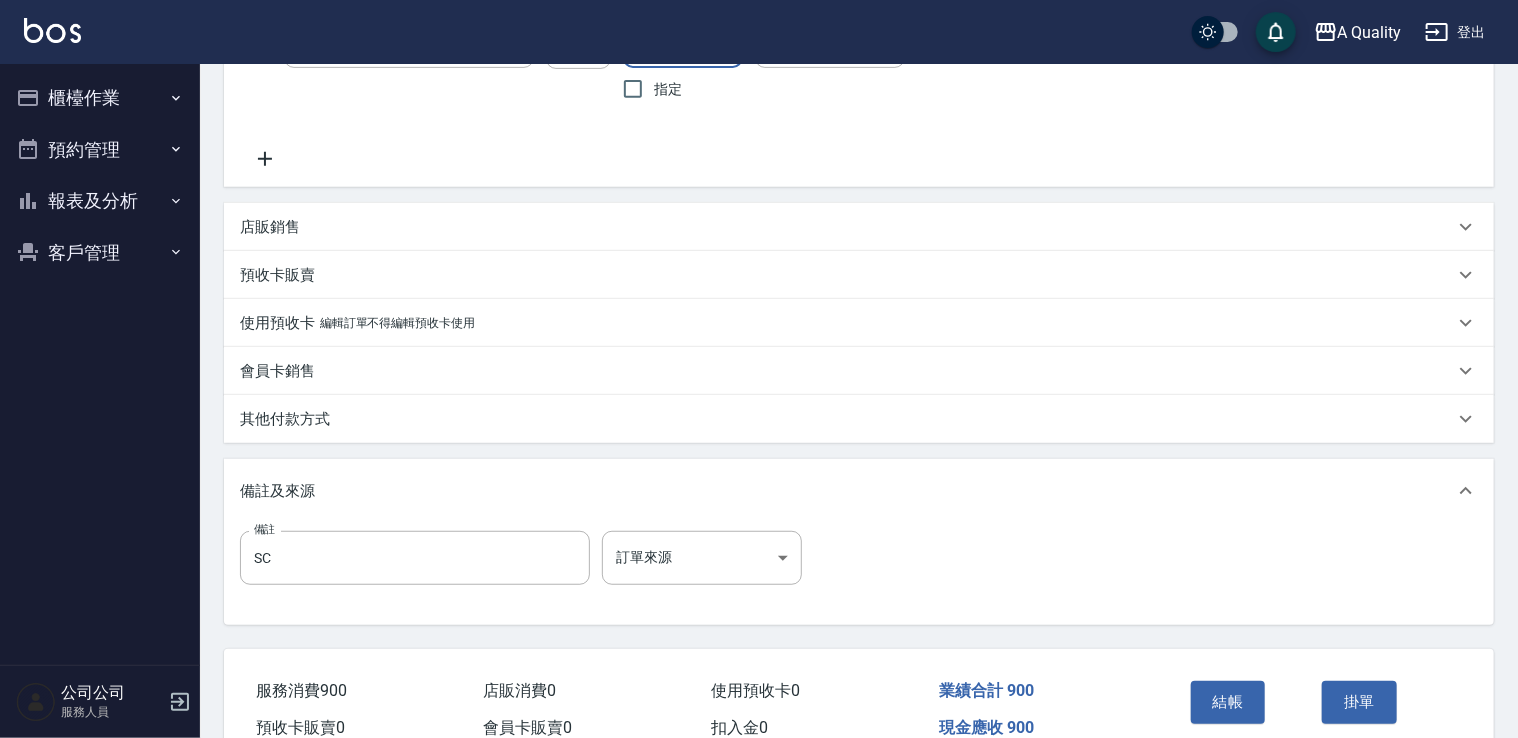 drag, startPoint x: 1231, startPoint y: 614, endPoint x: 1231, endPoint y: 626, distance: 12 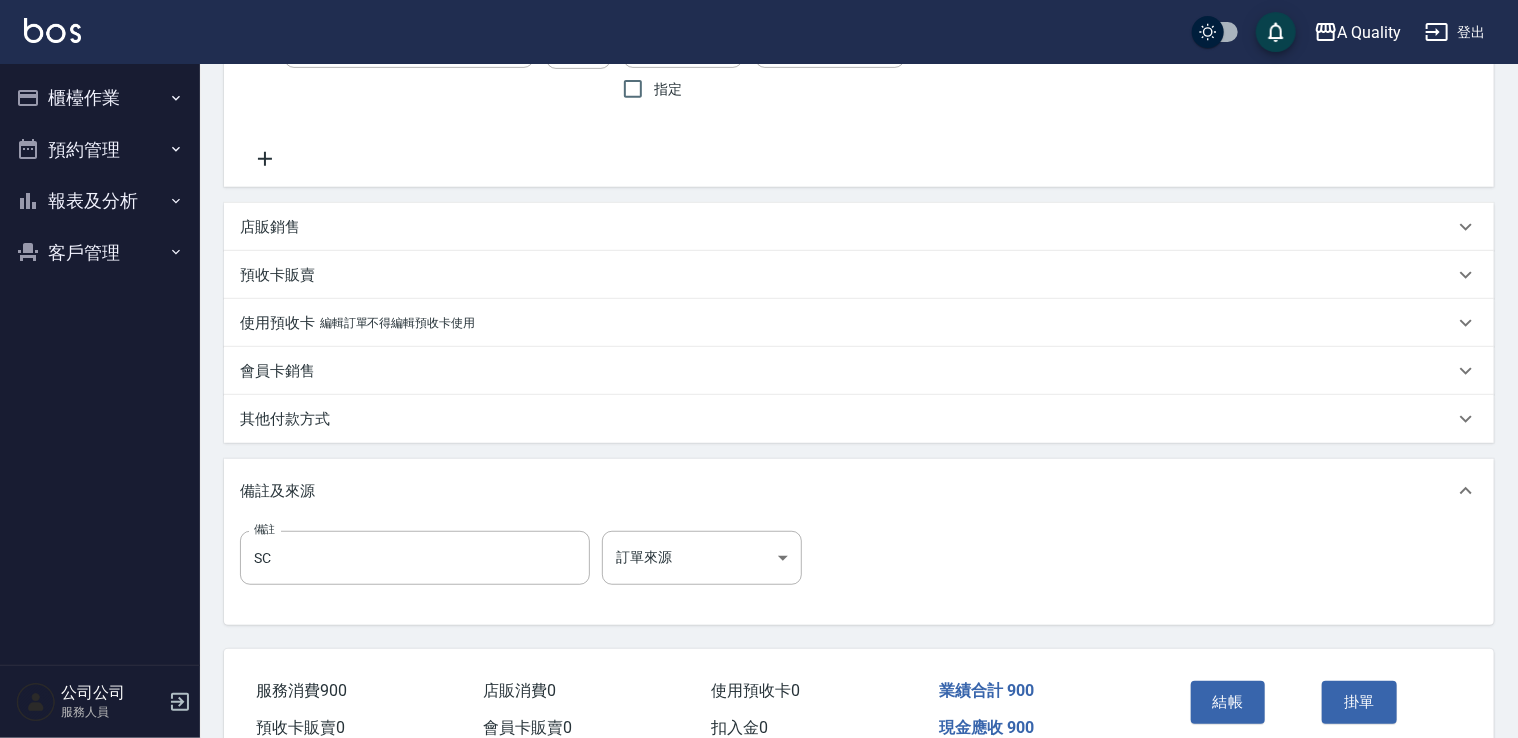 click on "結帳" at bounding box center [1228, 702] 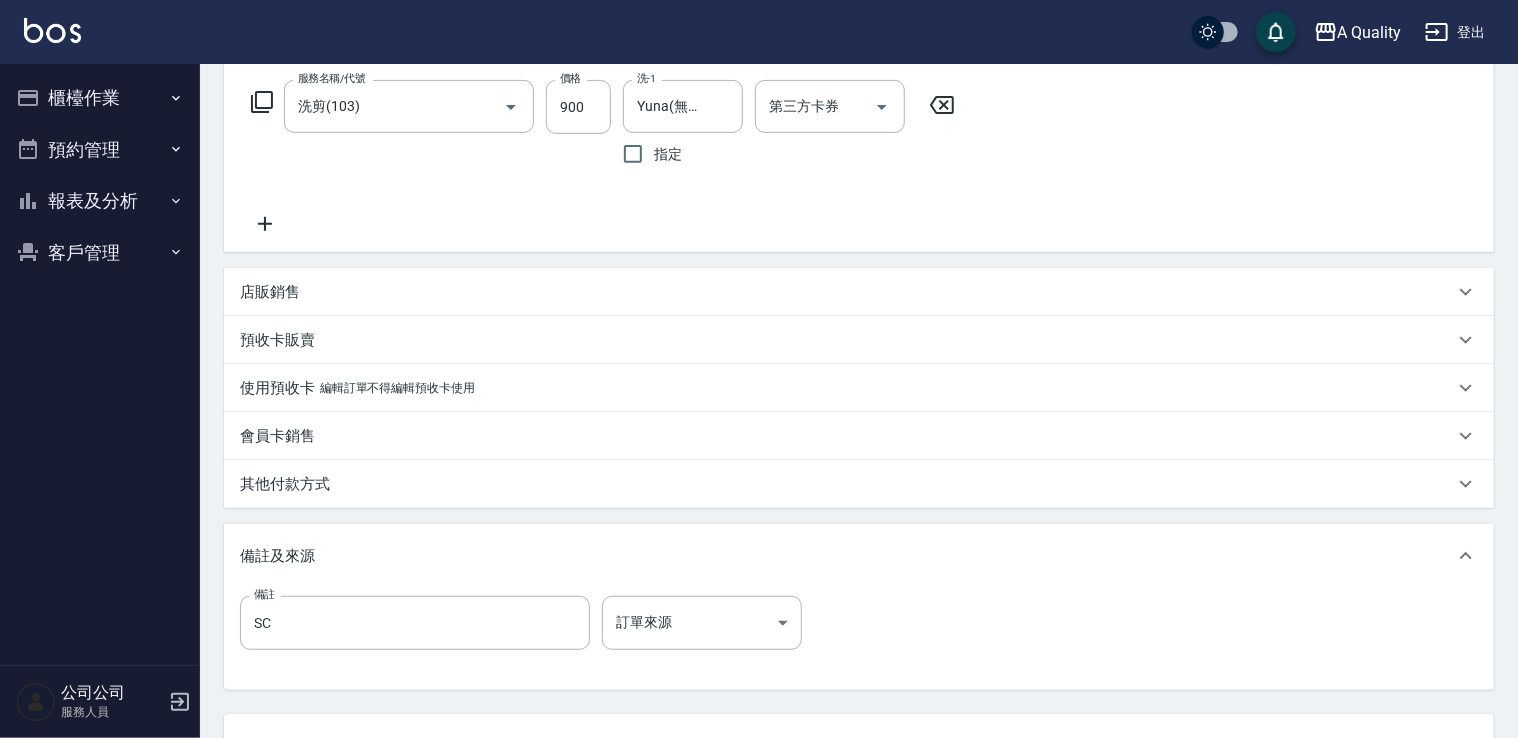 scroll, scrollTop: 285, scrollLeft: 0, axis: vertical 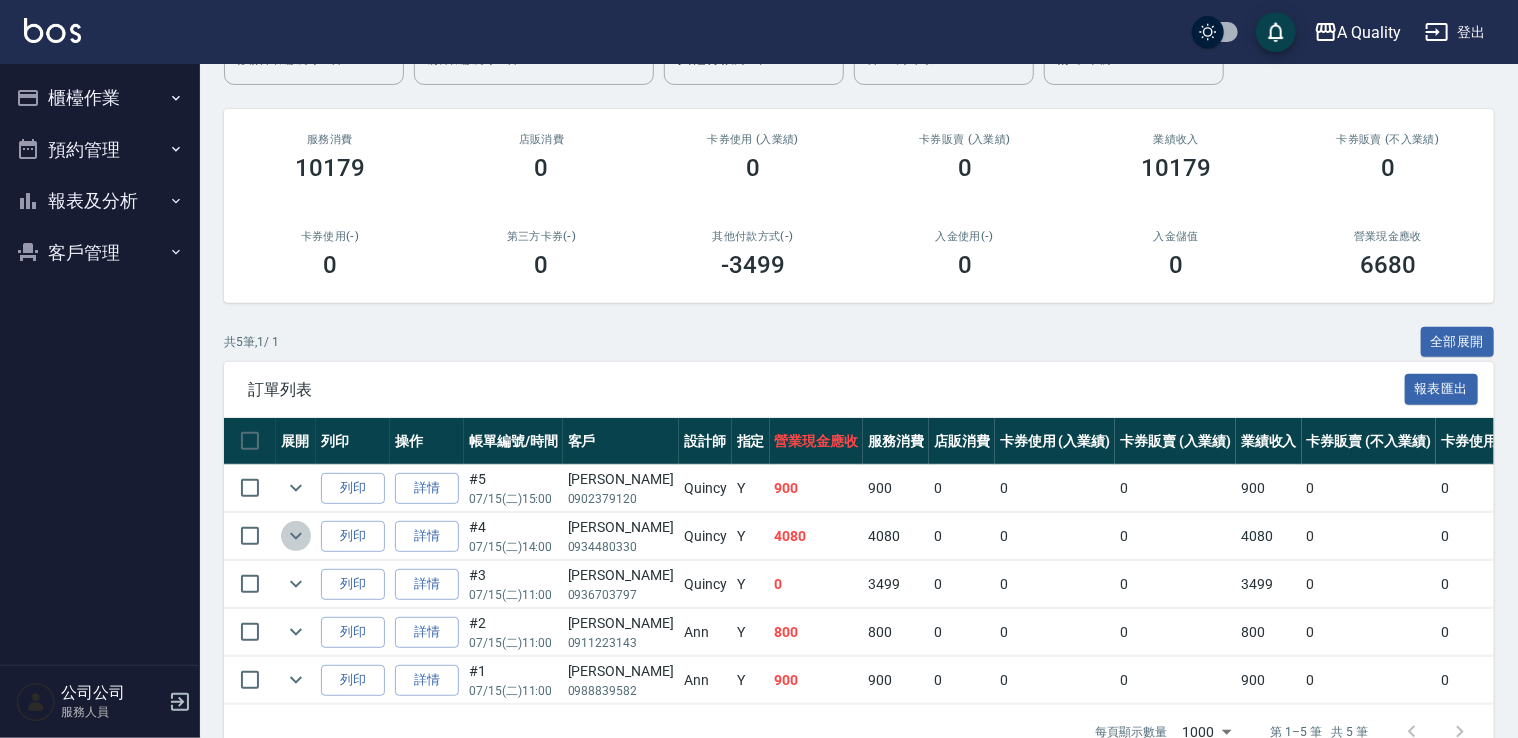 click 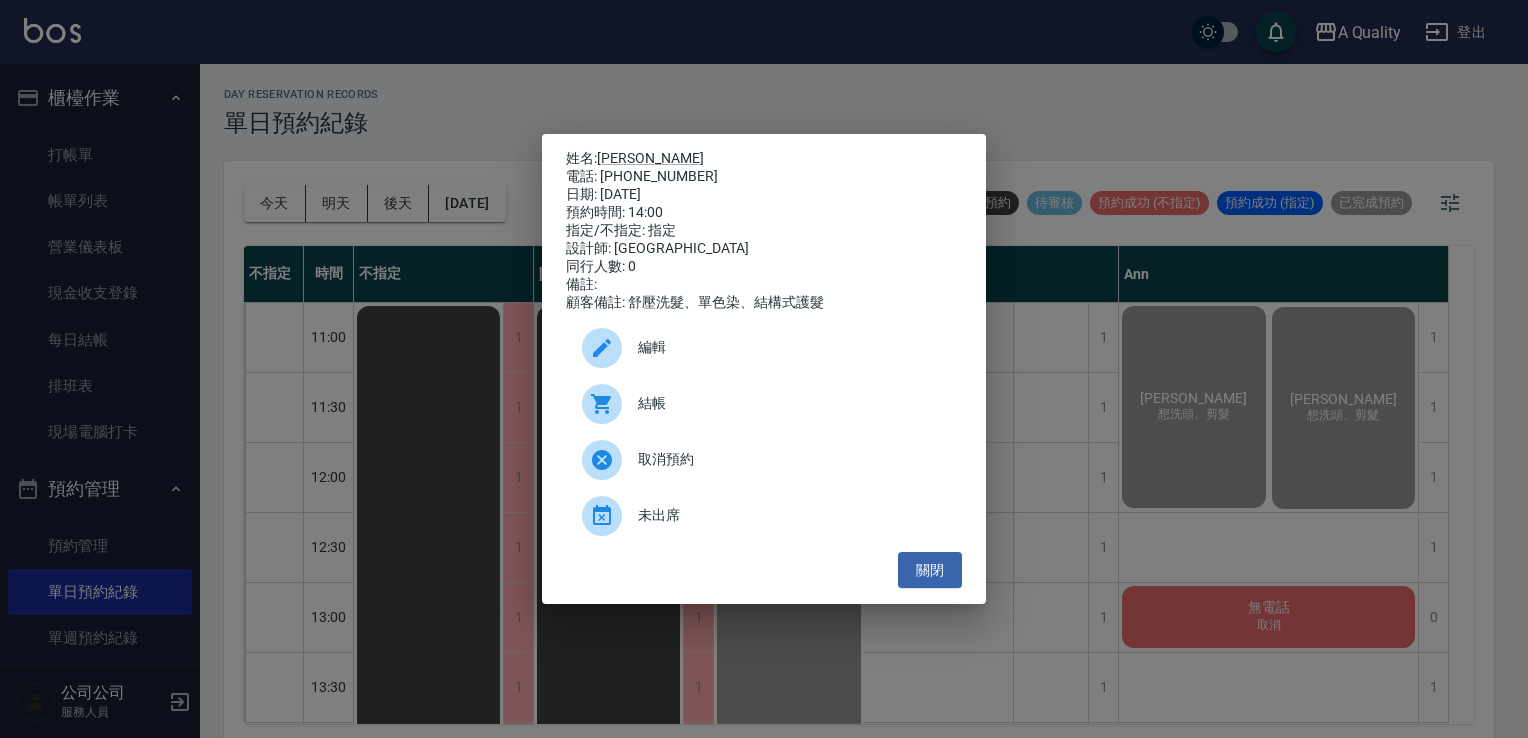 scroll, scrollTop: 0, scrollLeft: 0, axis: both 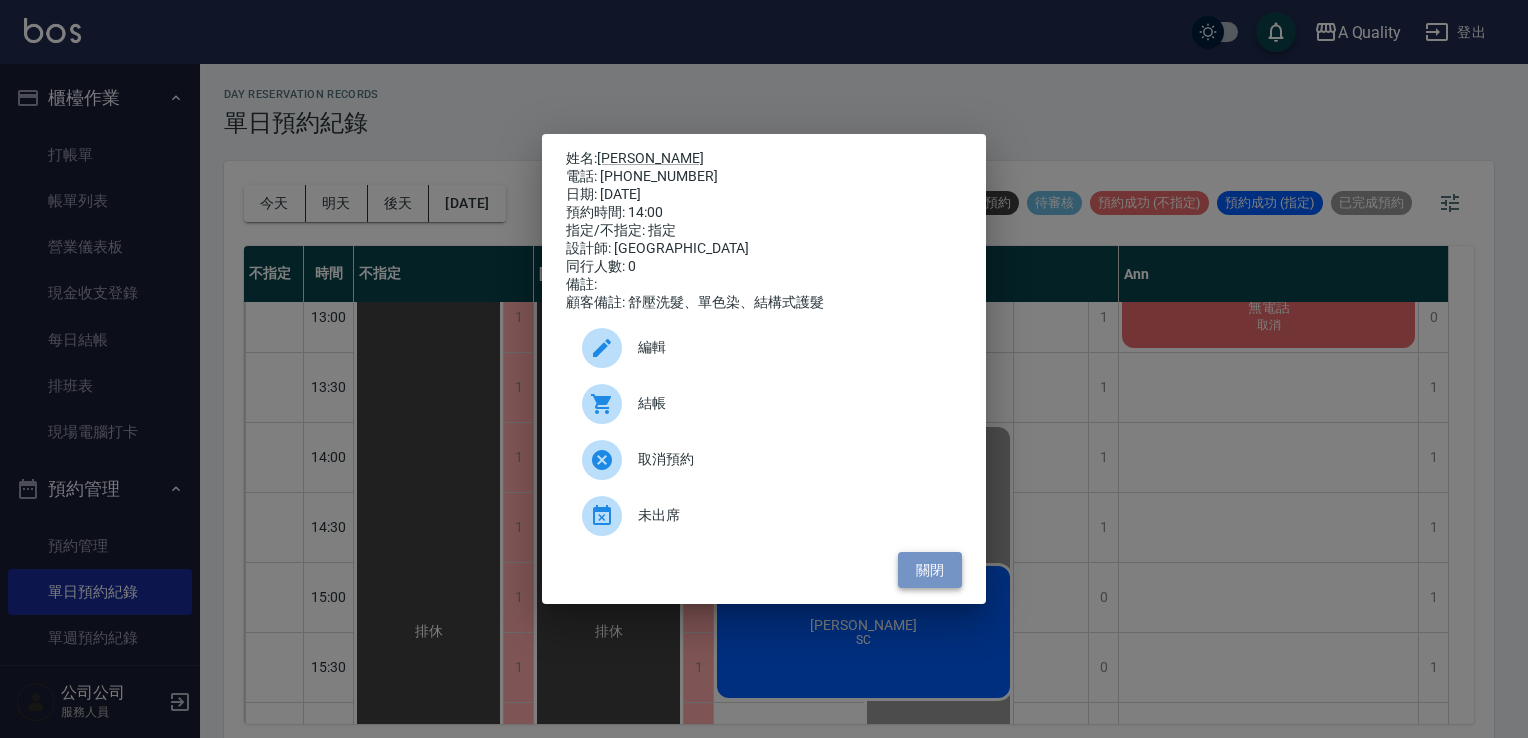 click on "關閉" at bounding box center (930, 570) 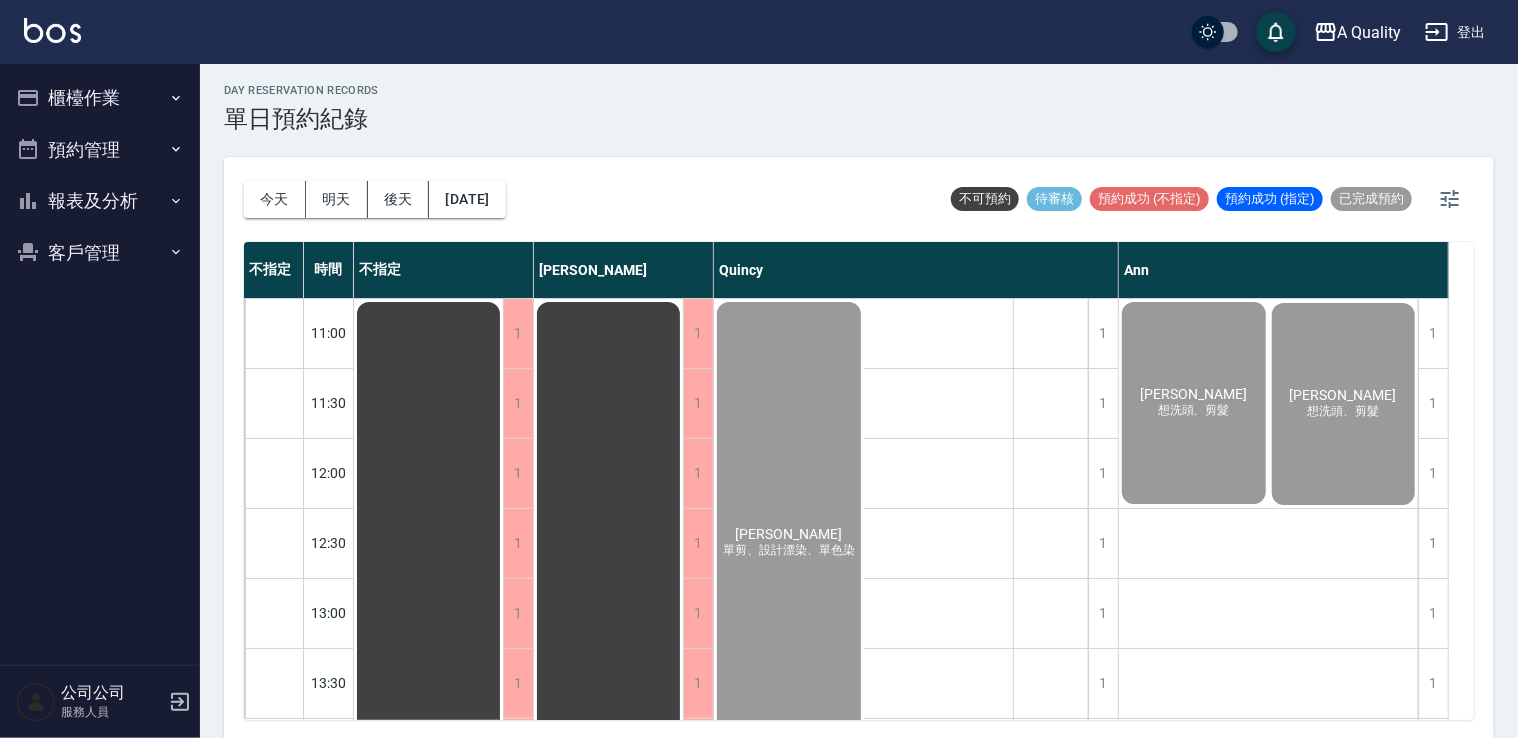 scroll, scrollTop: 5, scrollLeft: 0, axis: vertical 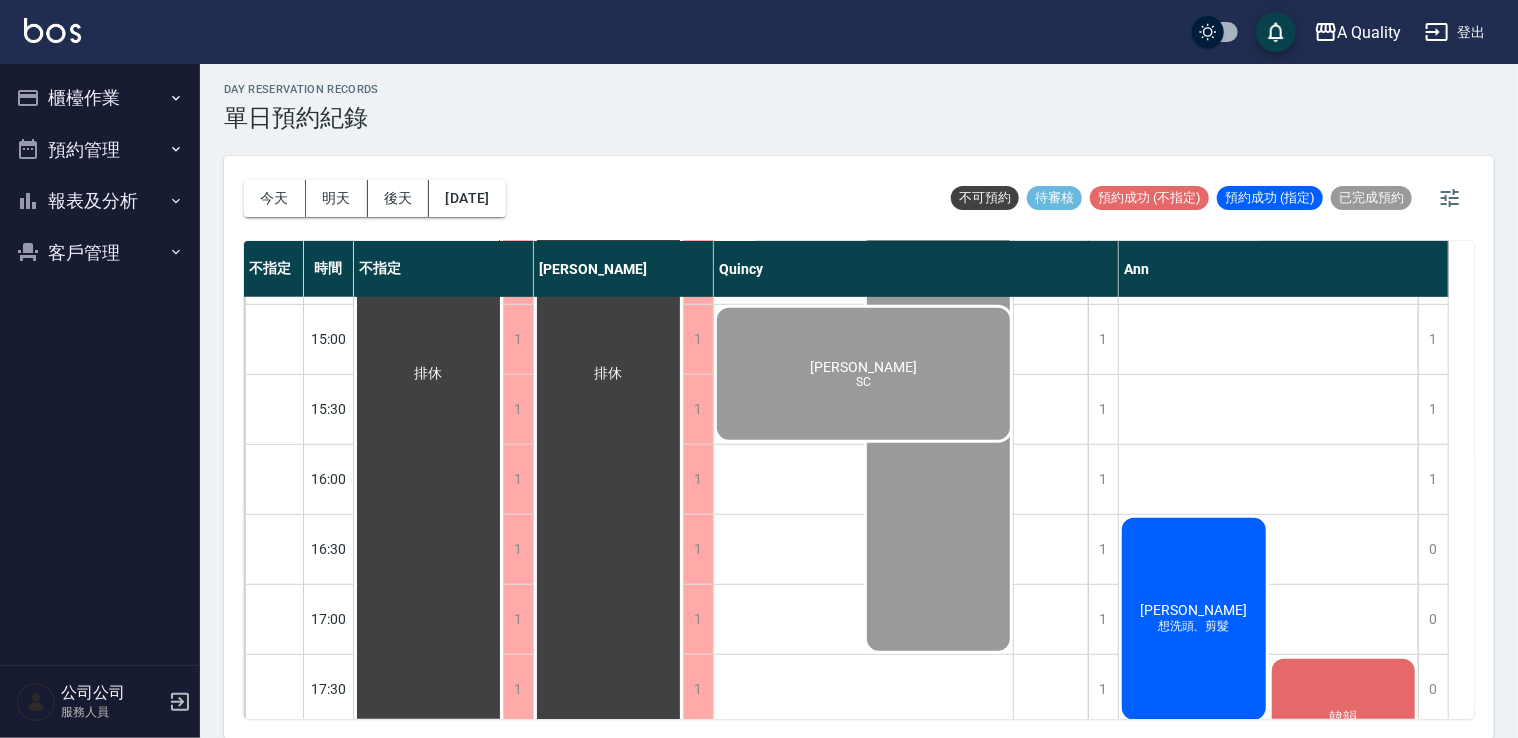 click on "[PERSON_NAME] 想洗頭、剪髮" at bounding box center [428, 374] 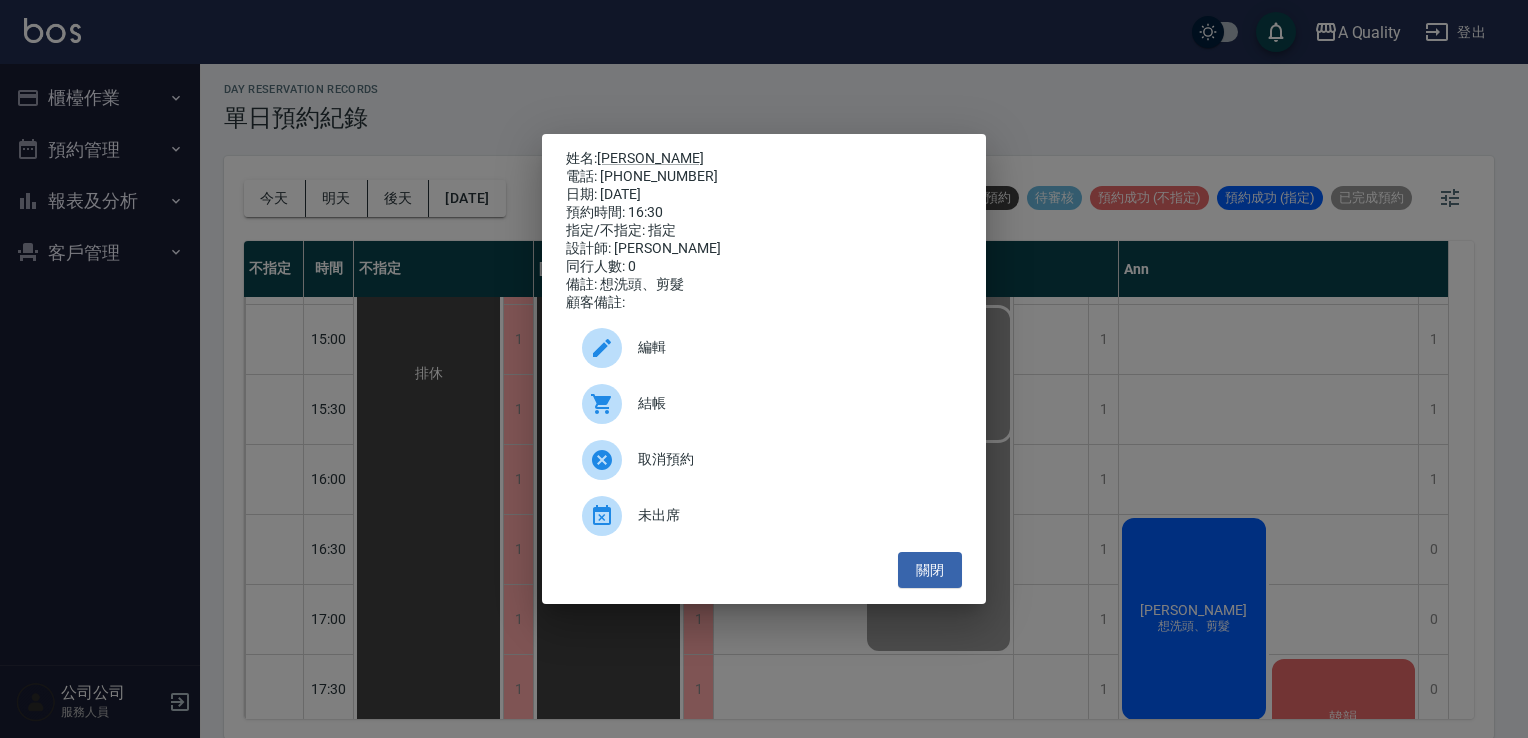 click on "結帳" at bounding box center [792, 403] 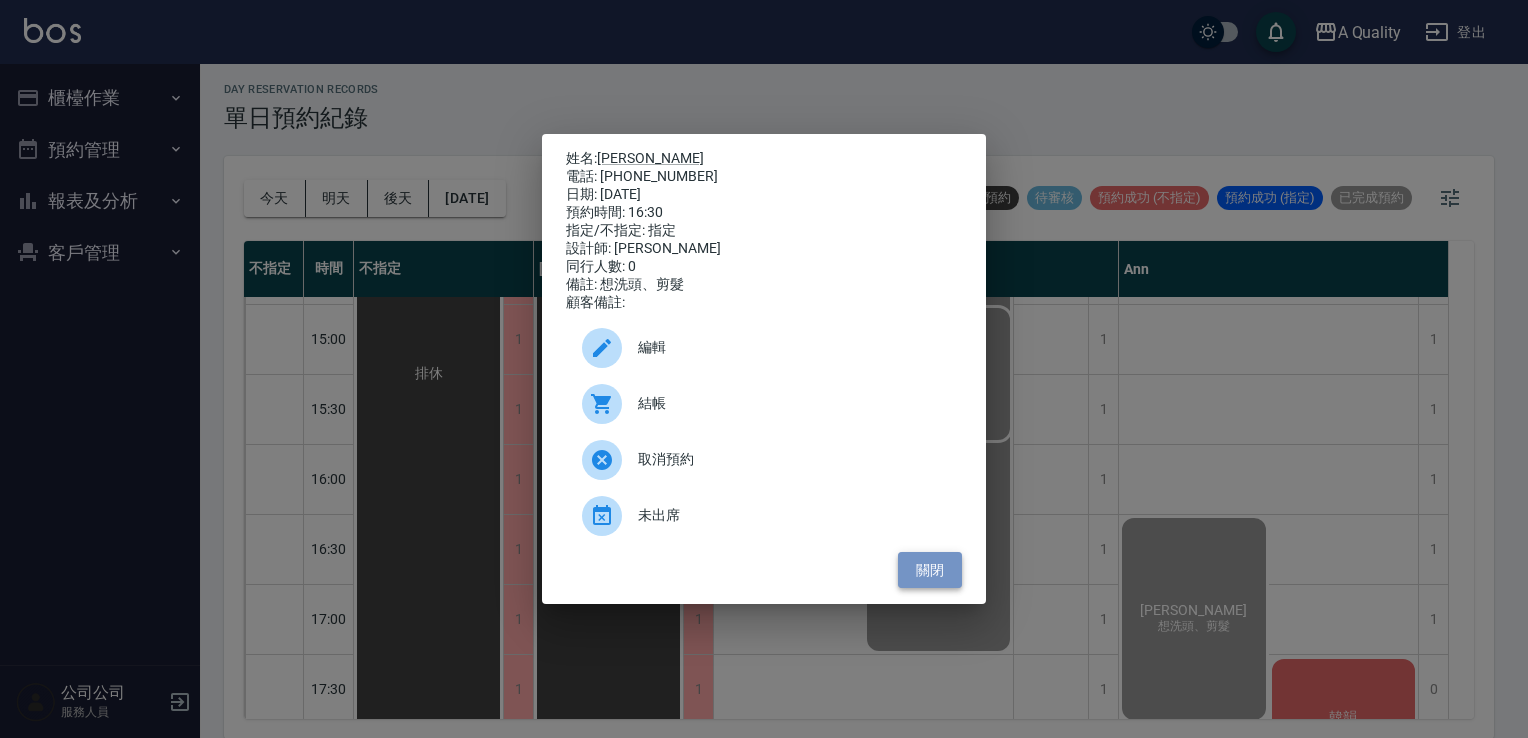 click on "關閉" at bounding box center (930, 570) 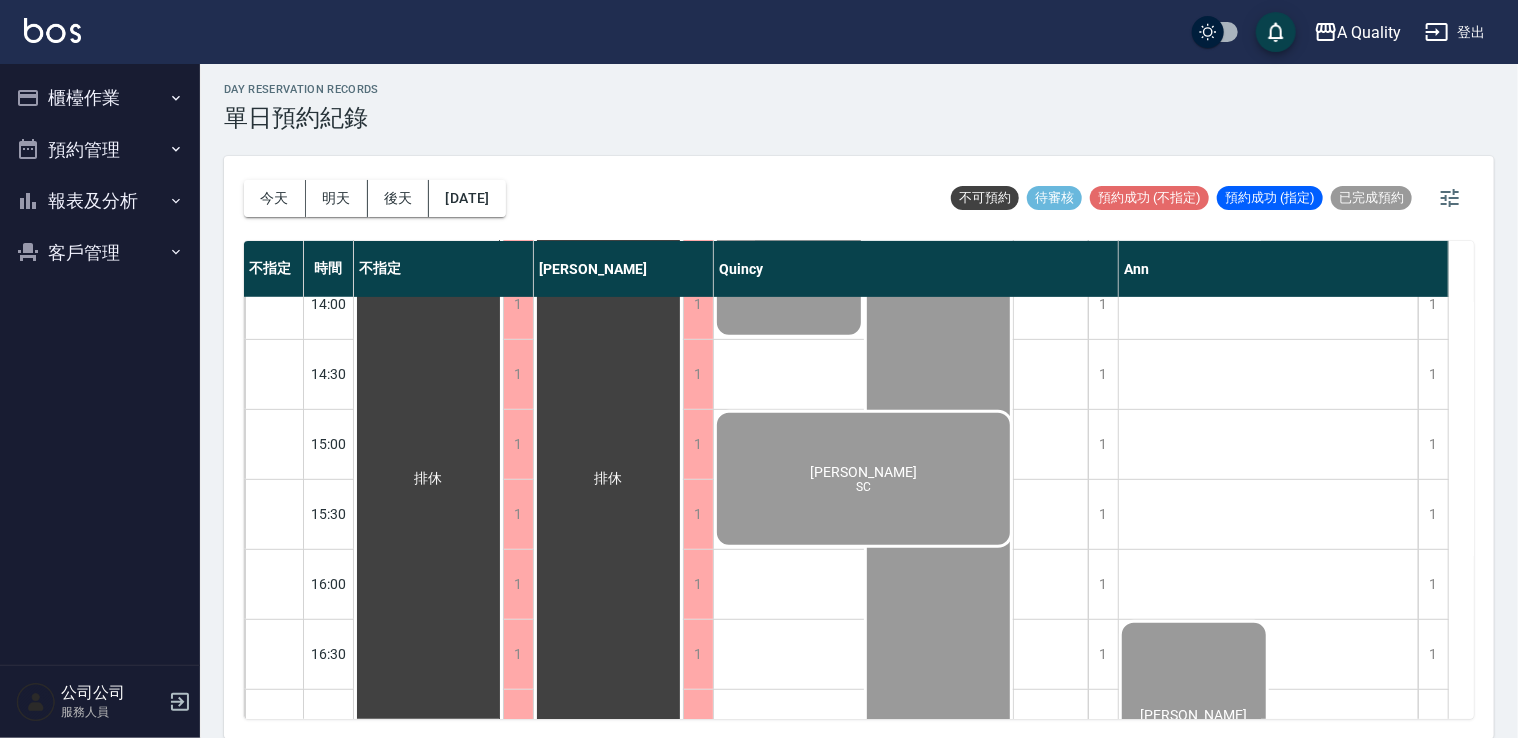 scroll, scrollTop: 353, scrollLeft: 0, axis: vertical 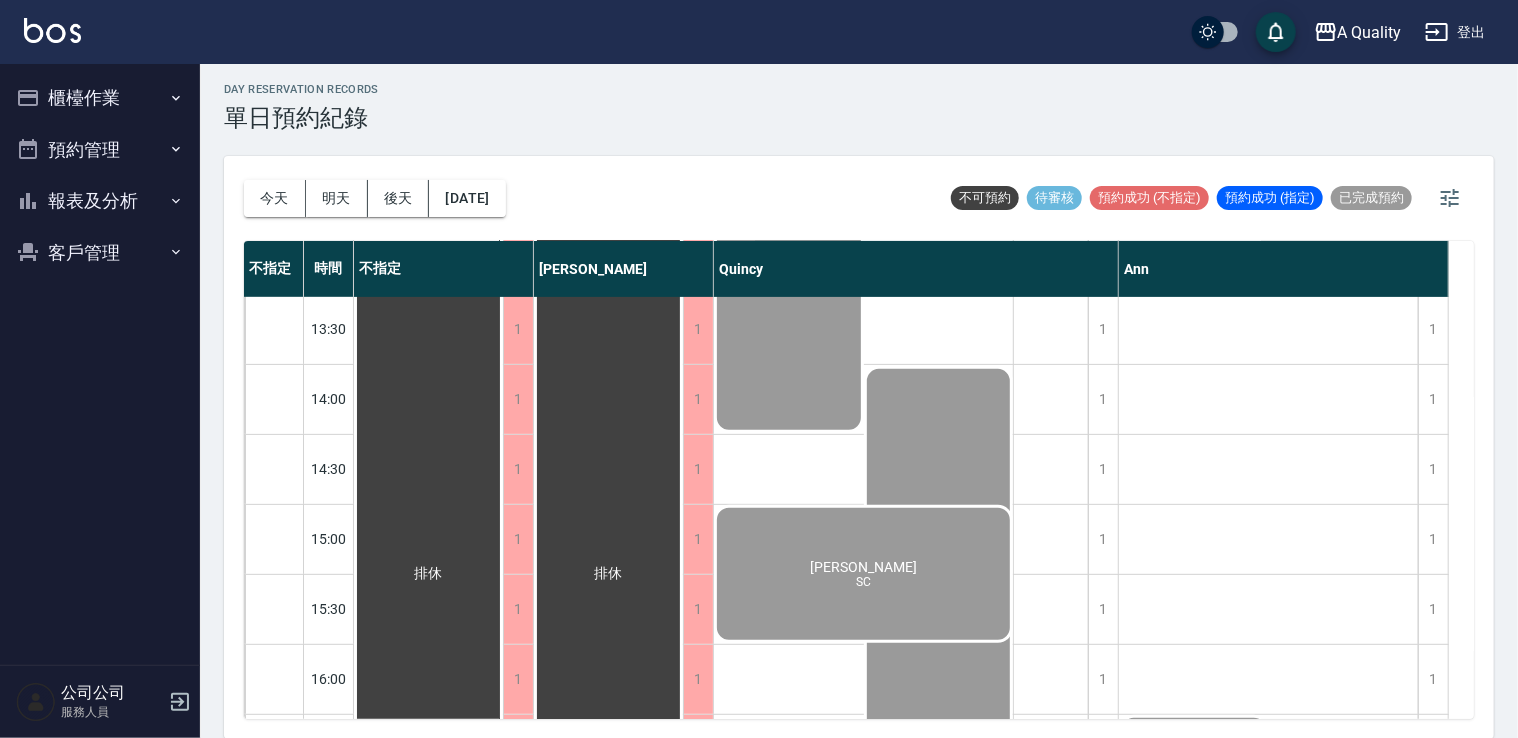 click on "呂旻芬 SC" at bounding box center [428, 574] 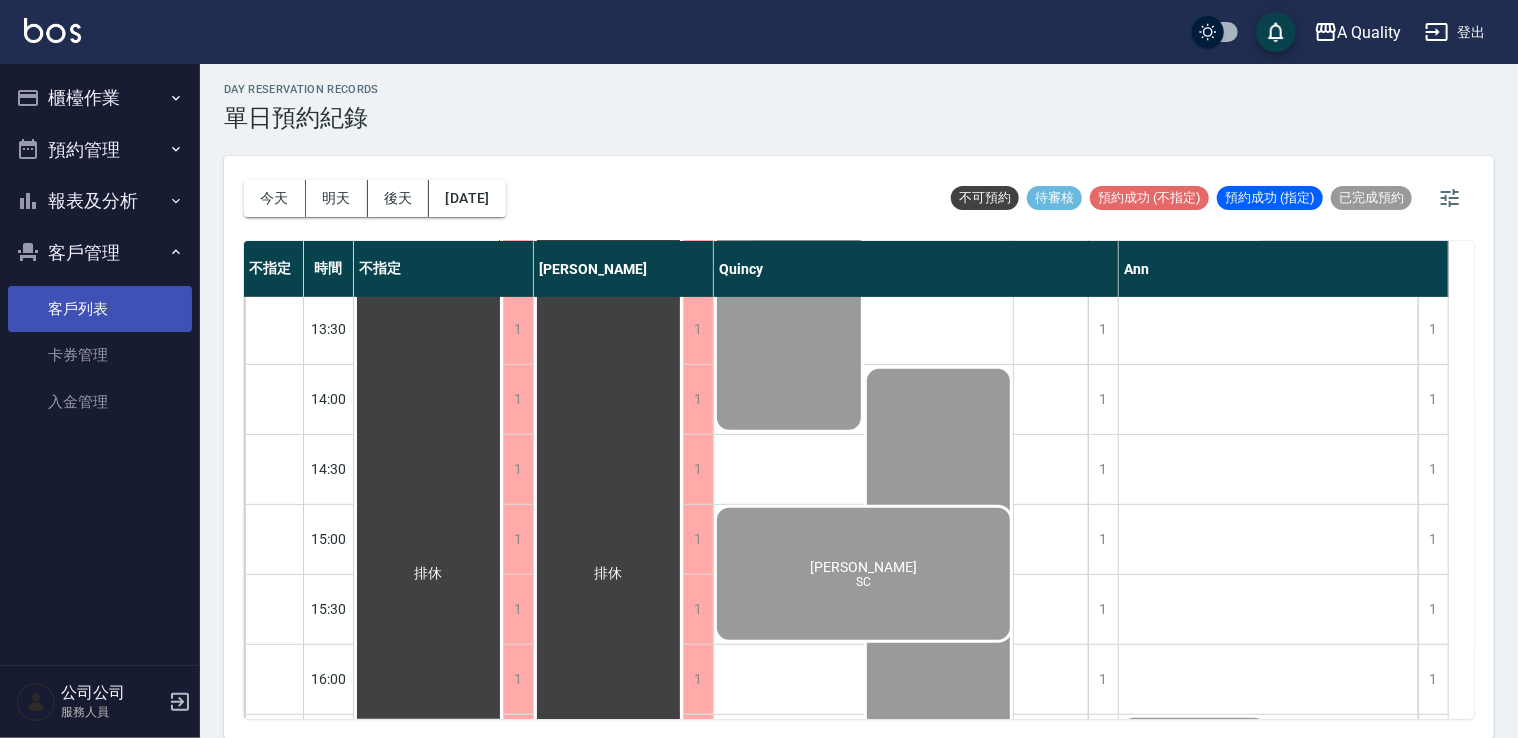 click on "客戶列表" at bounding box center (100, 309) 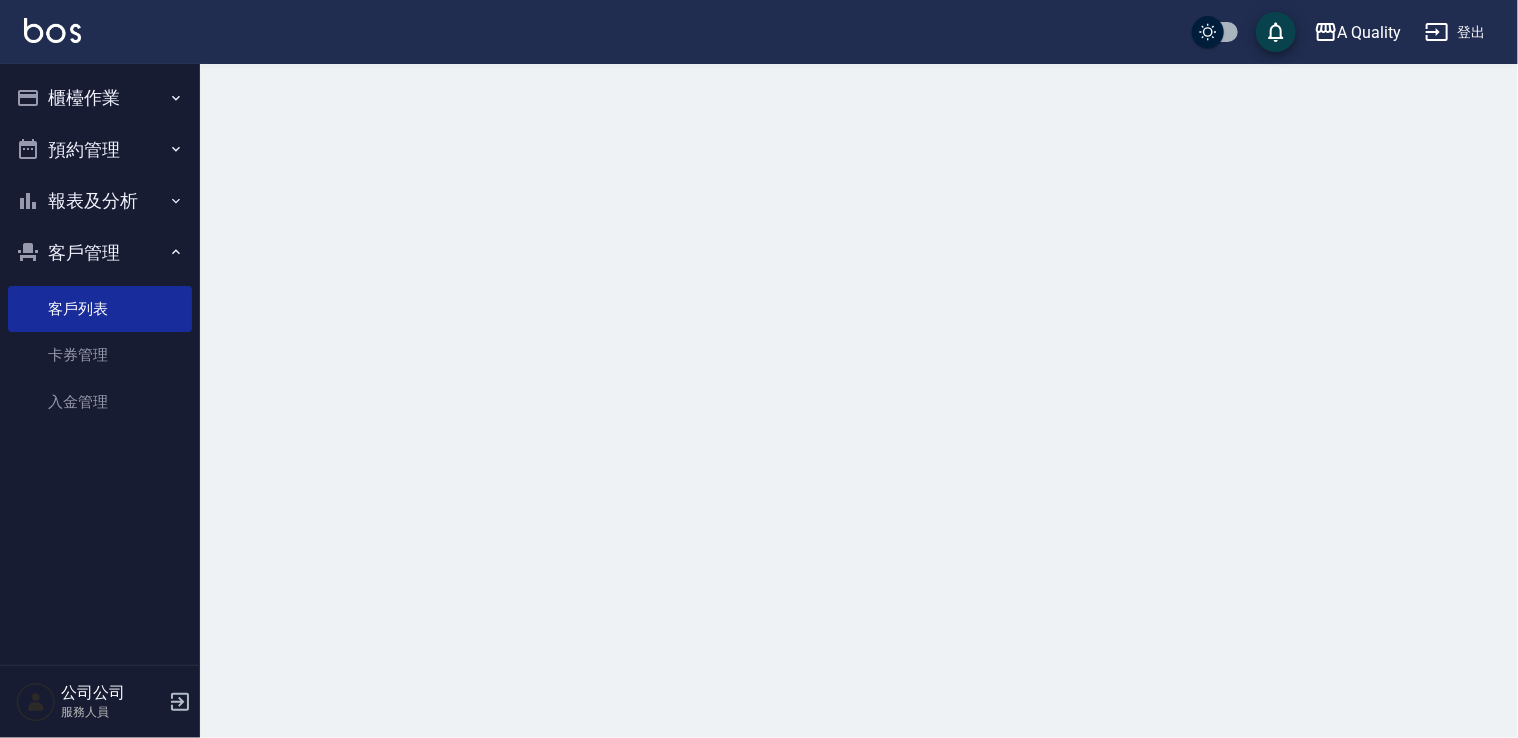 scroll, scrollTop: 0, scrollLeft: 0, axis: both 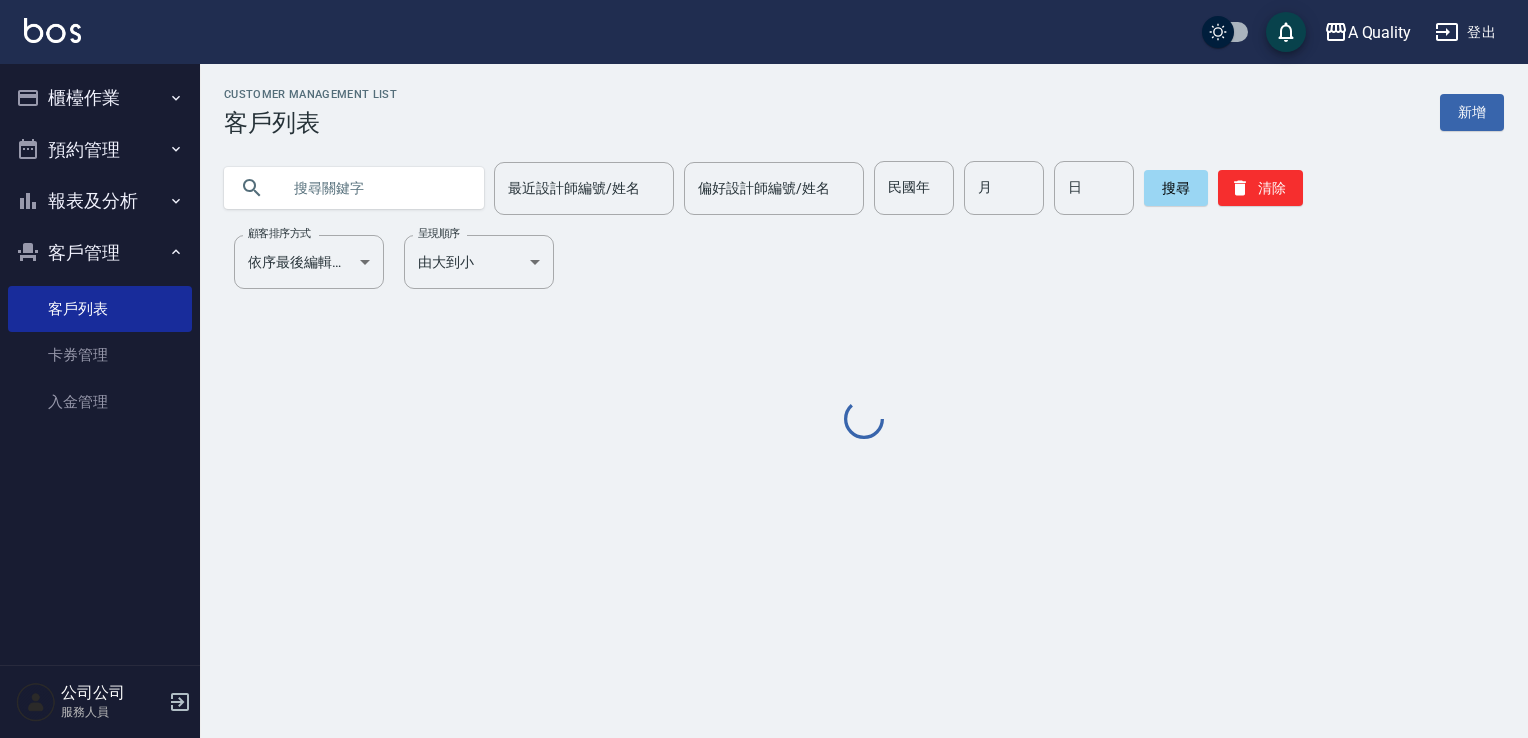 click at bounding box center [374, 188] 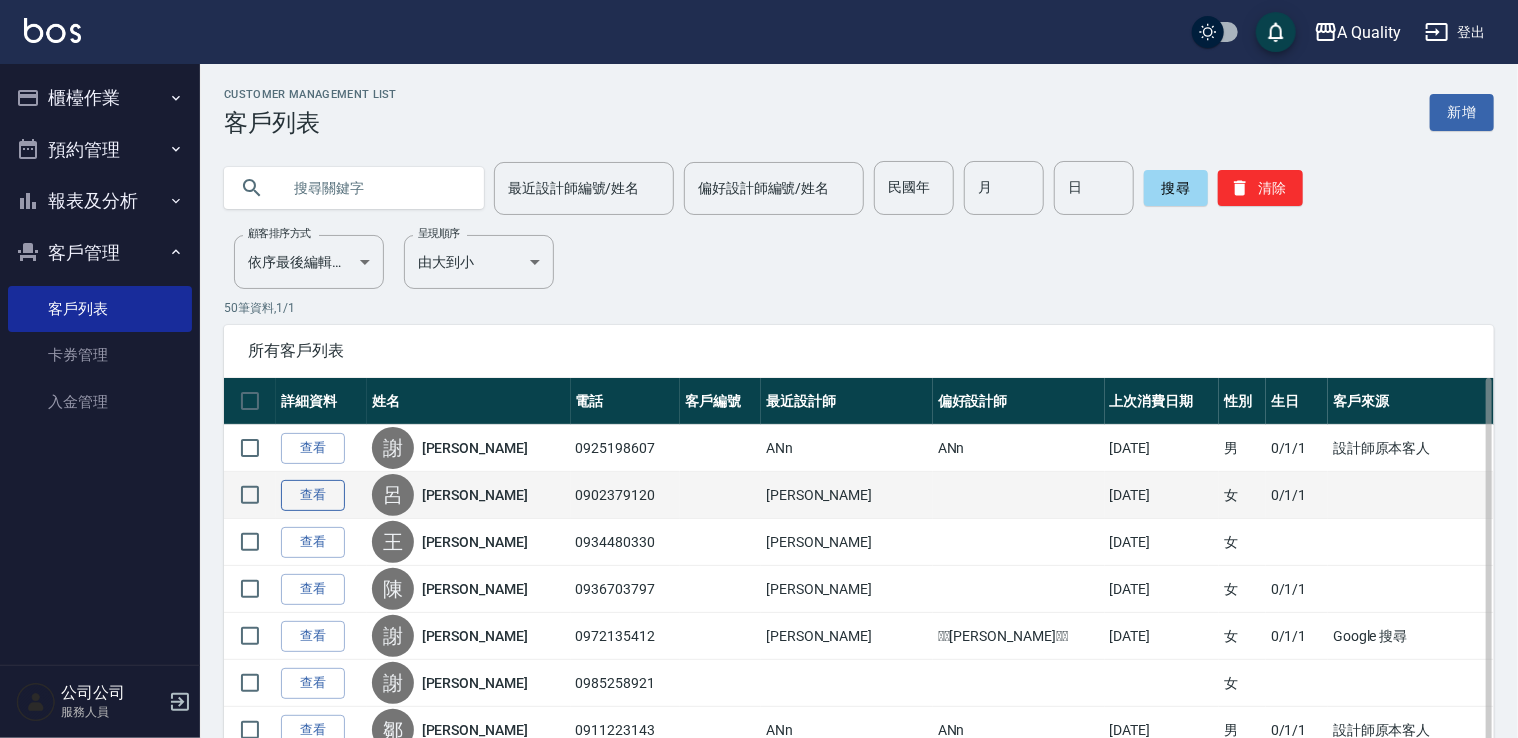 click on "查看" at bounding box center [313, 495] 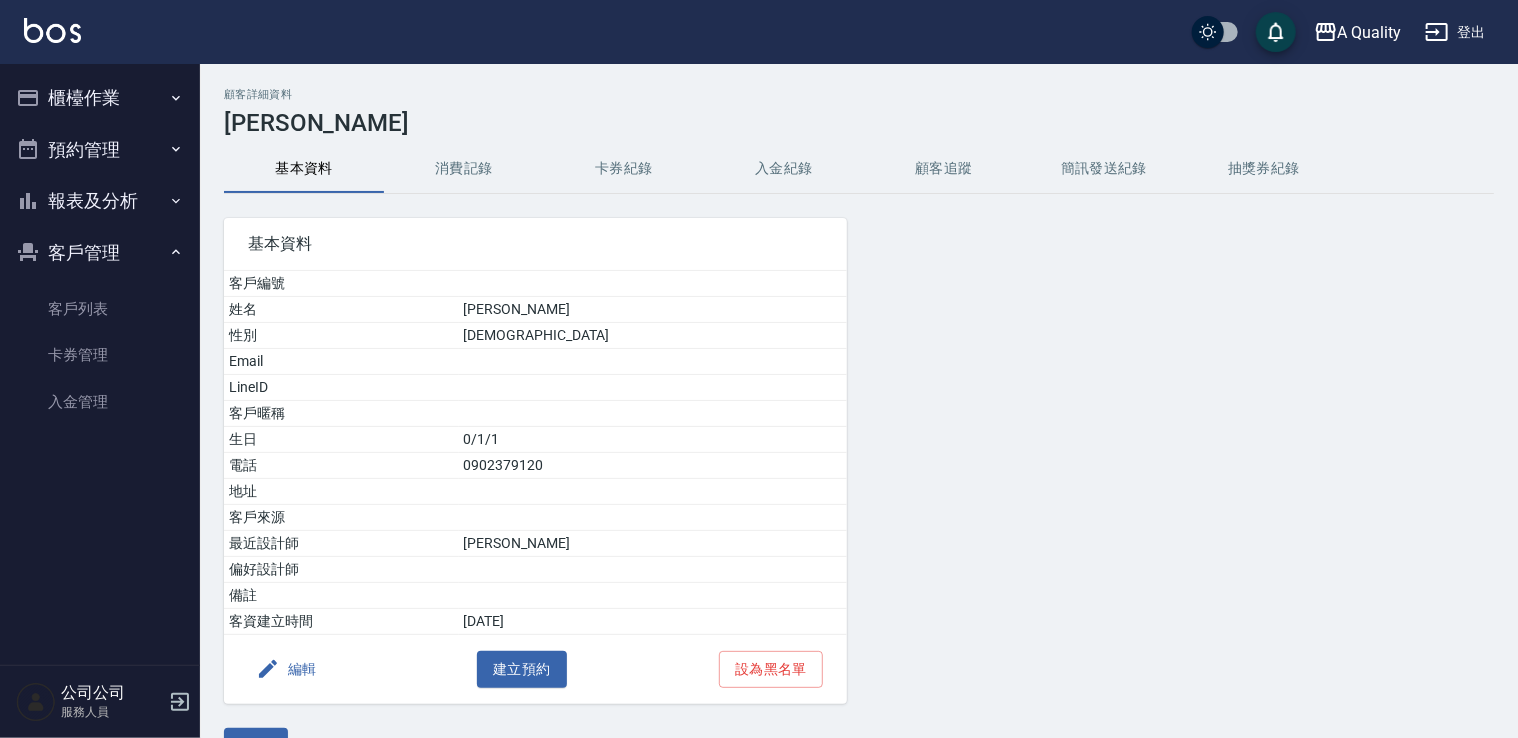 click on "消費記錄" at bounding box center (464, 169) 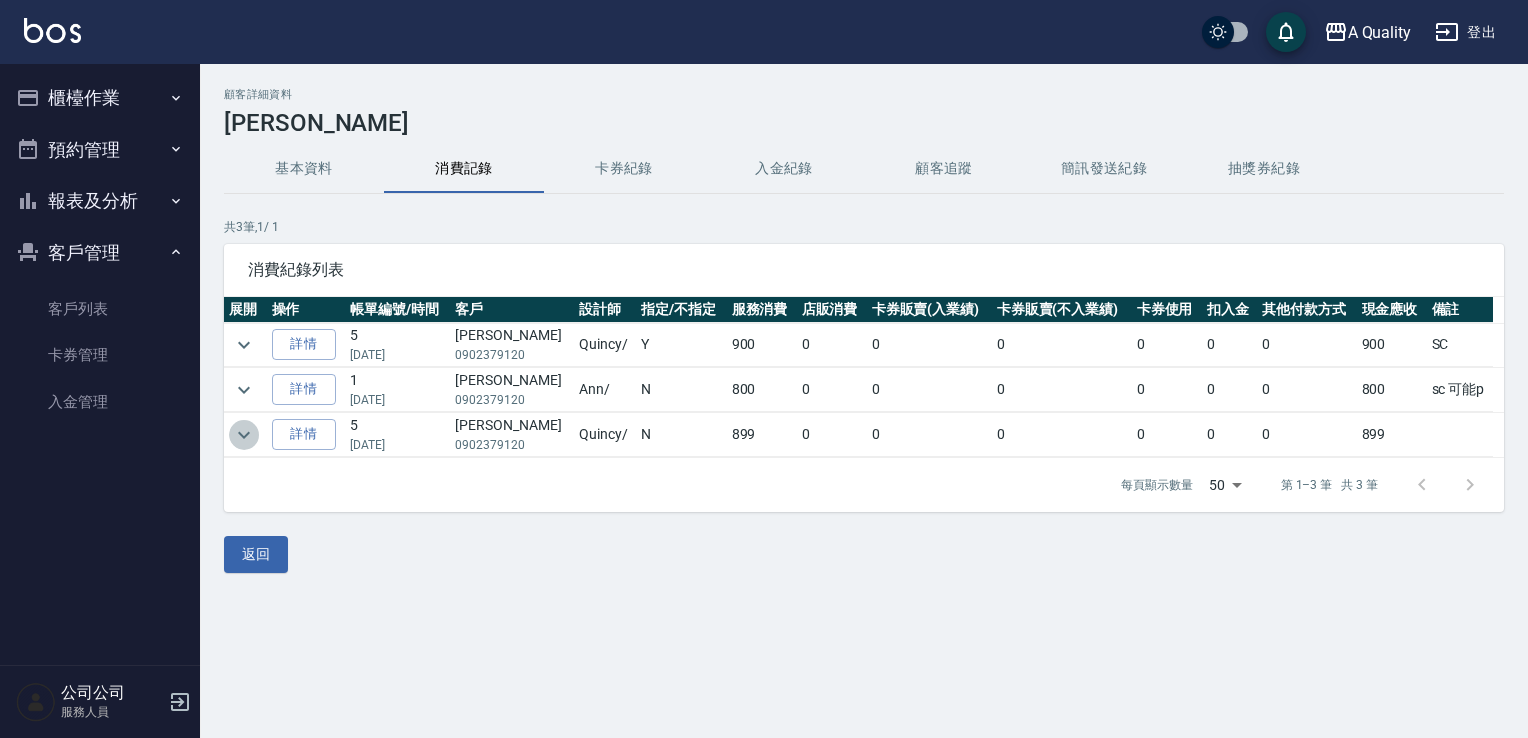 click 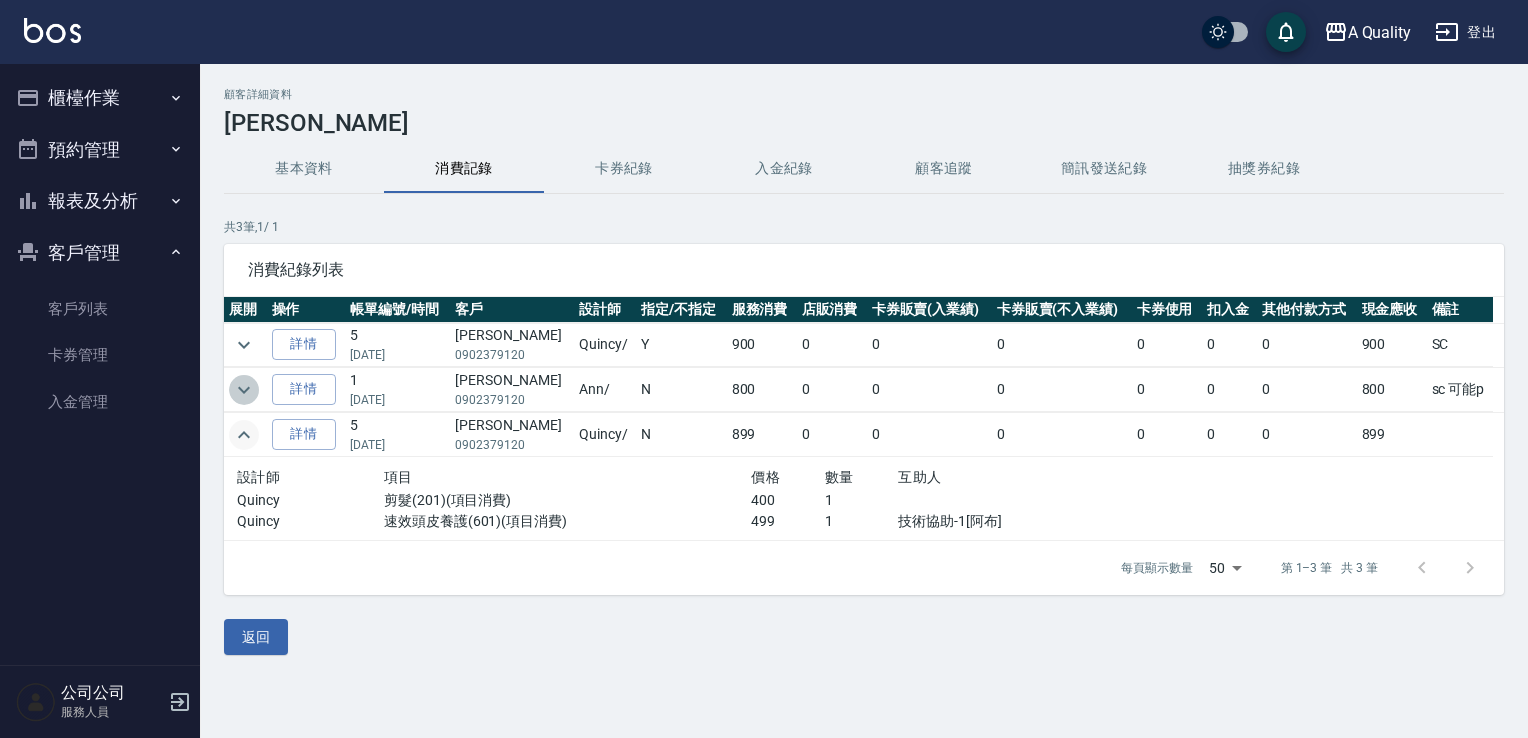 click 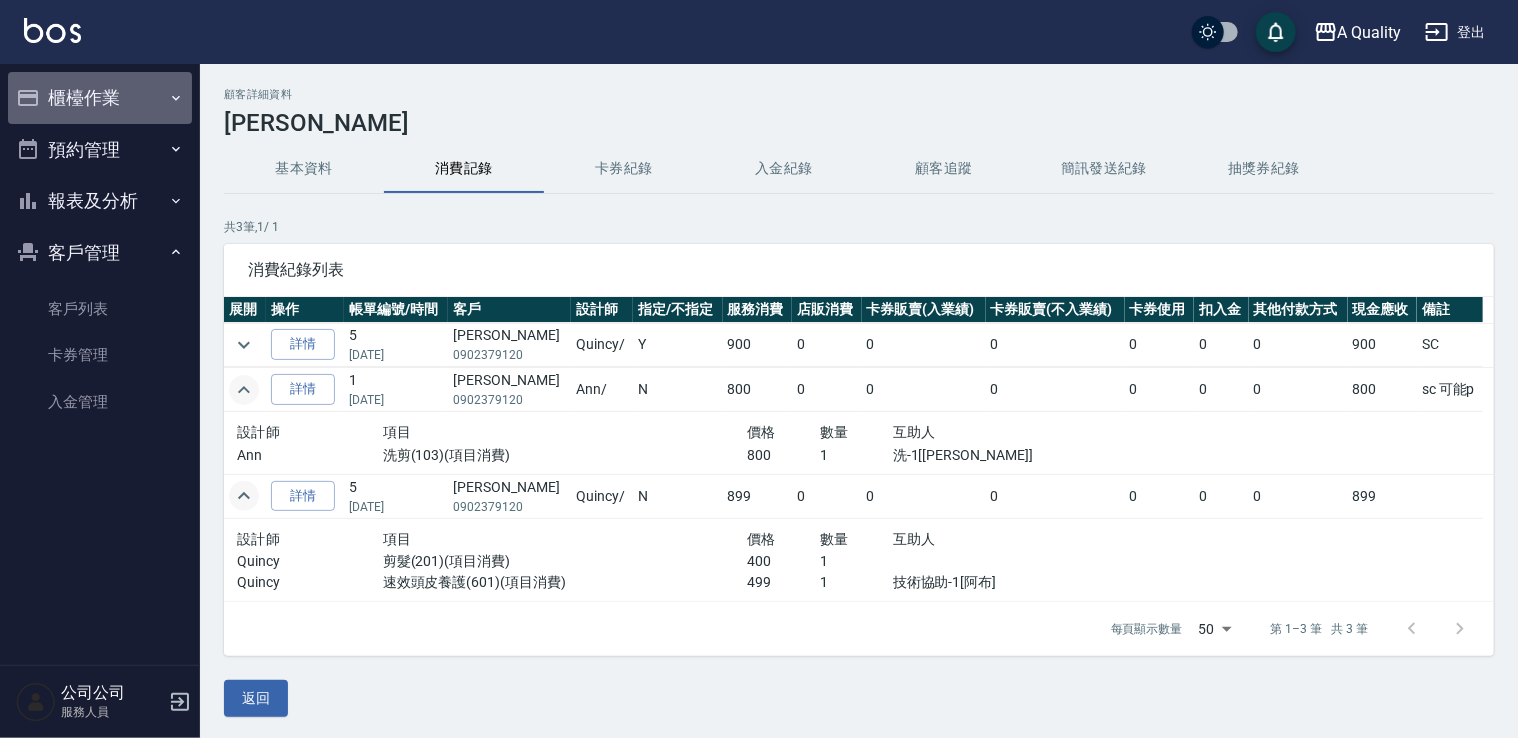 click on "櫃檯作業" at bounding box center (100, 98) 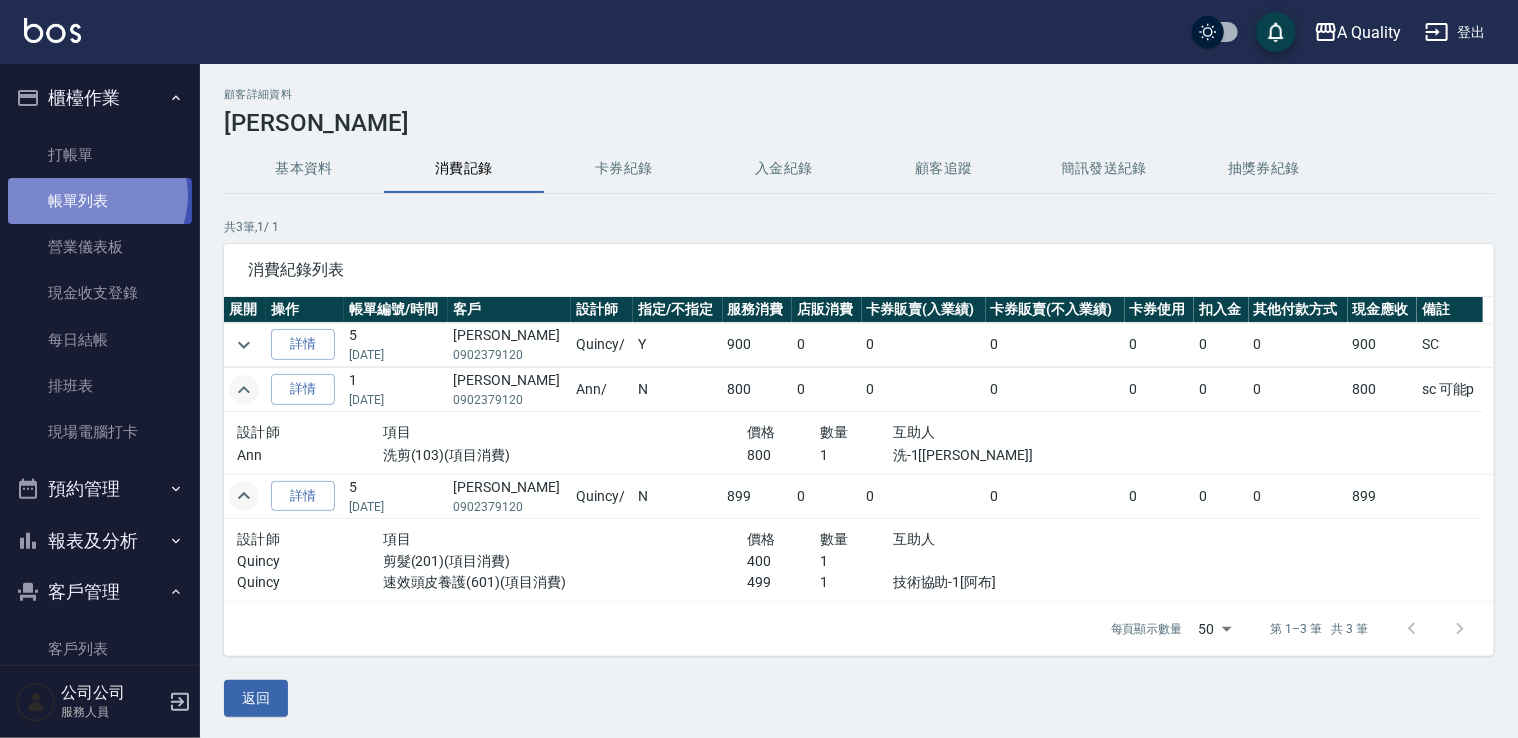 click on "帳單列表" at bounding box center [100, 201] 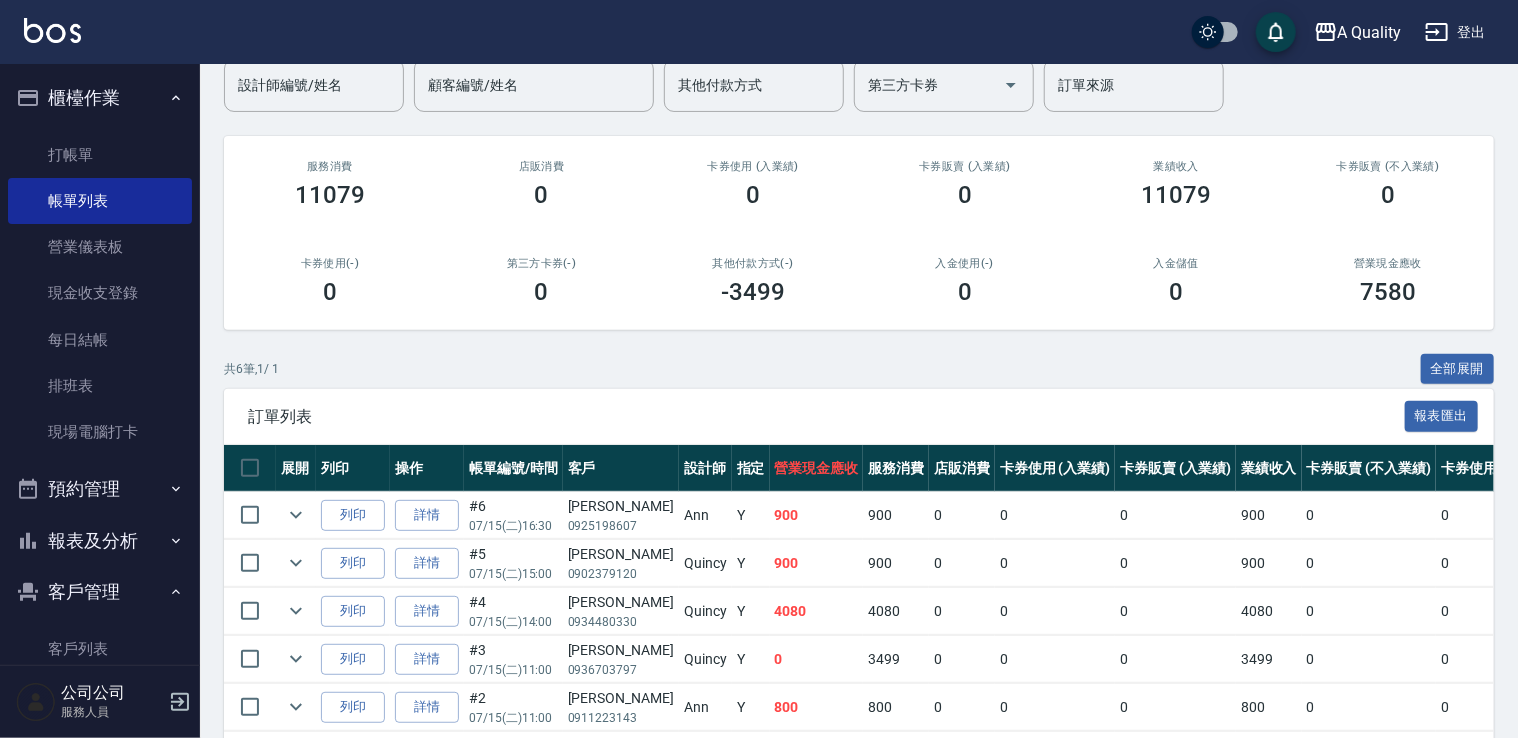scroll, scrollTop: 300, scrollLeft: 0, axis: vertical 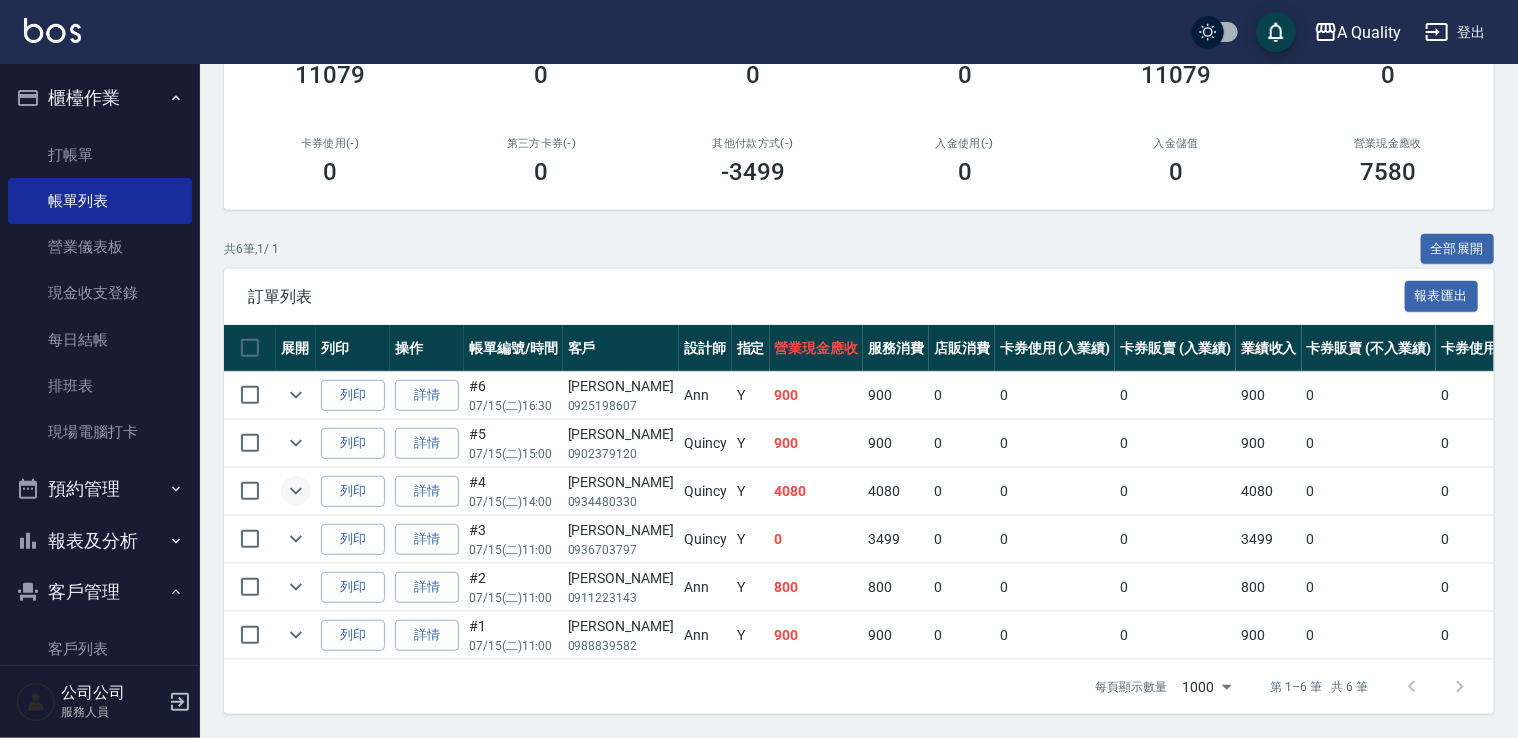 click 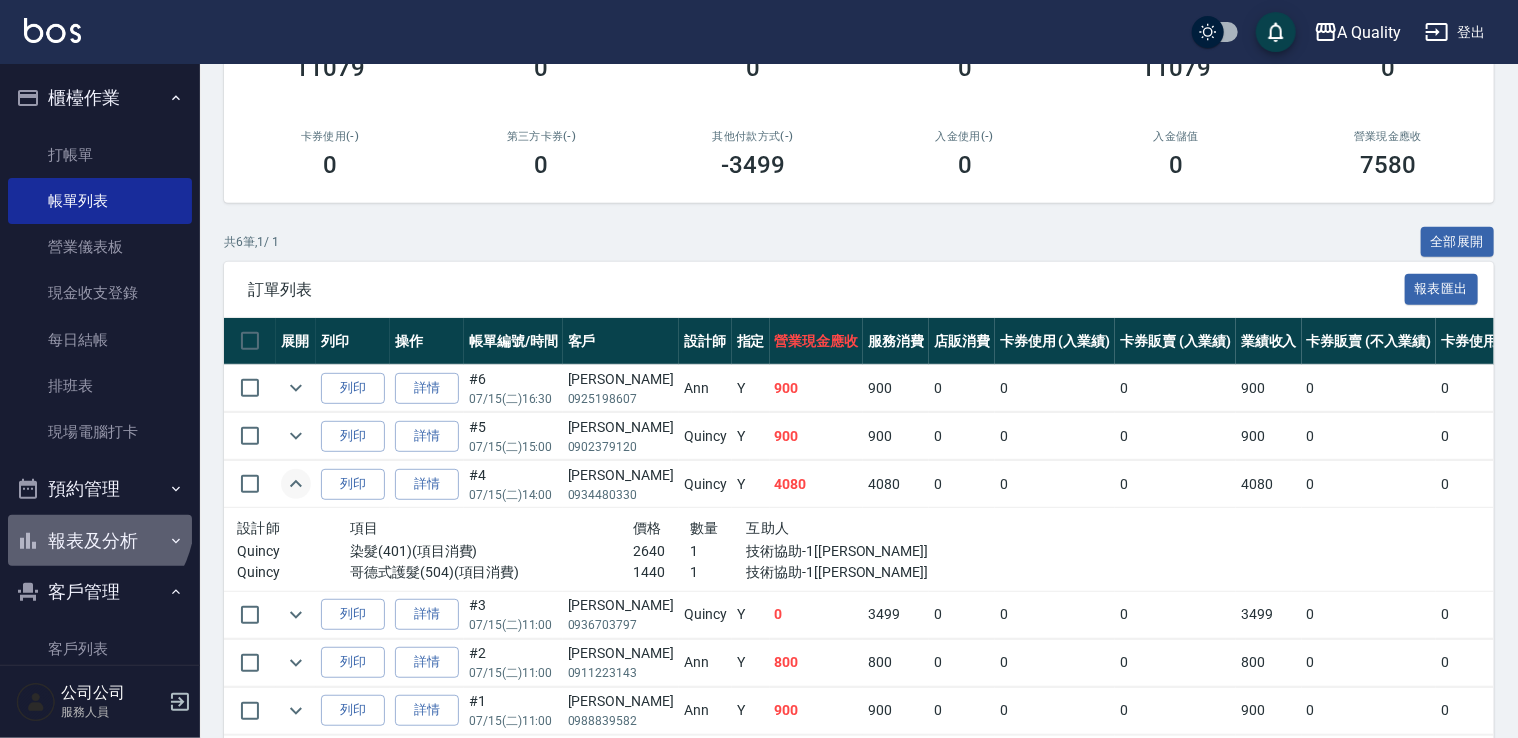 click on "報表及分析" at bounding box center (100, 541) 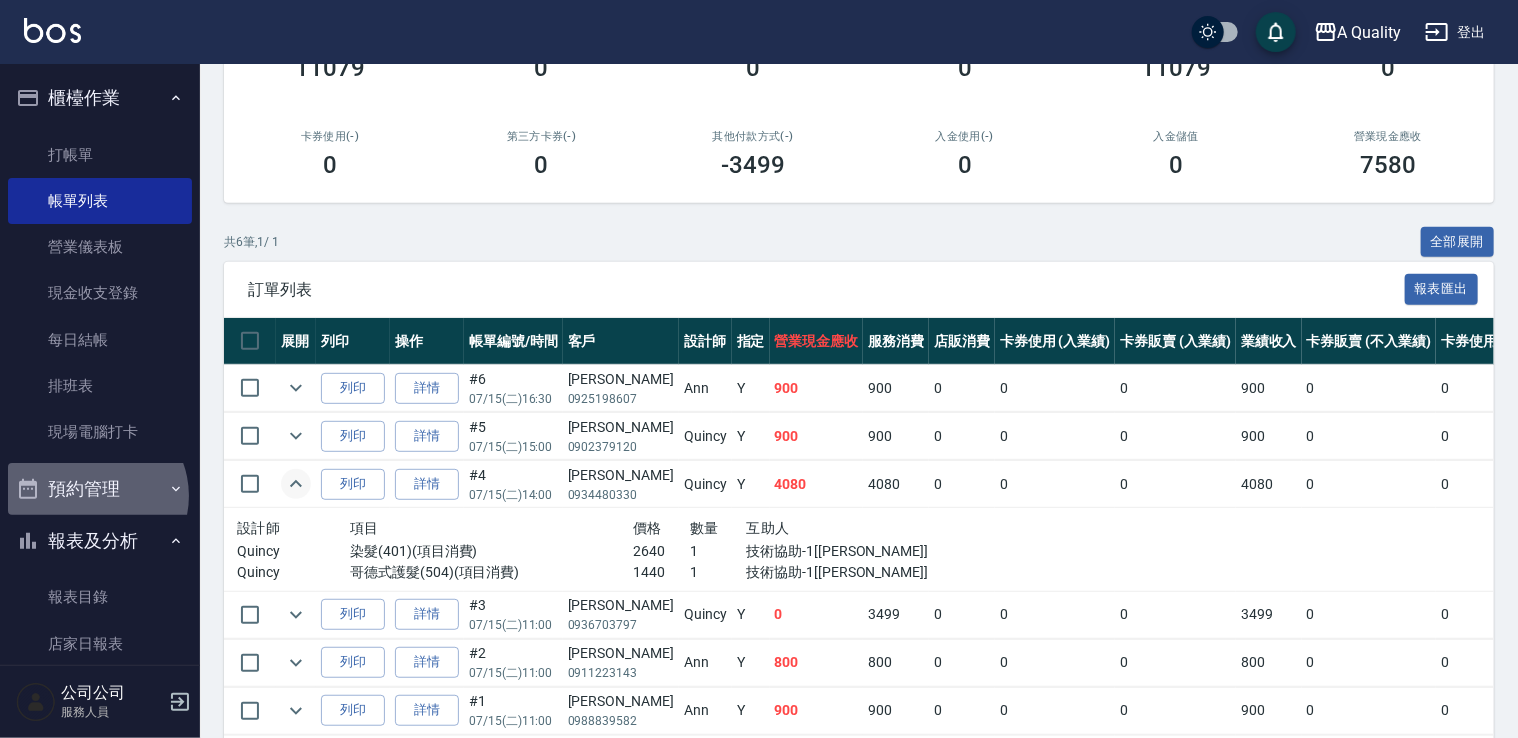 drag, startPoint x: 92, startPoint y: 496, endPoint x: 88, endPoint y: 542, distance: 46.173584 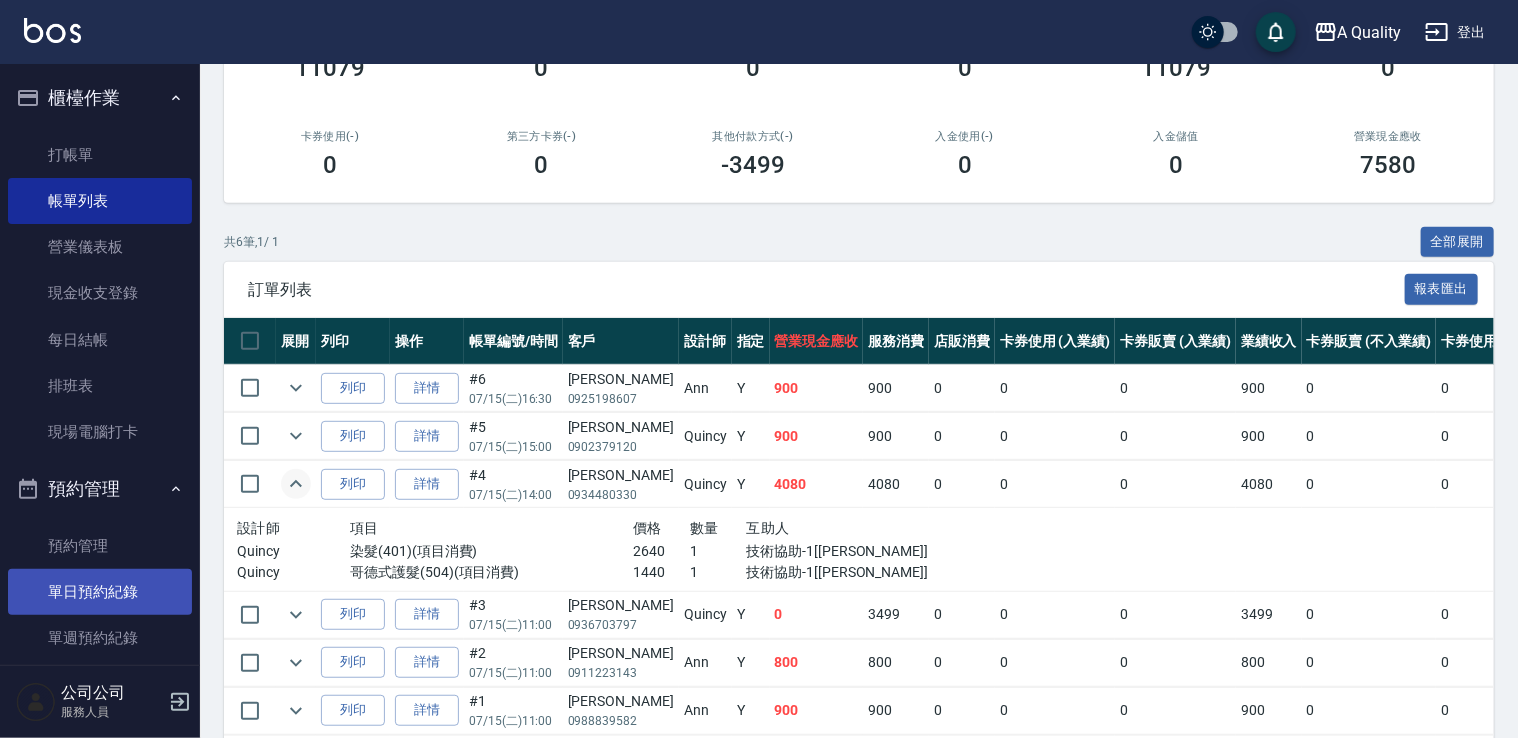 click on "單日預約紀錄" at bounding box center (100, 592) 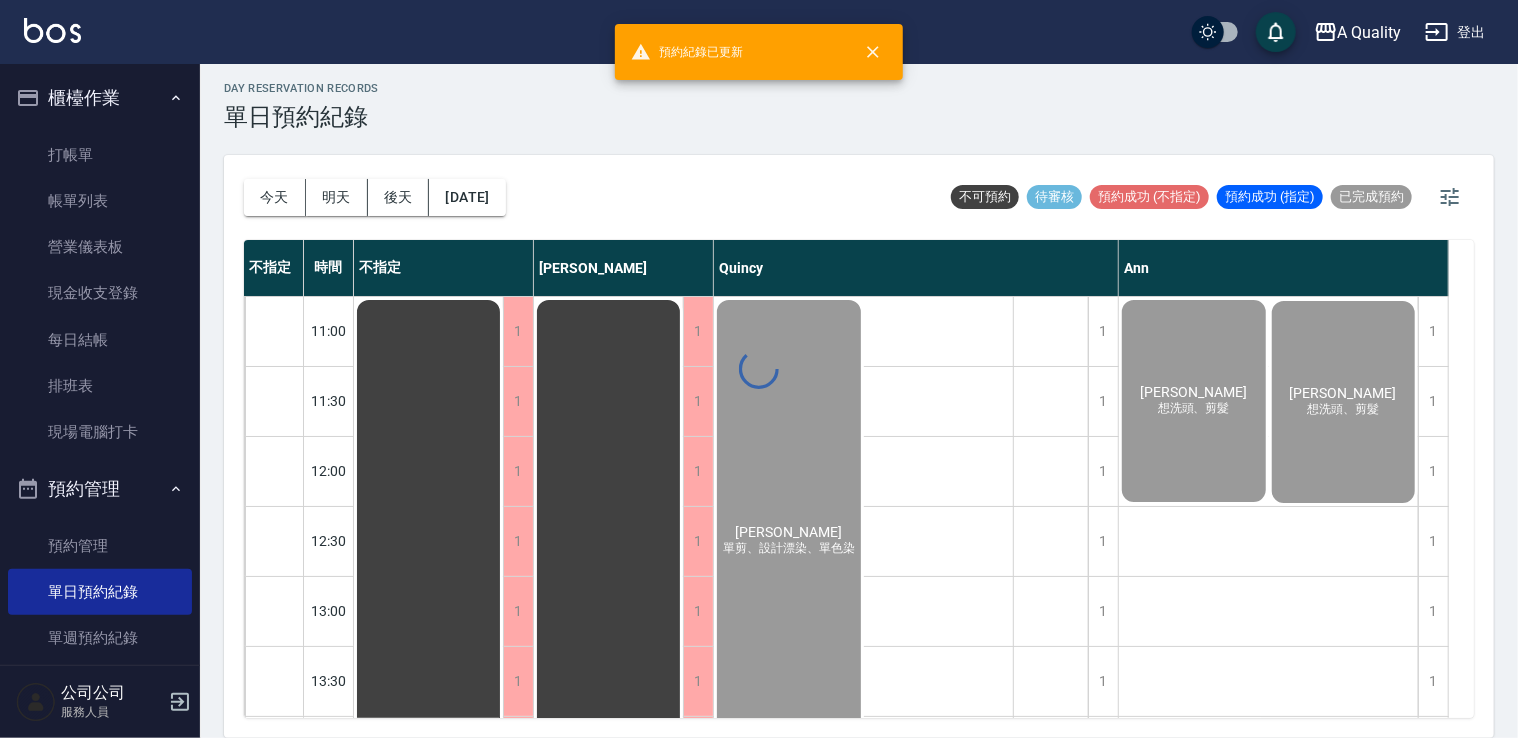 scroll, scrollTop: 0, scrollLeft: 0, axis: both 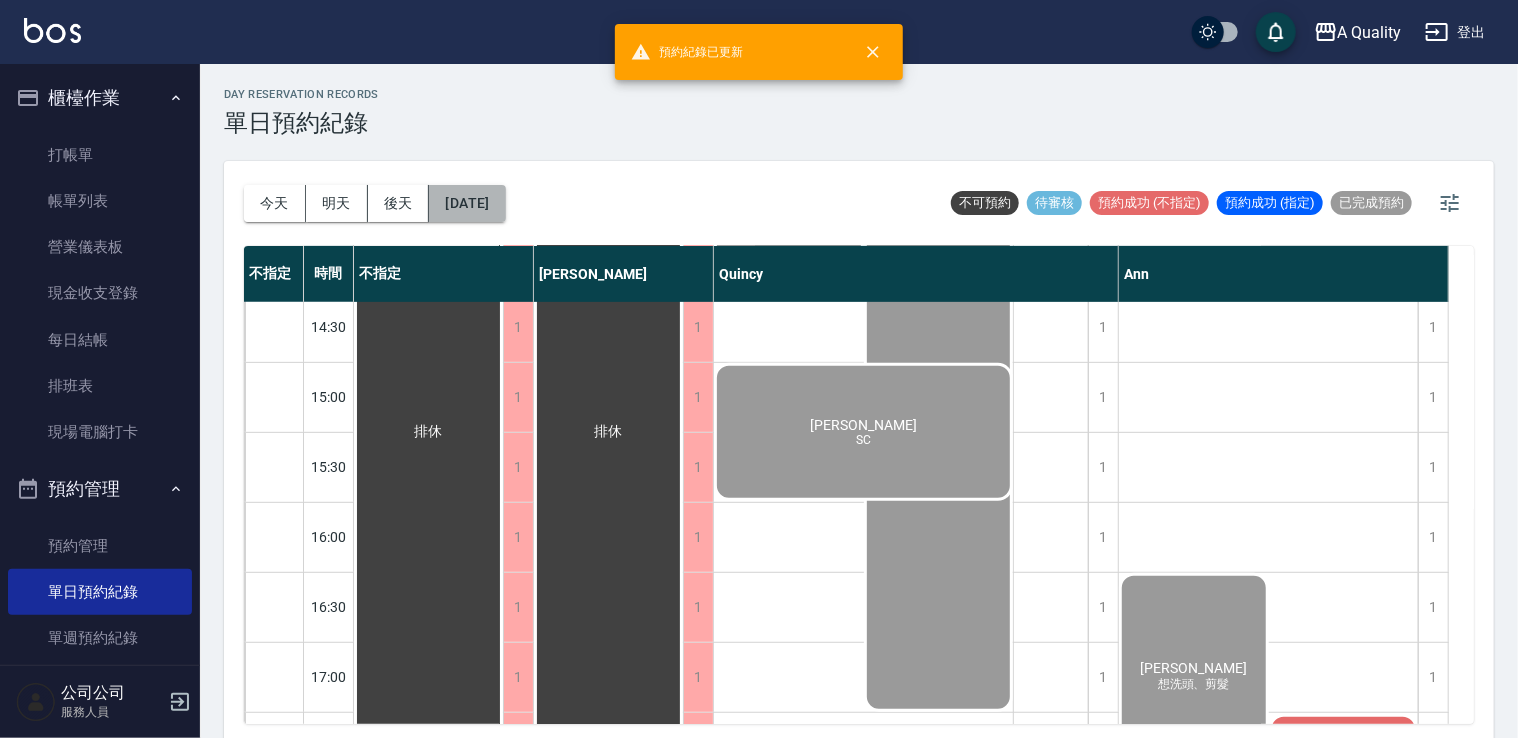 click on "[DATE]" at bounding box center (467, 203) 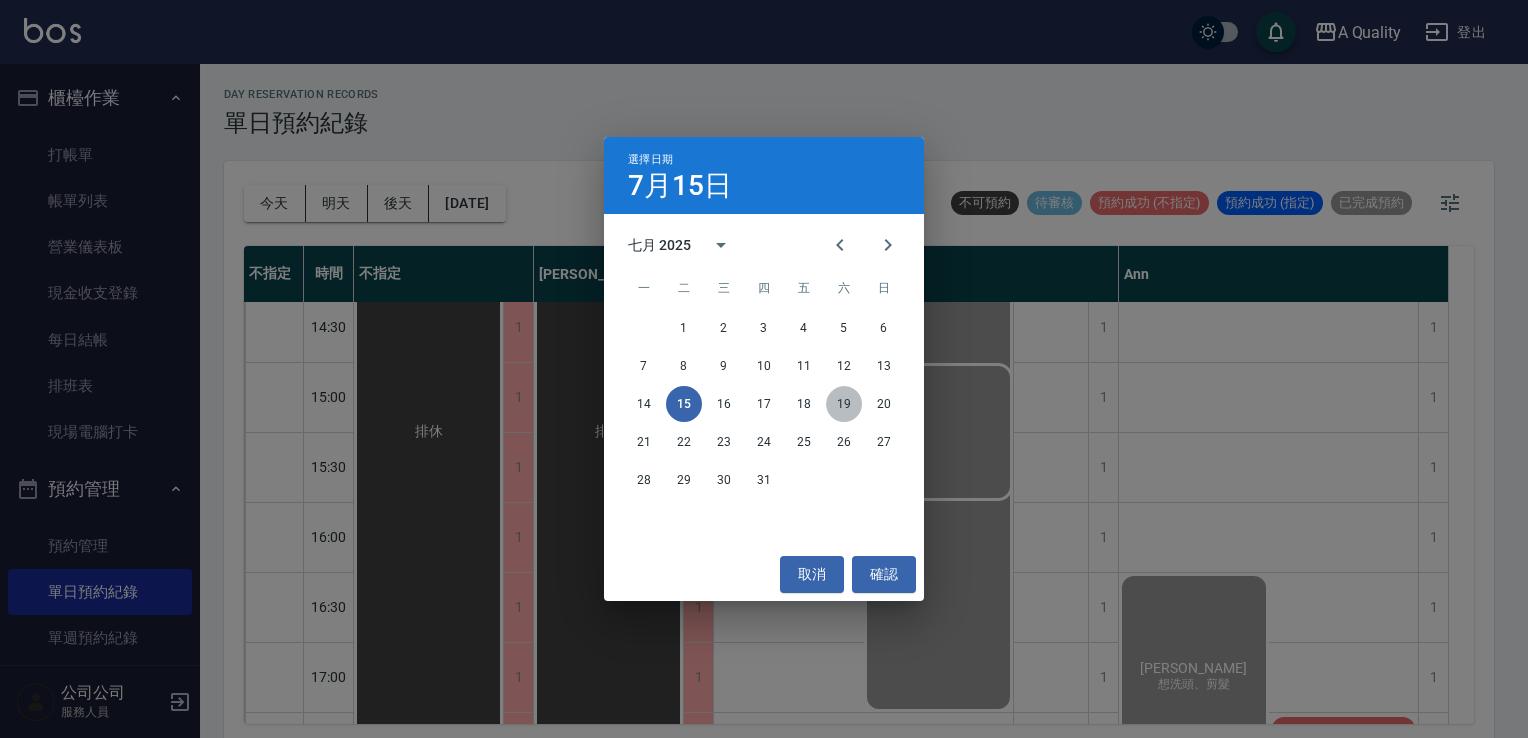 click on "19" at bounding box center (844, 404) 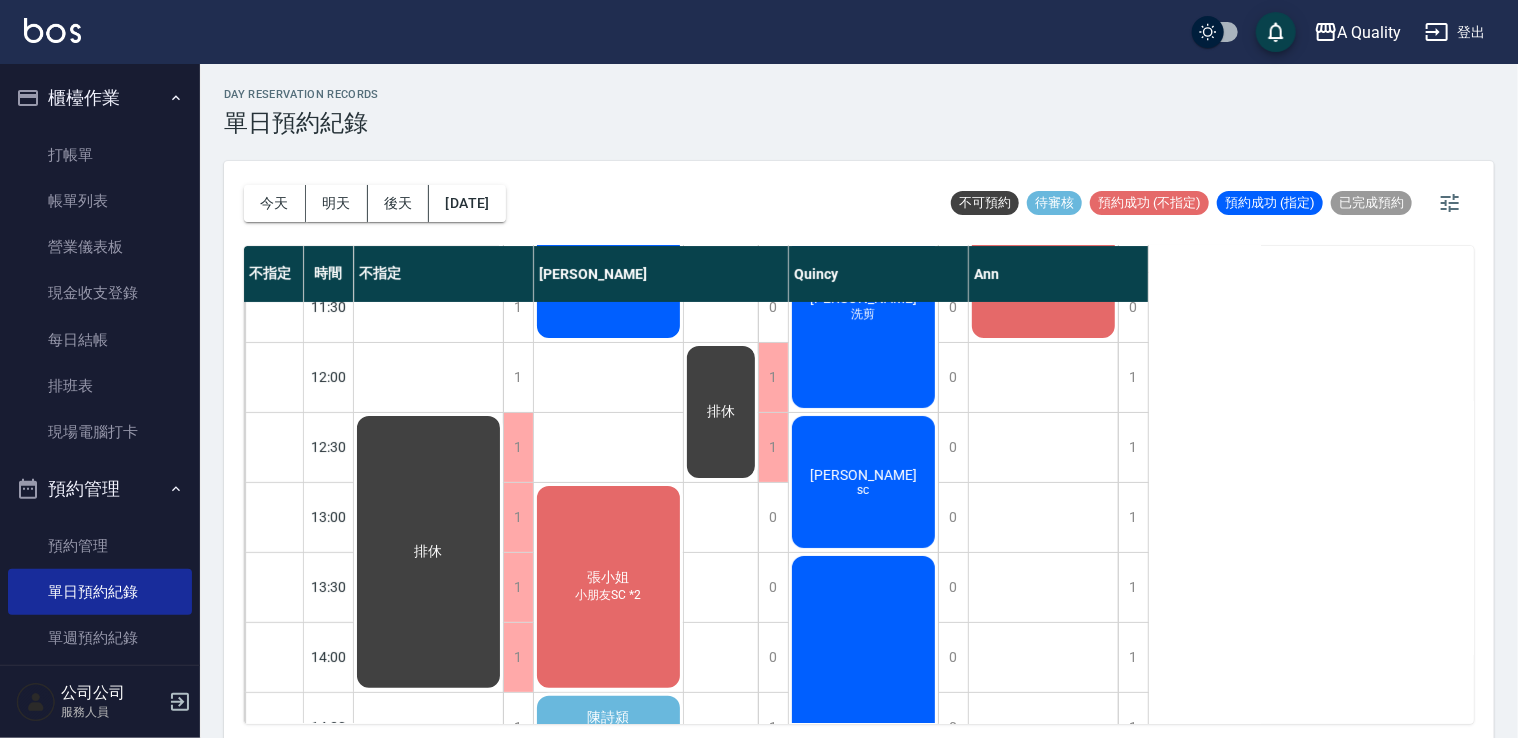 scroll, scrollTop: 0, scrollLeft: 0, axis: both 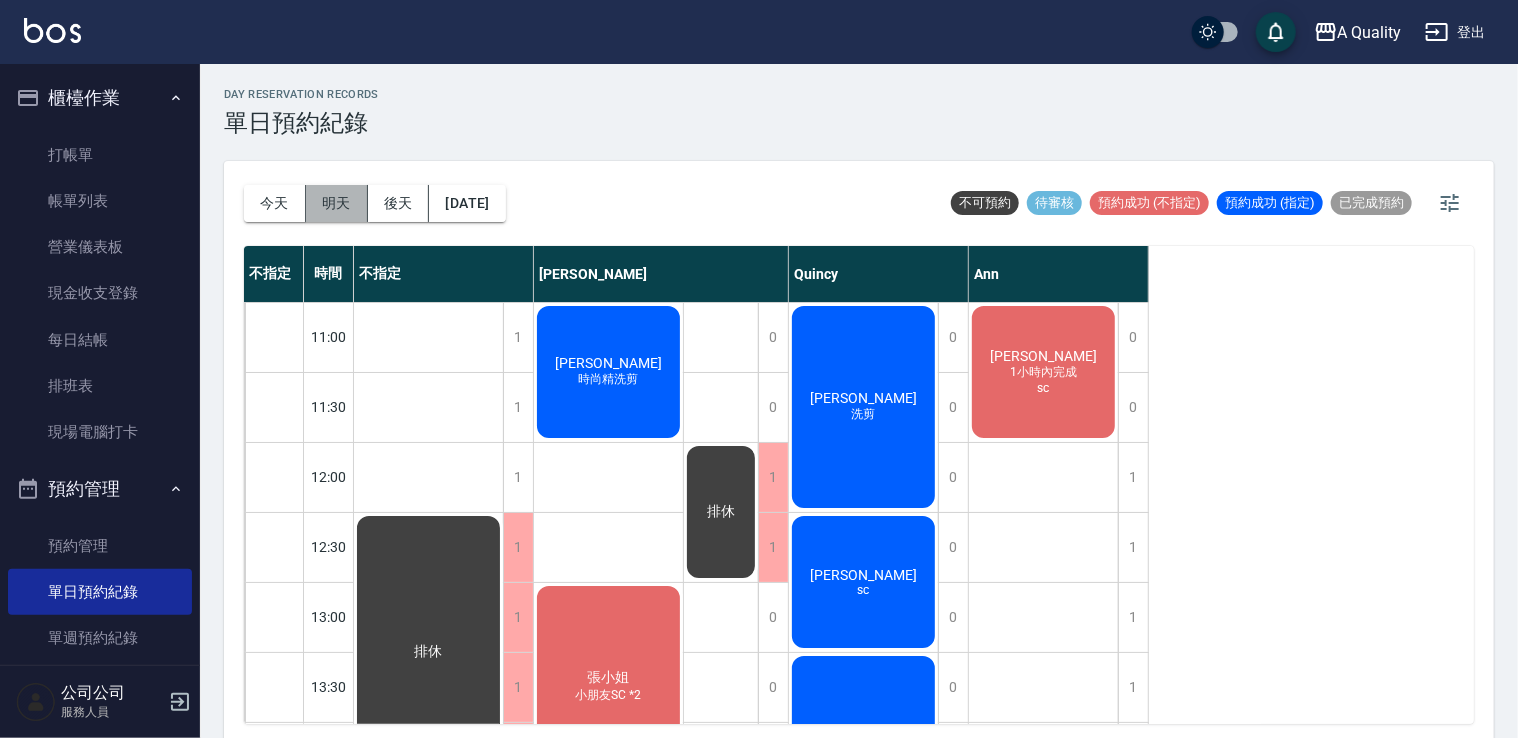 click on "明天" at bounding box center (337, 203) 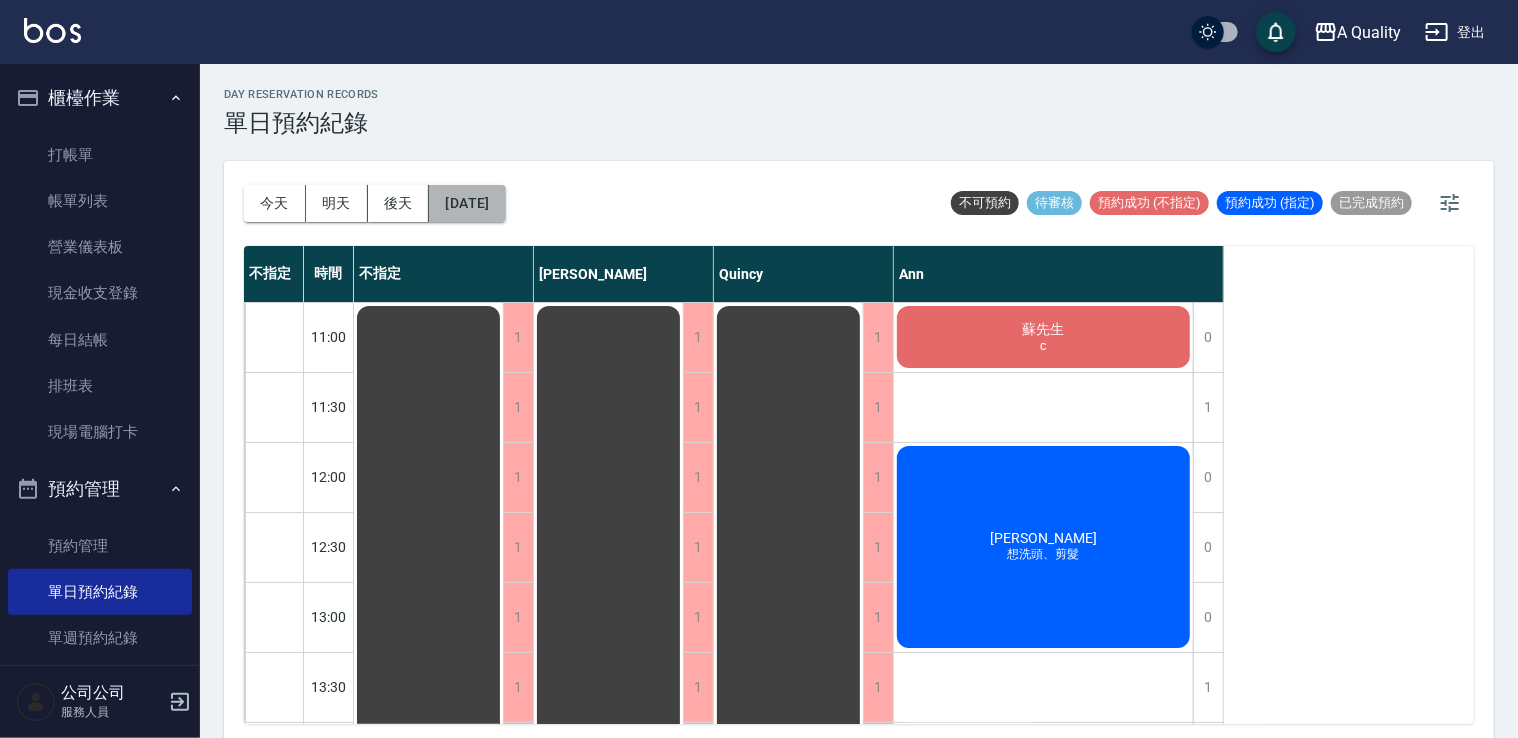 click on "2025/07/16" at bounding box center [467, 203] 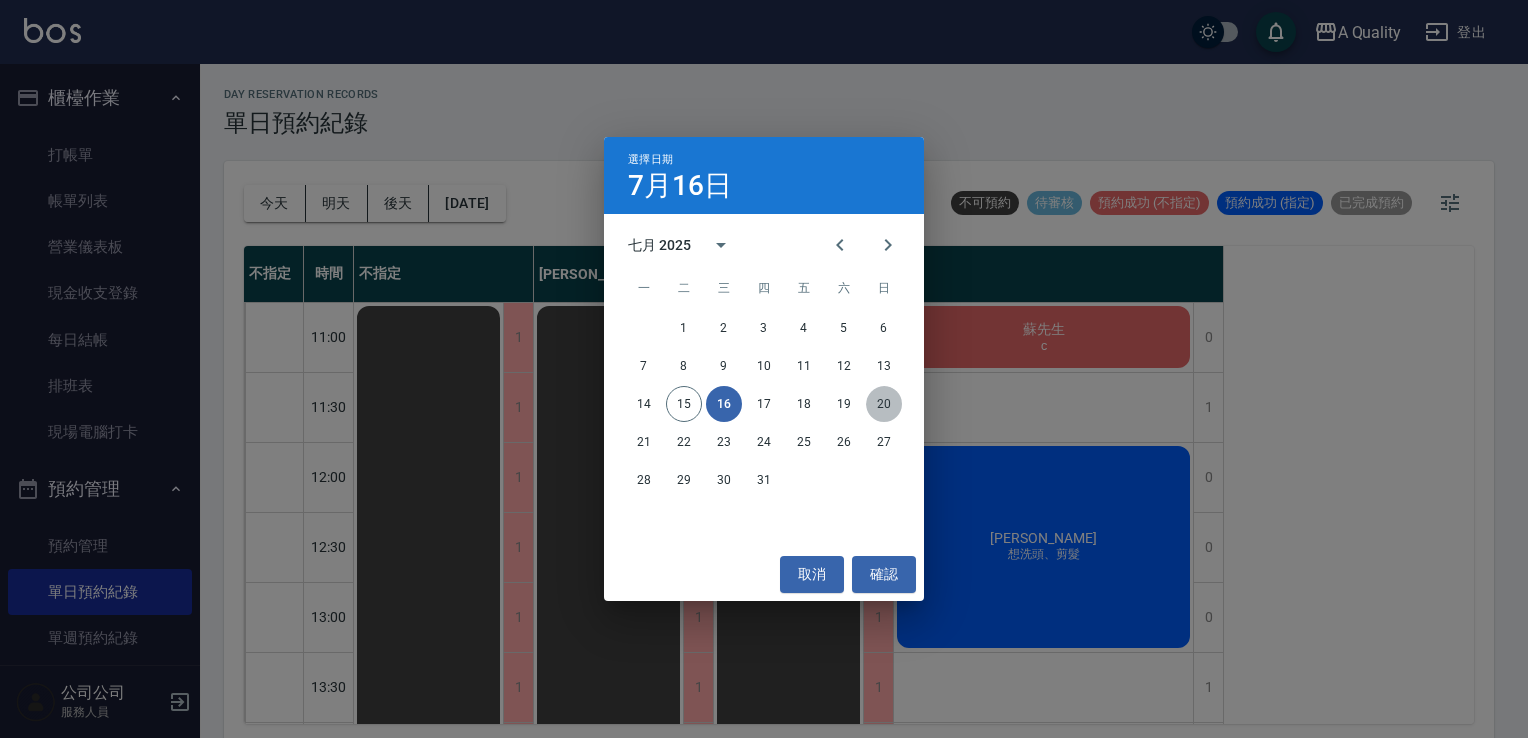 click on "20" at bounding box center (884, 404) 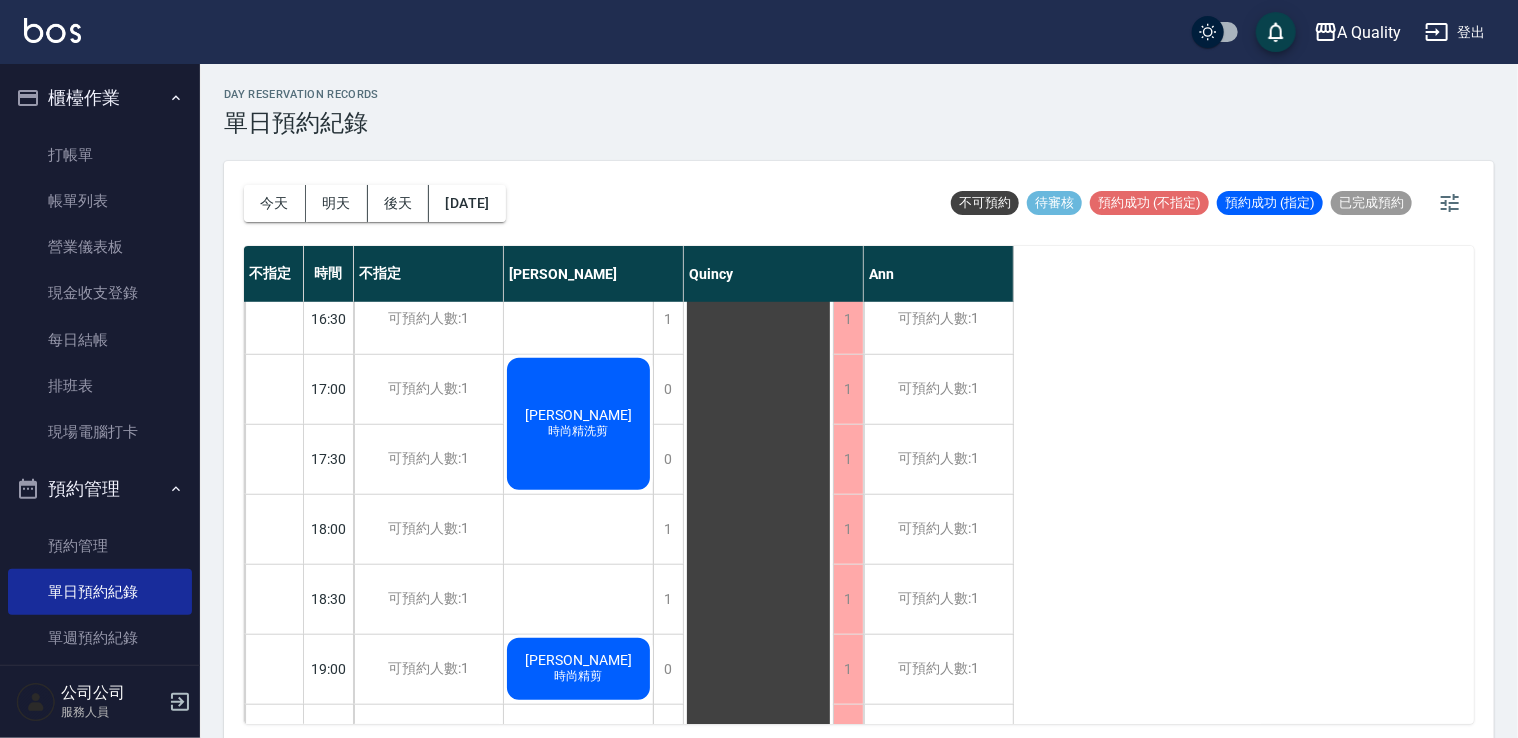 scroll, scrollTop: 800, scrollLeft: 0, axis: vertical 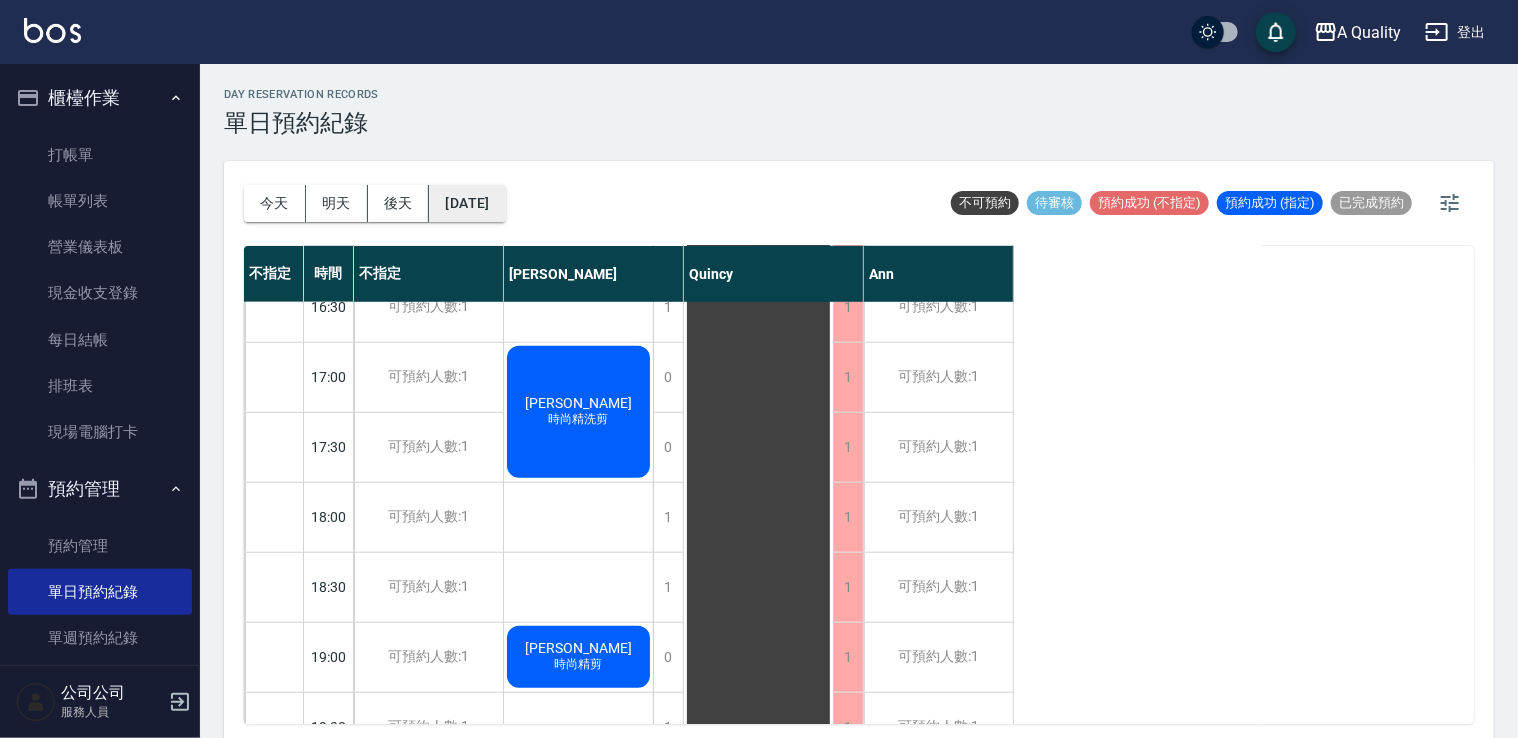 click on "2025/07/20" at bounding box center (467, 203) 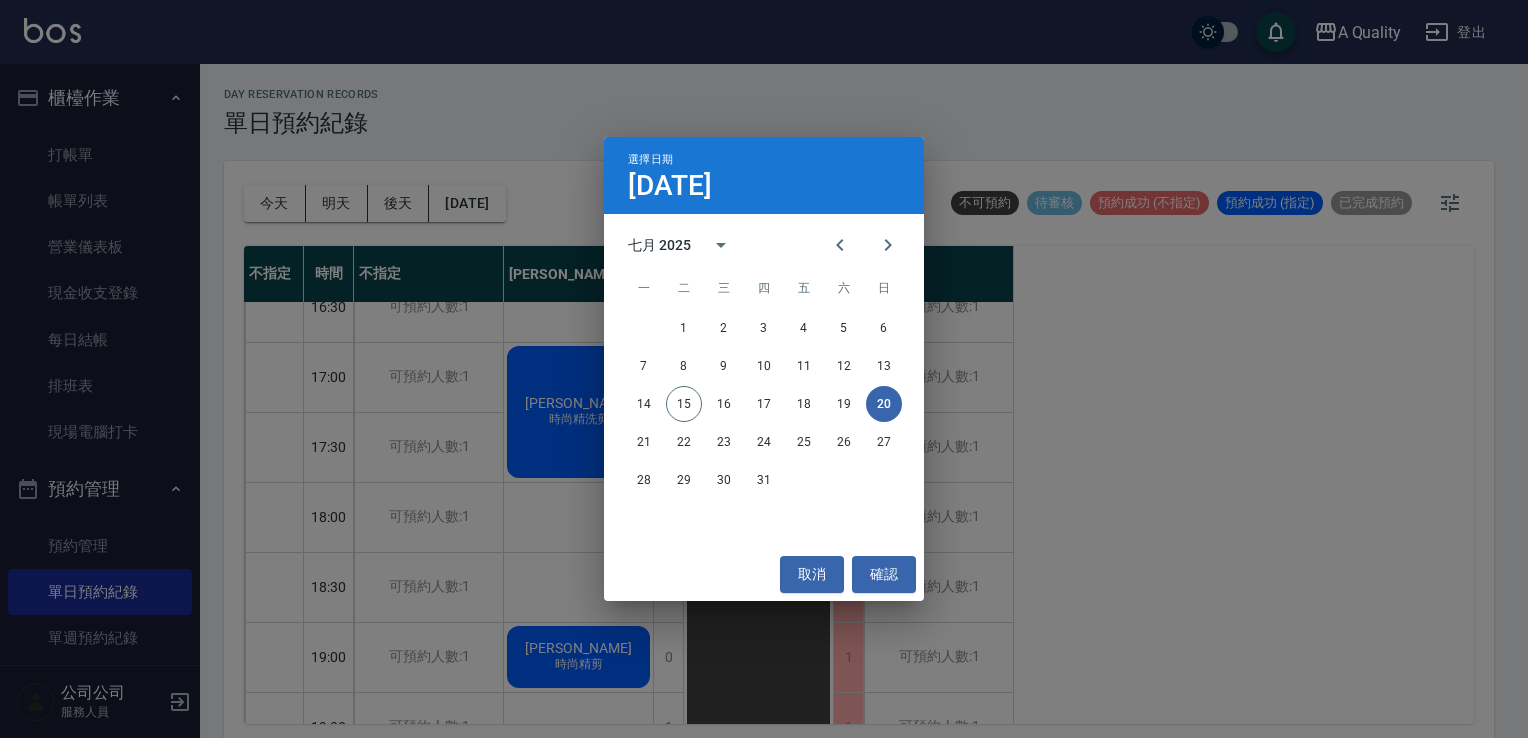 click on "14 15 16 17 18 19 20" at bounding box center [764, 404] 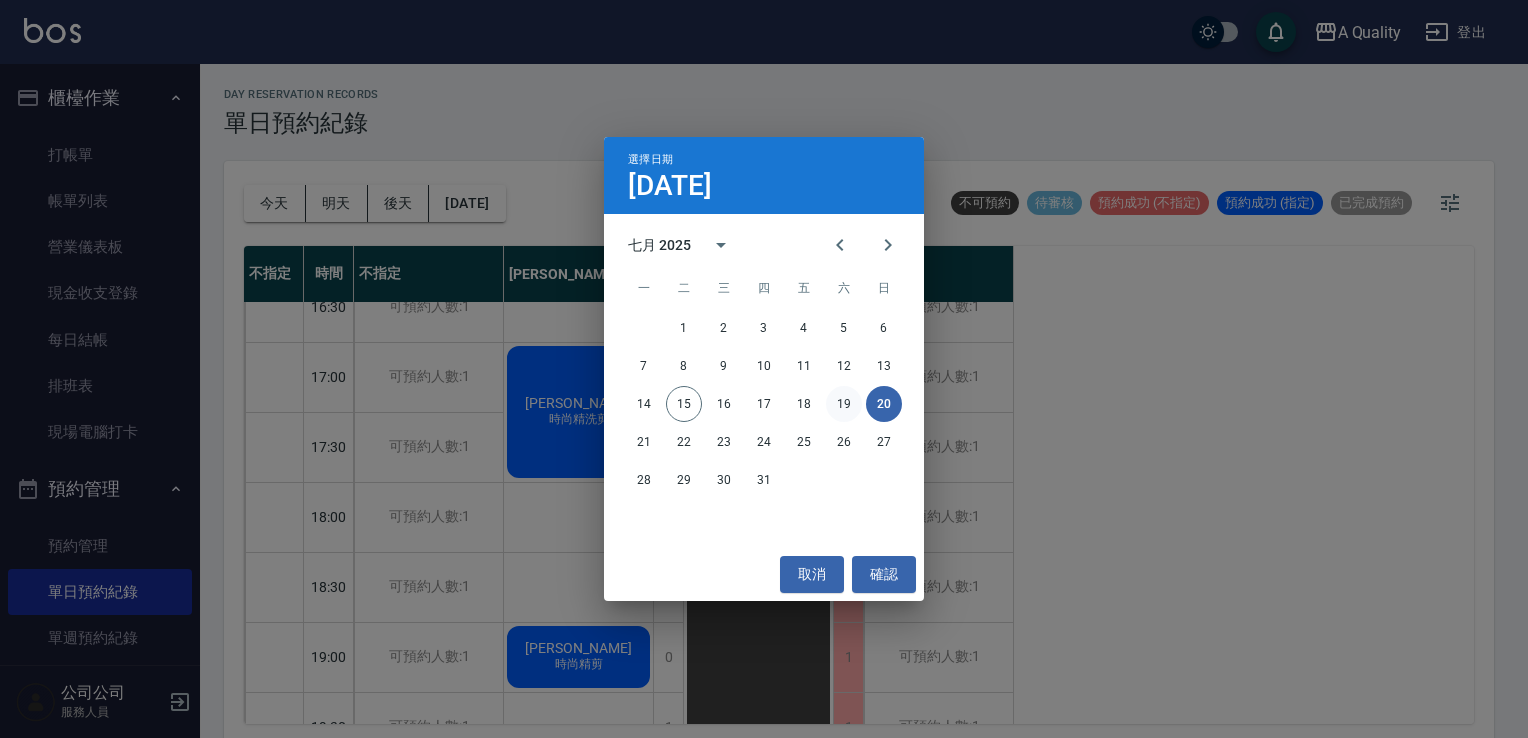 click on "19" at bounding box center (844, 404) 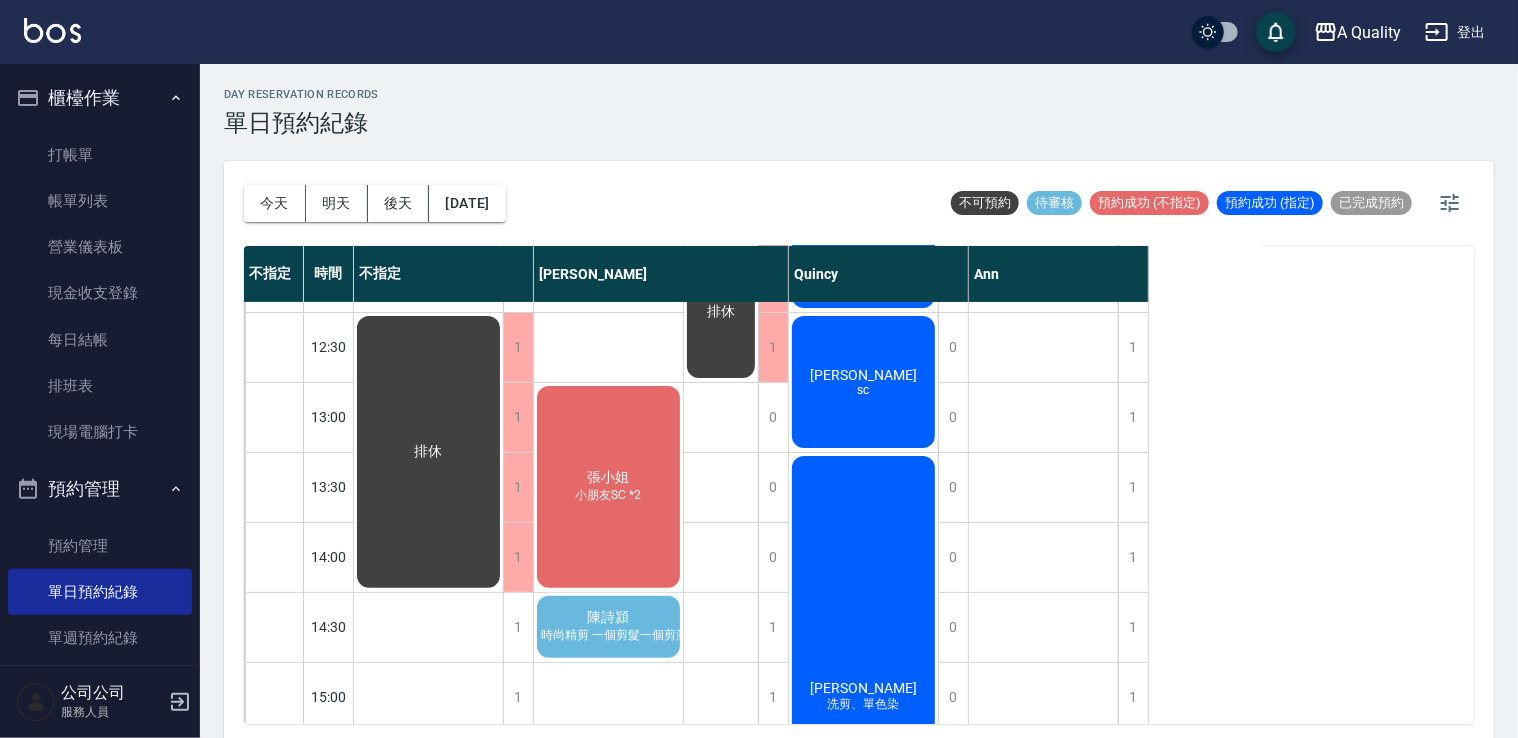 scroll, scrollTop: 0, scrollLeft: 0, axis: both 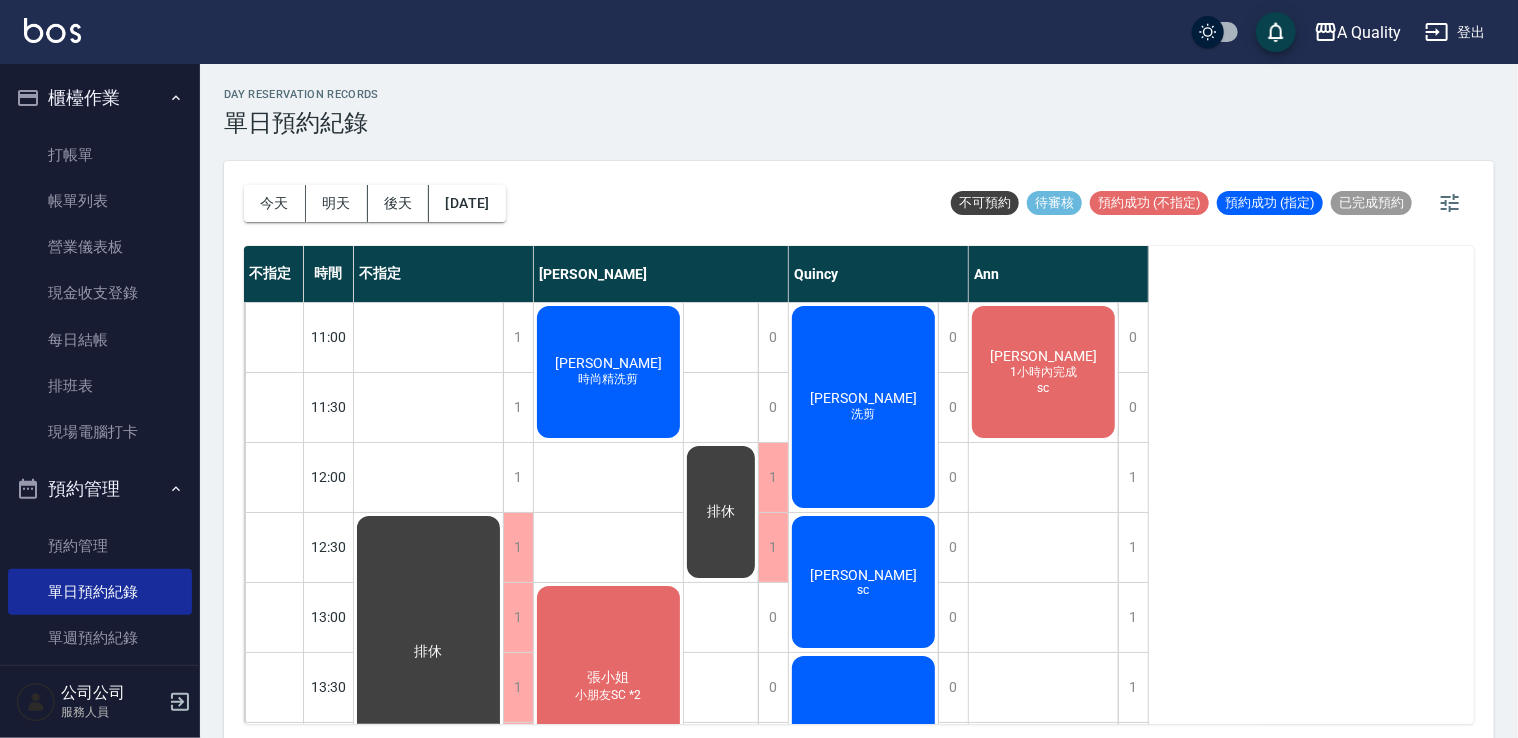 click on "今天 明天 後天 2025/07/19" at bounding box center [375, 203] 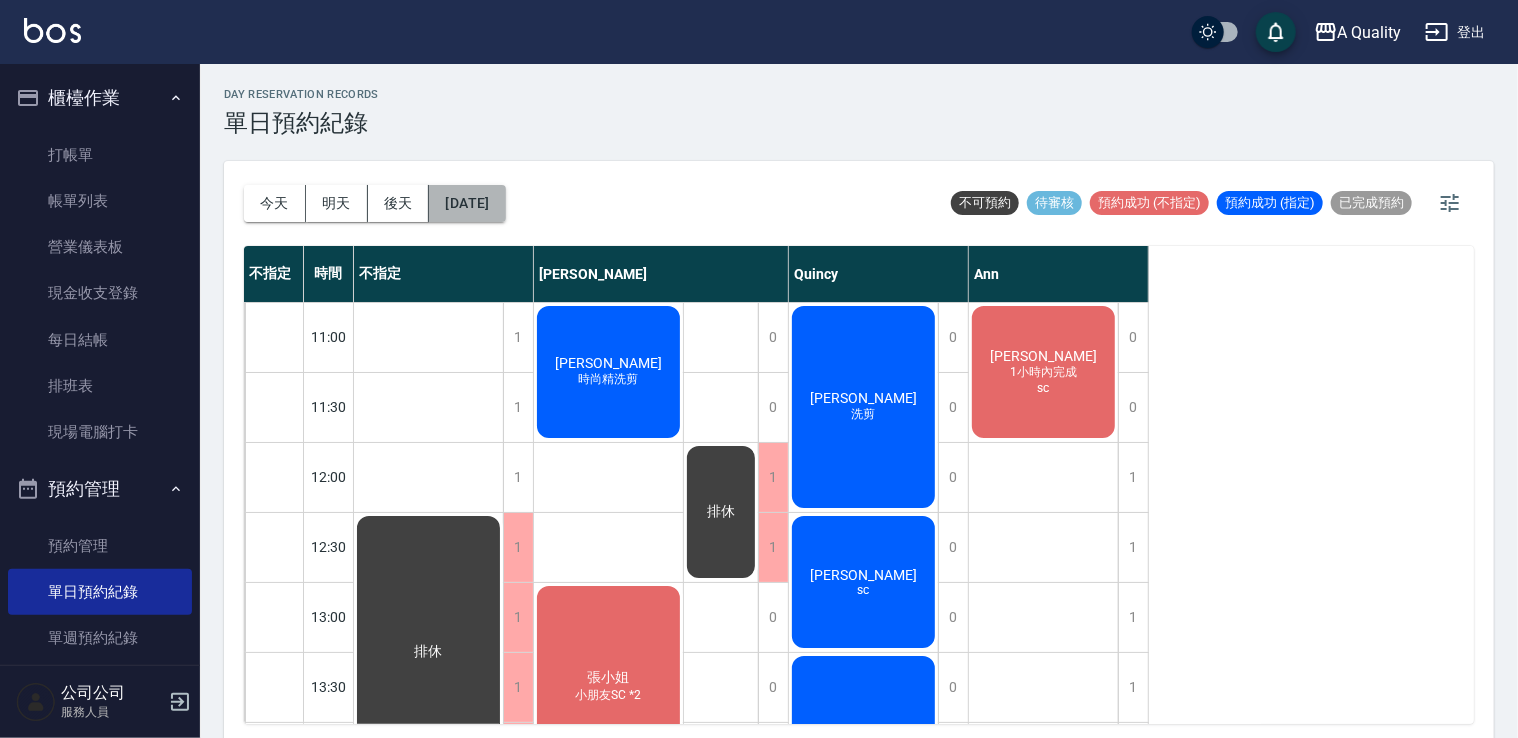 click on "2025/07/19" at bounding box center [467, 203] 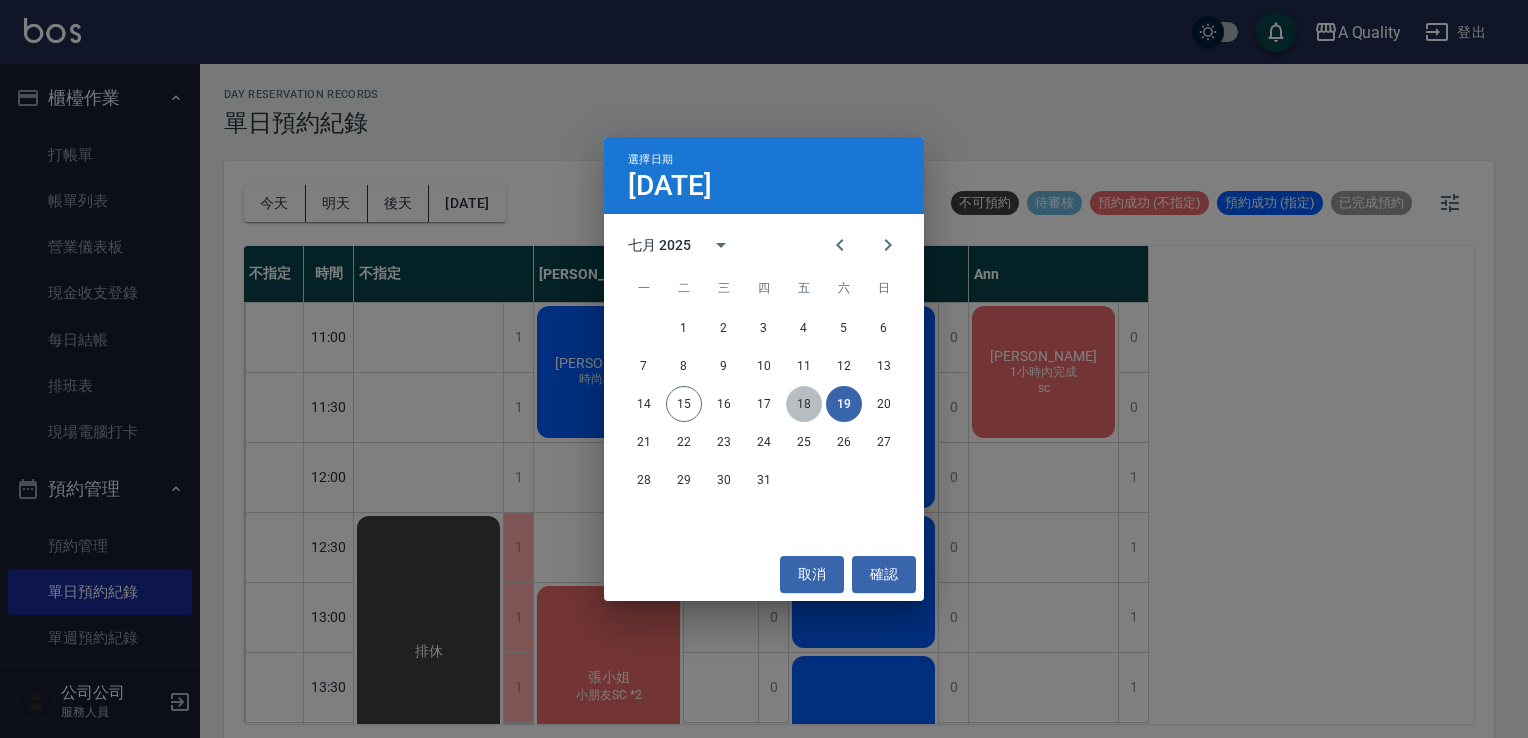 click on "18" at bounding box center [804, 404] 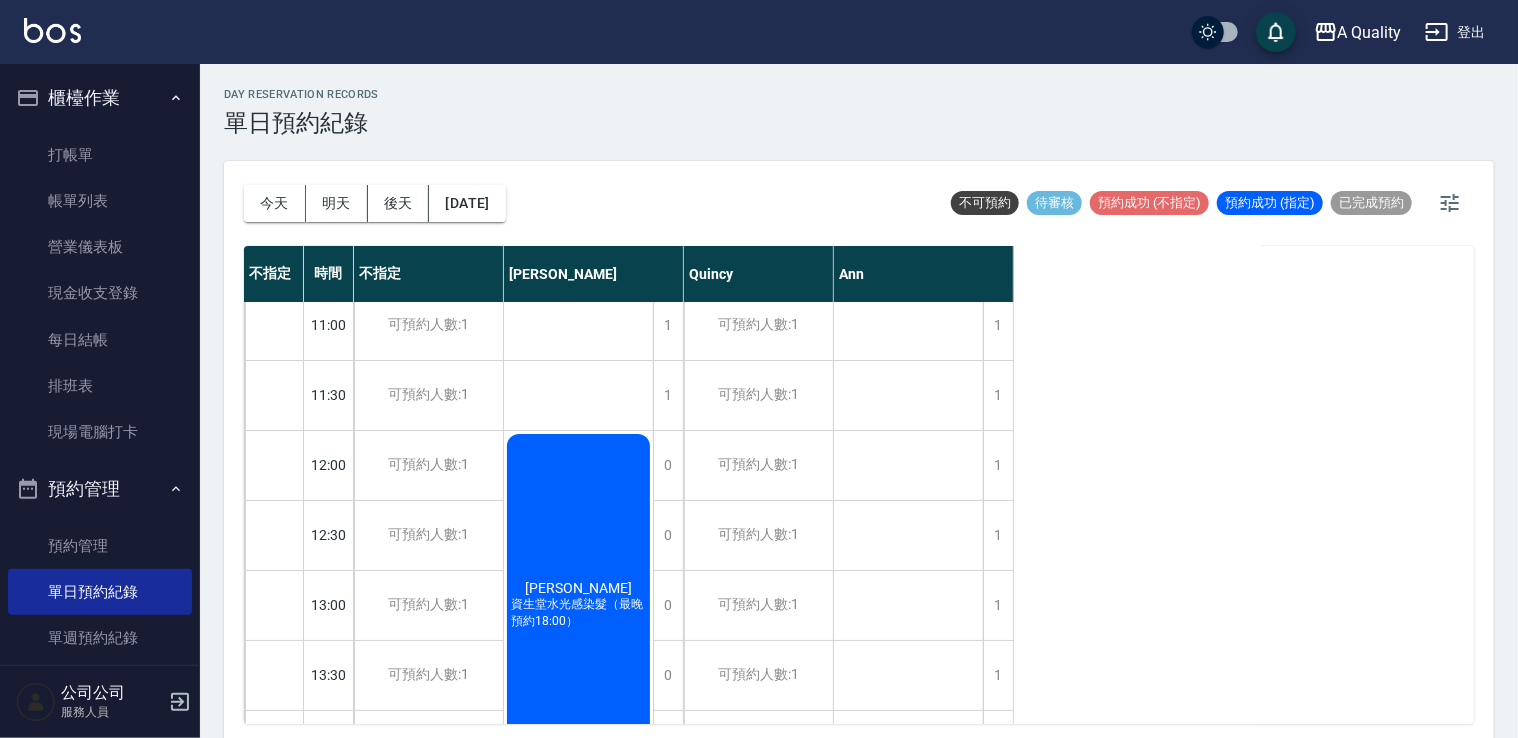 scroll, scrollTop: 0, scrollLeft: 0, axis: both 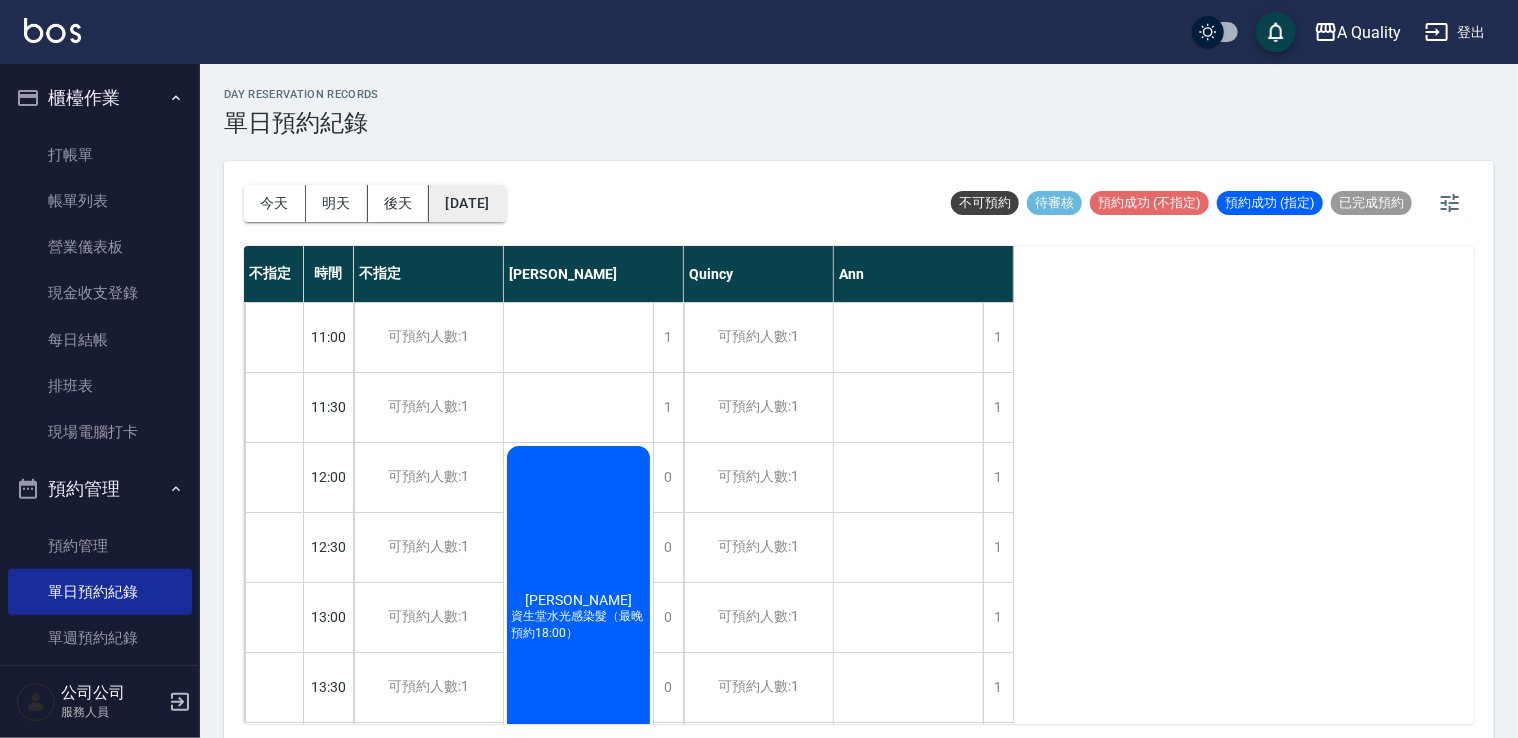 click on "2025/07/18" at bounding box center (467, 203) 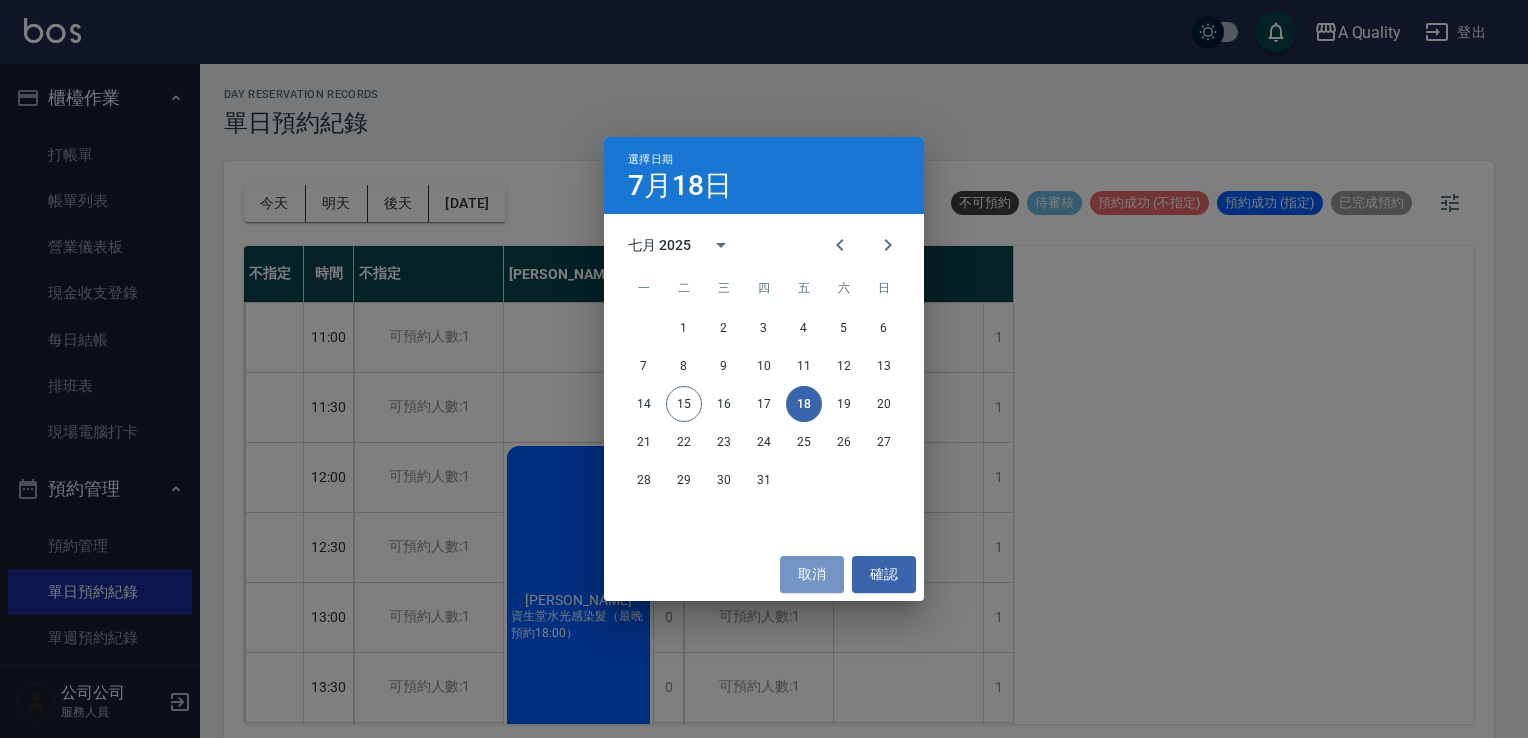 drag, startPoint x: 816, startPoint y: 570, endPoint x: 772, endPoint y: 582, distance: 45.607018 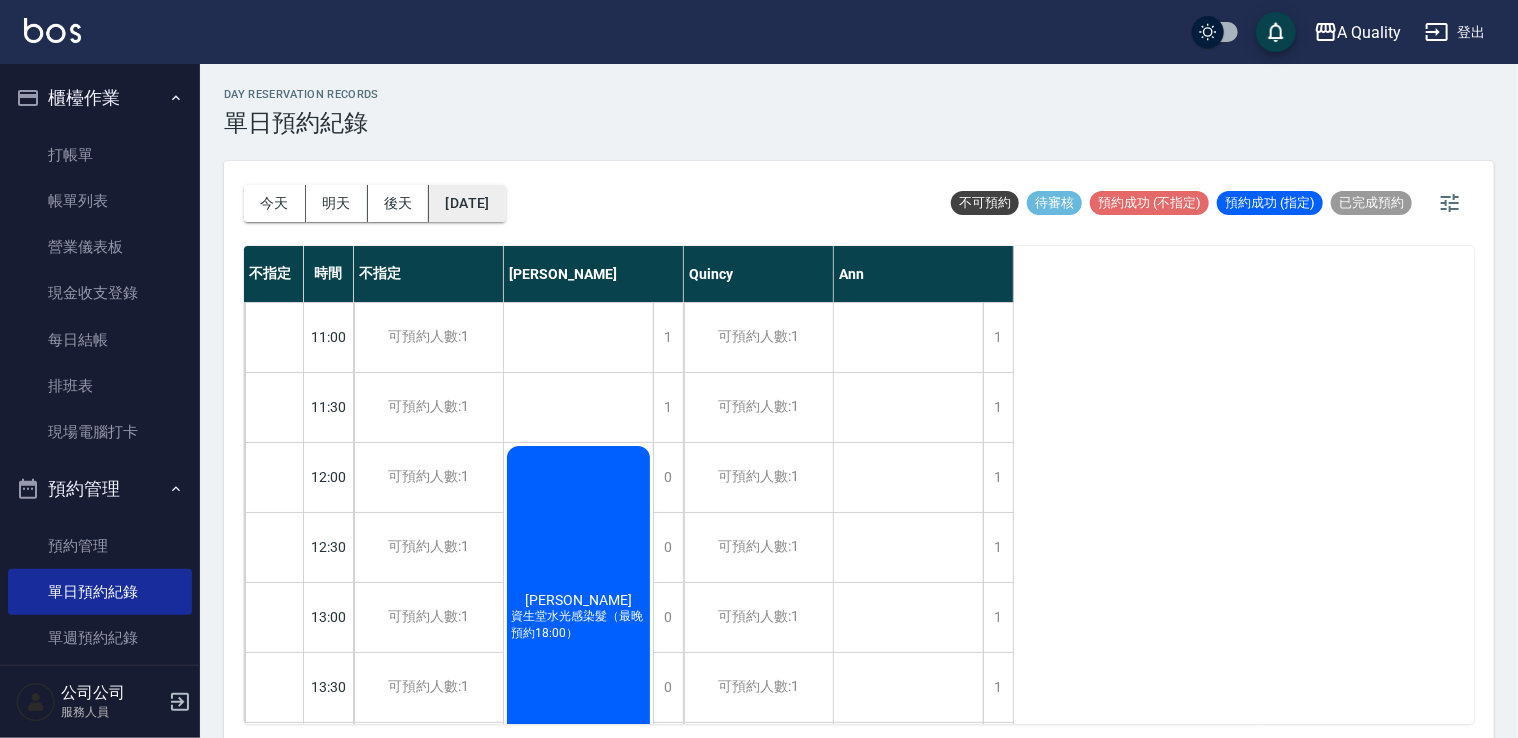 click on "2025/07/18" at bounding box center (467, 203) 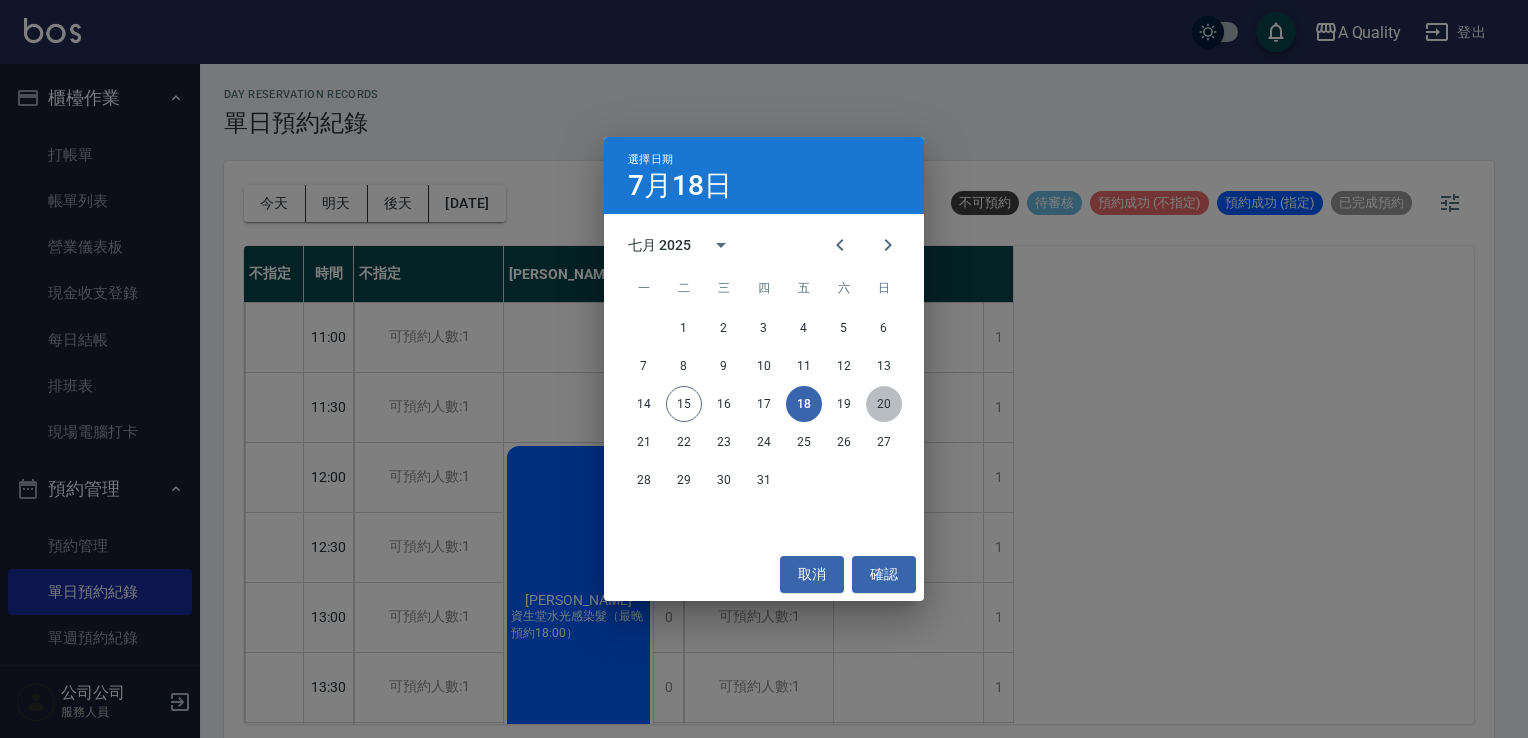 click on "20" at bounding box center [884, 404] 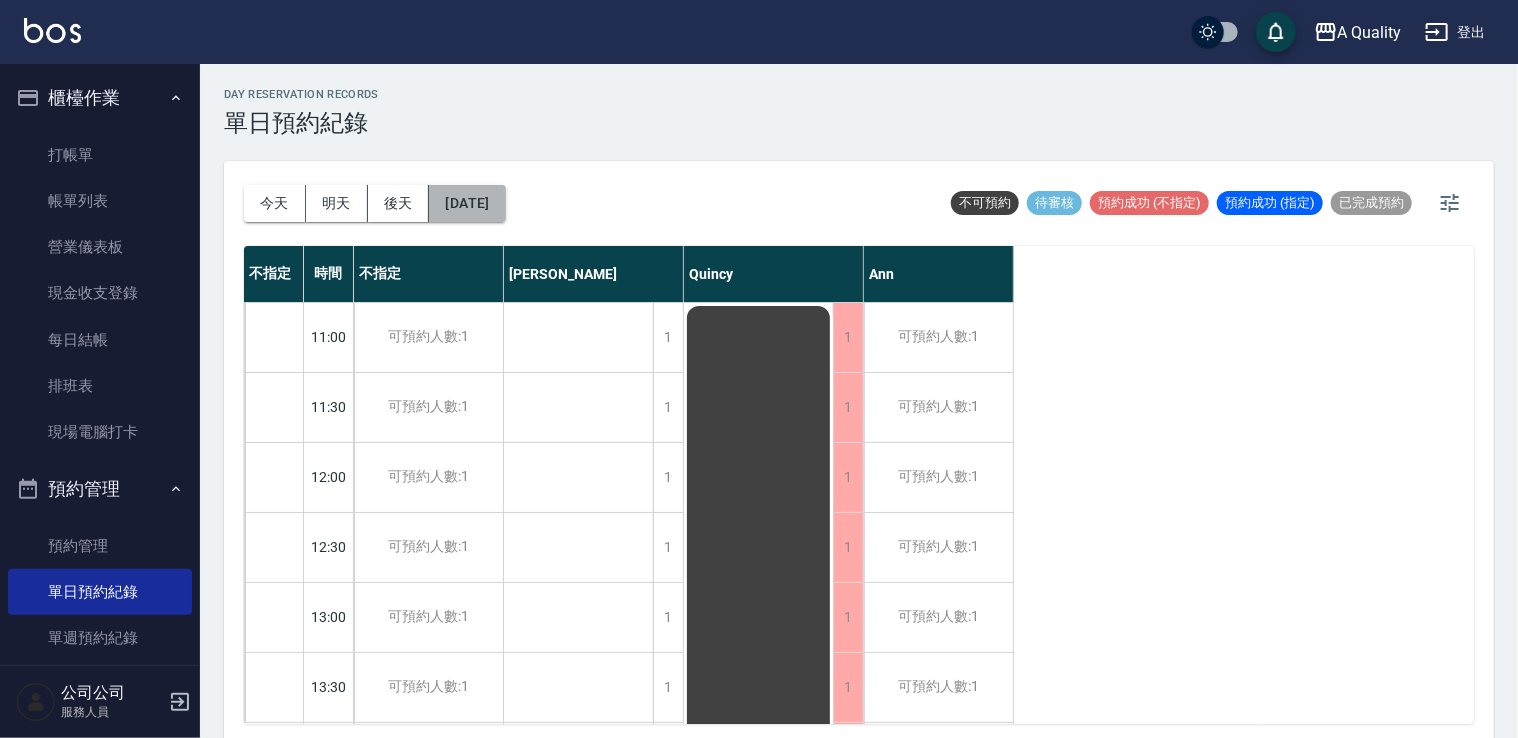 click on "2025/07/20" at bounding box center (467, 203) 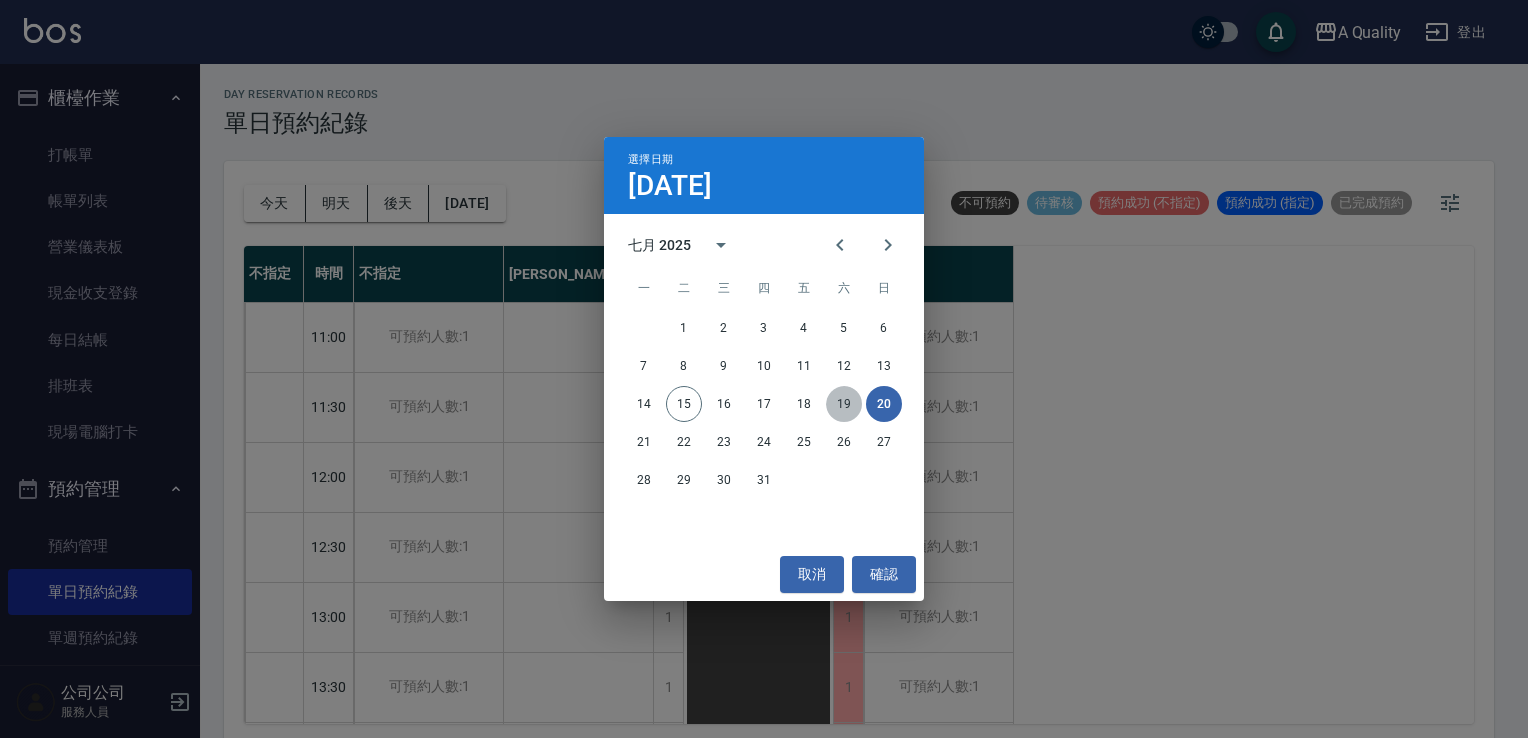 click on "19" at bounding box center (844, 404) 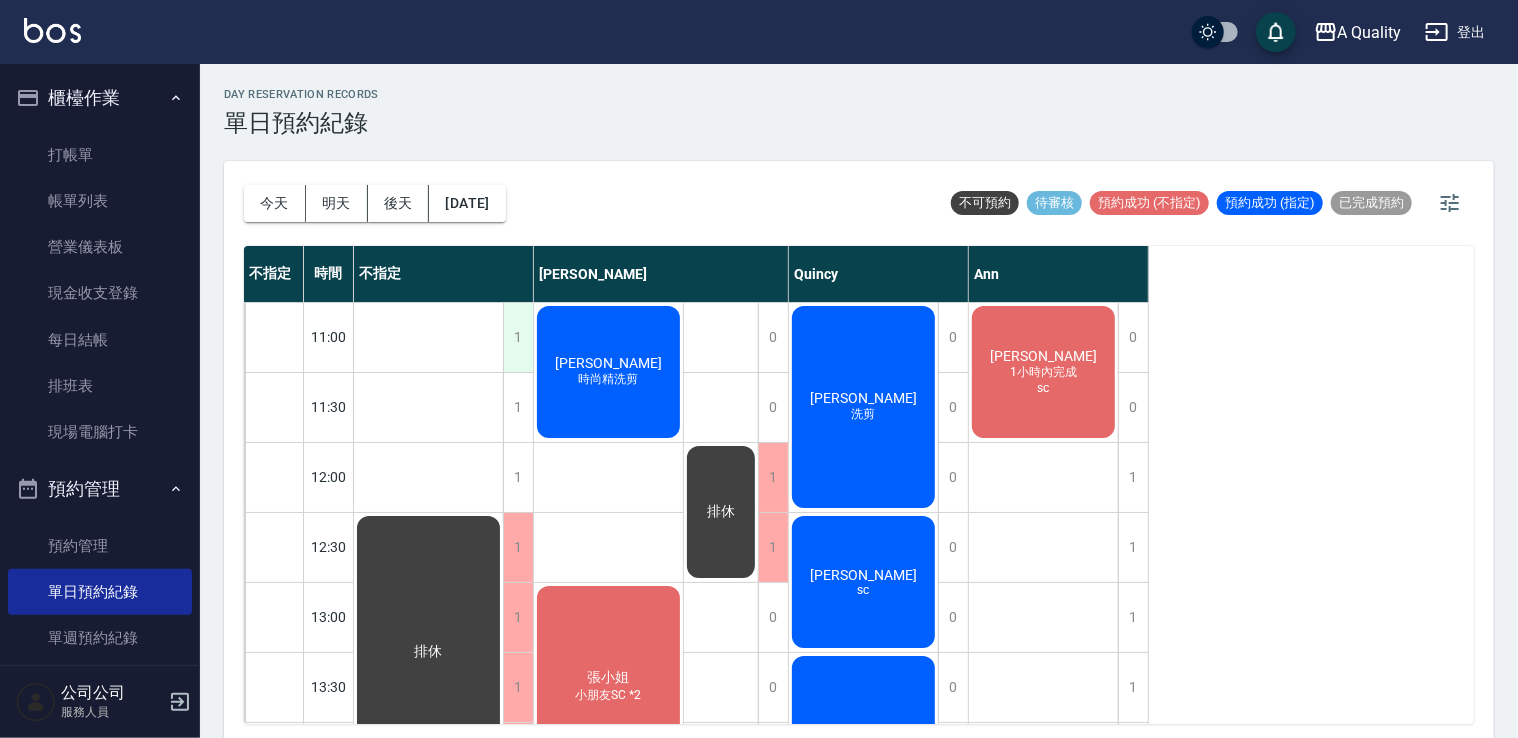 click on "1" at bounding box center (518, 337) 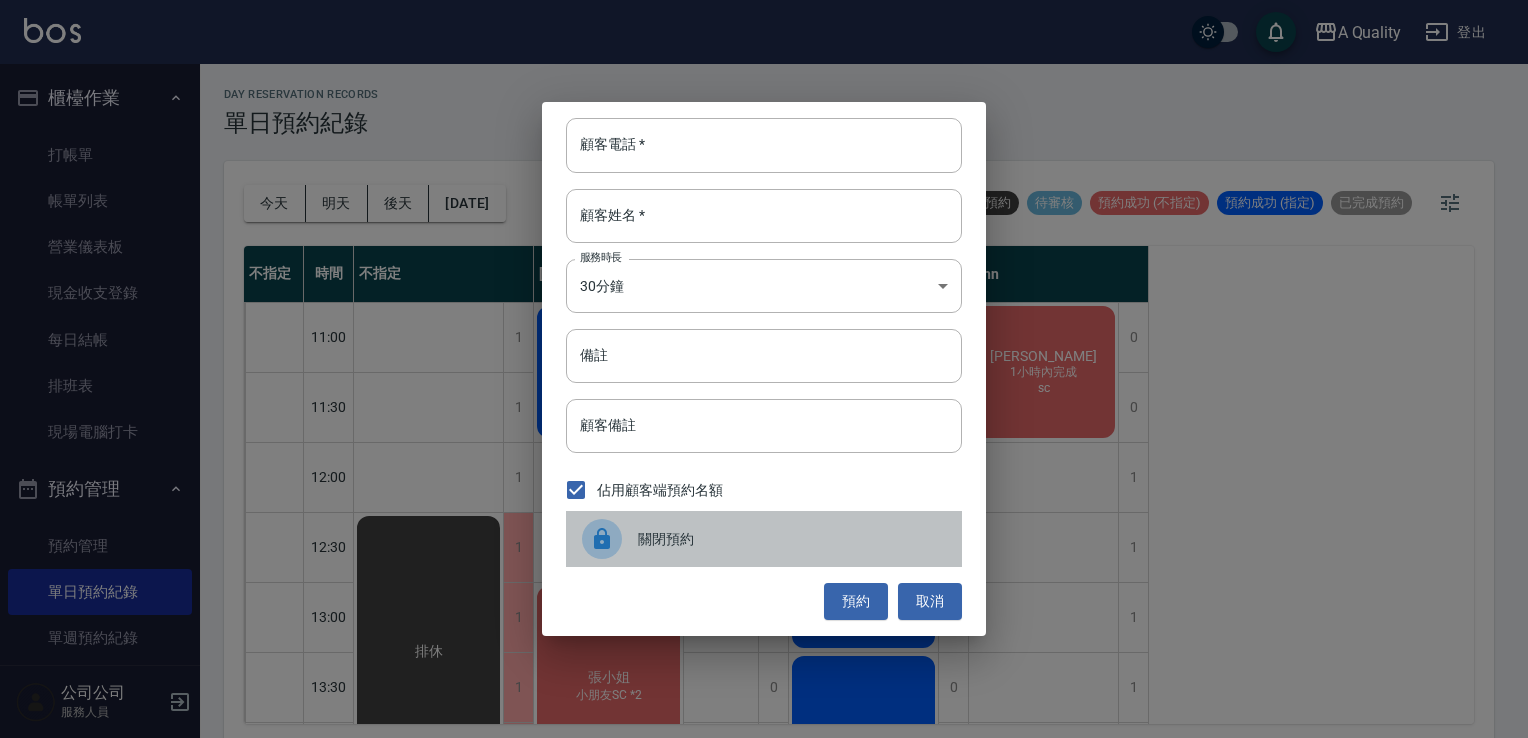 click on "關閉預約" at bounding box center [792, 539] 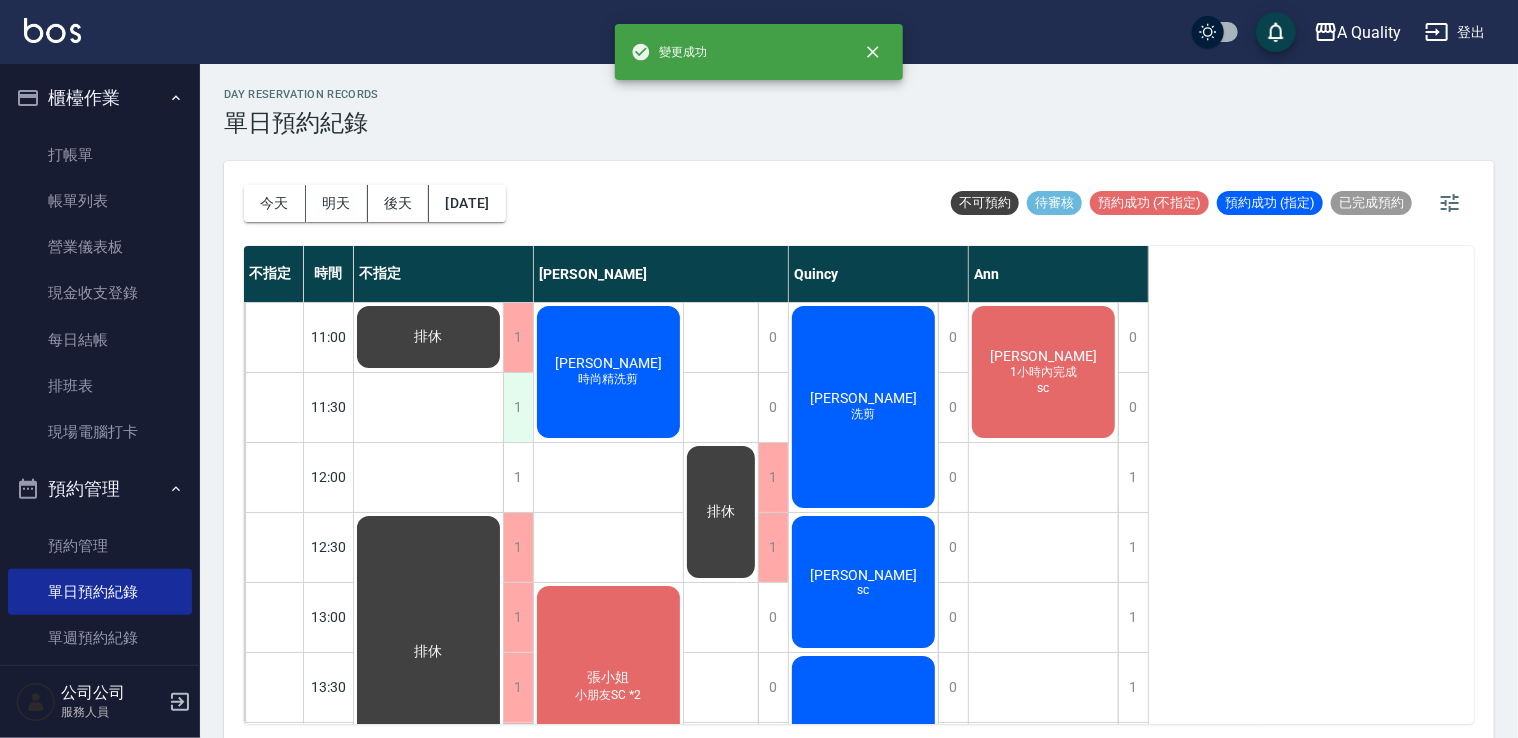 click on "1" at bounding box center [518, 407] 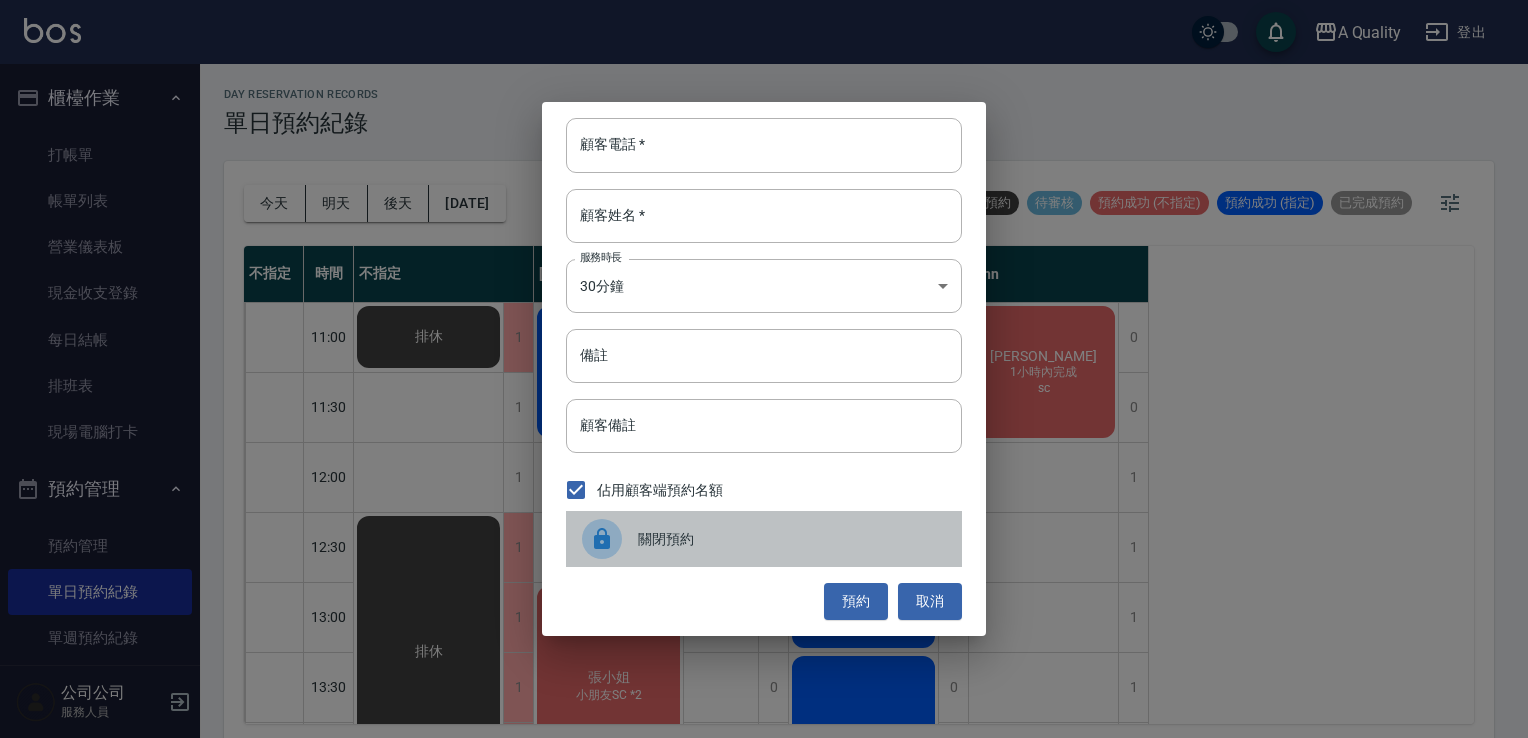 click at bounding box center [610, 539] 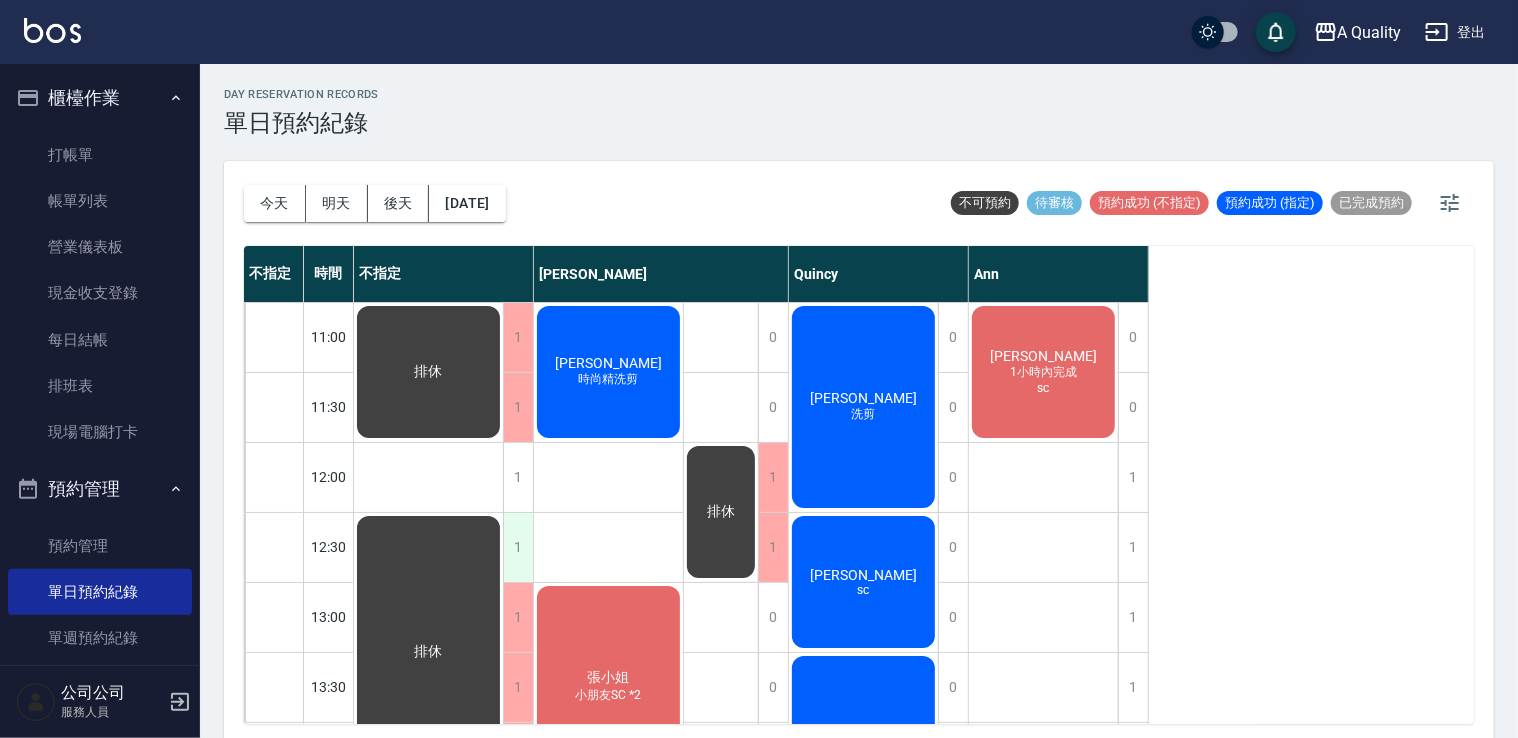 click on "1" at bounding box center (518, 547) 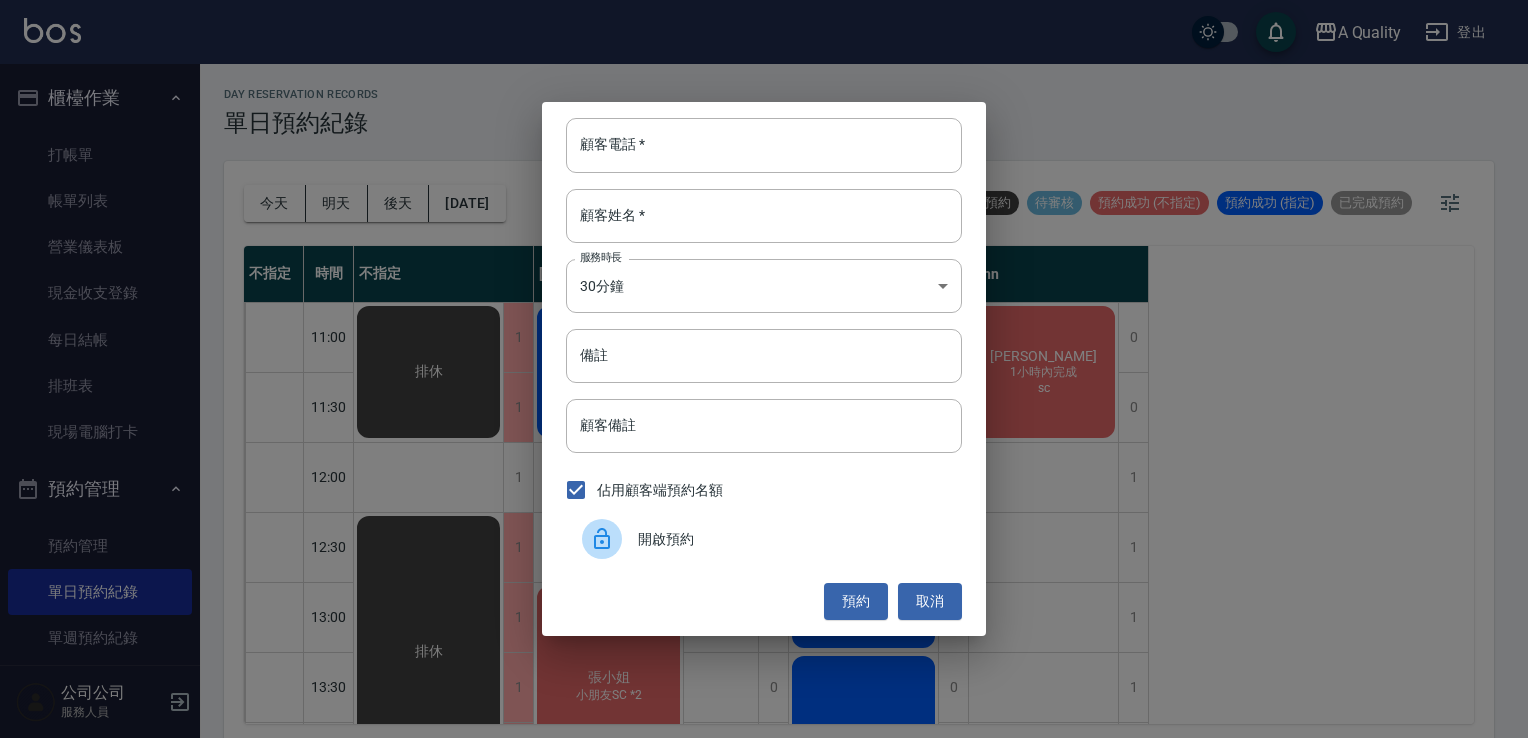 click at bounding box center [602, 539] 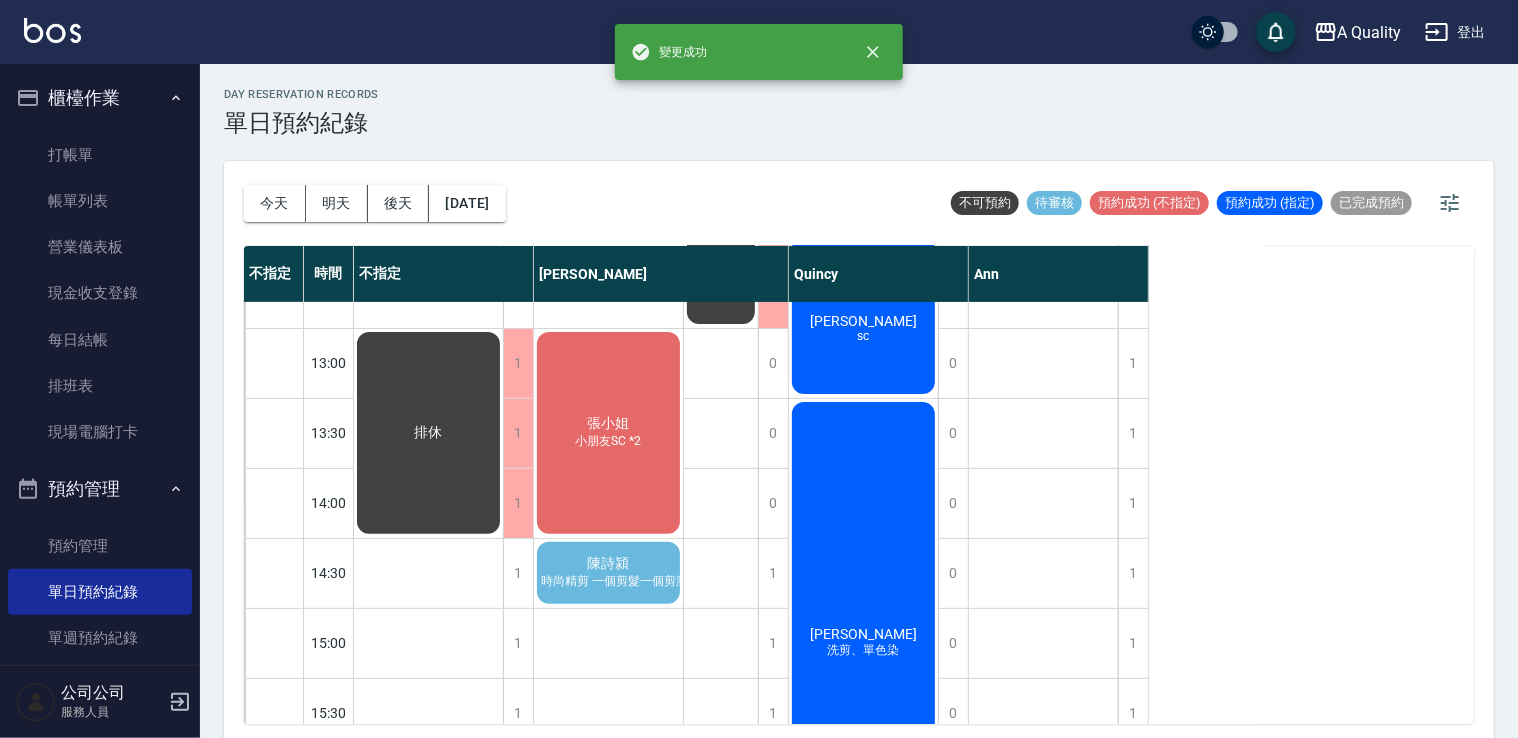 scroll, scrollTop: 300, scrollLeft: 0, axis: vertical 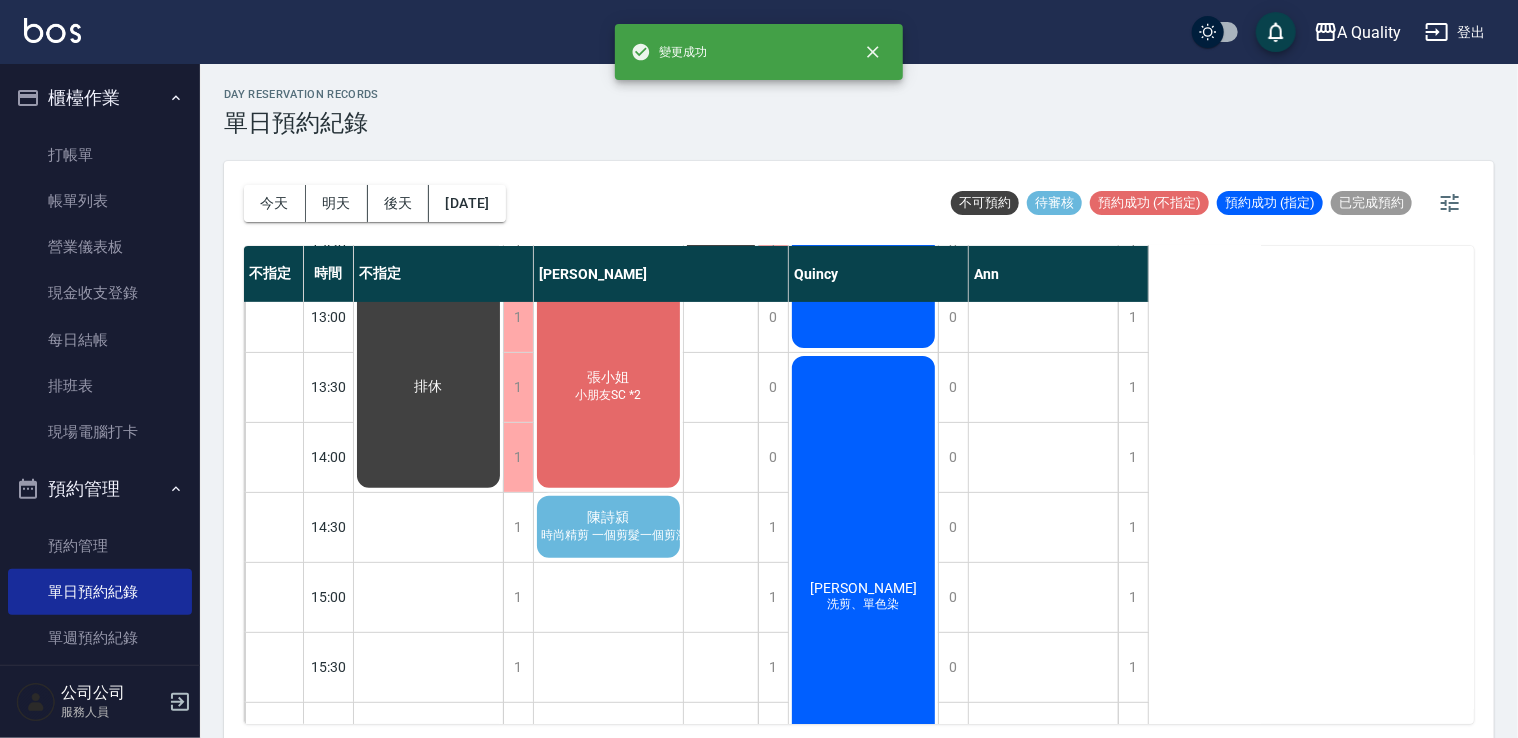 click on "時尚精剪 一個剪髮一個剪瀏海" at bounding box center (620, 535) 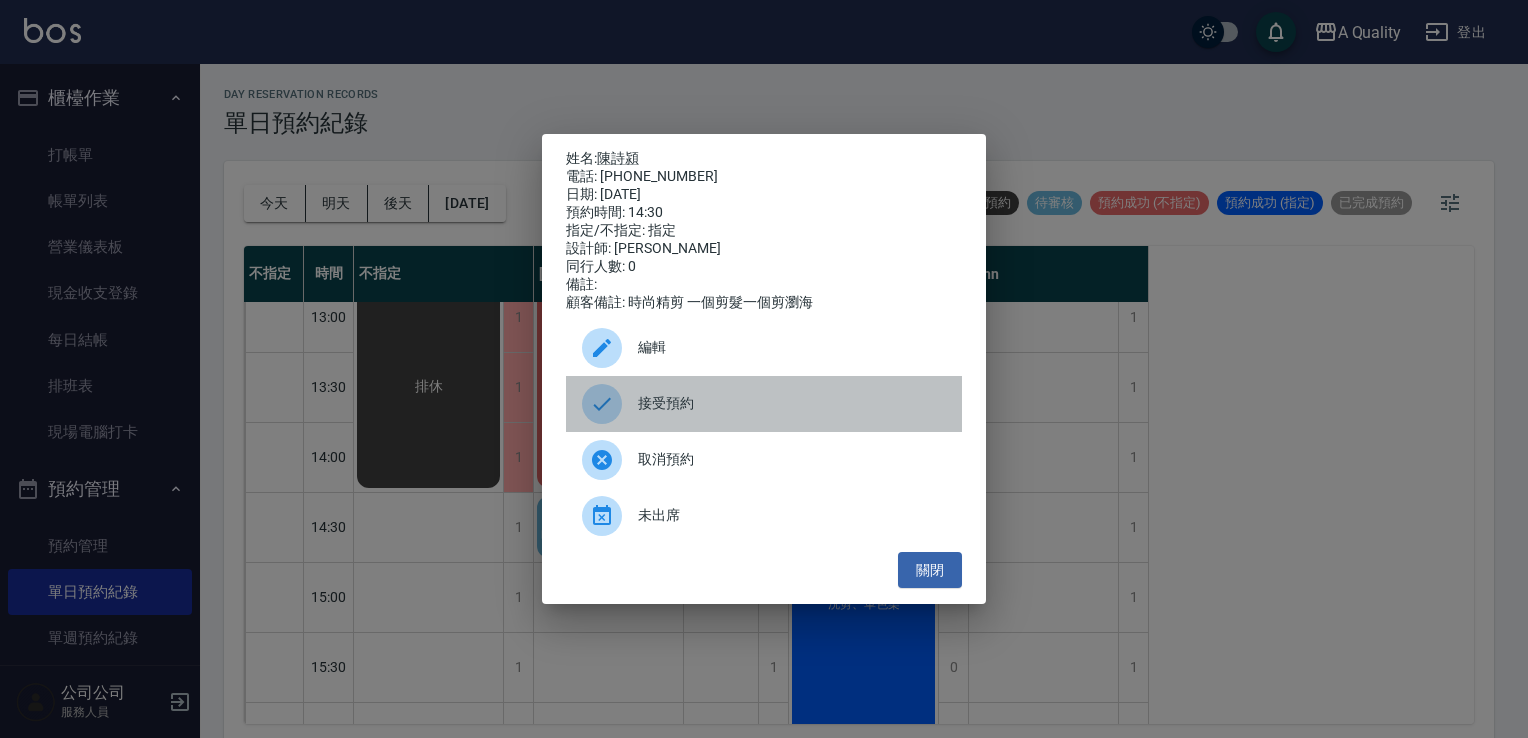 click on "接受預約" at bounding box center [764, 404] 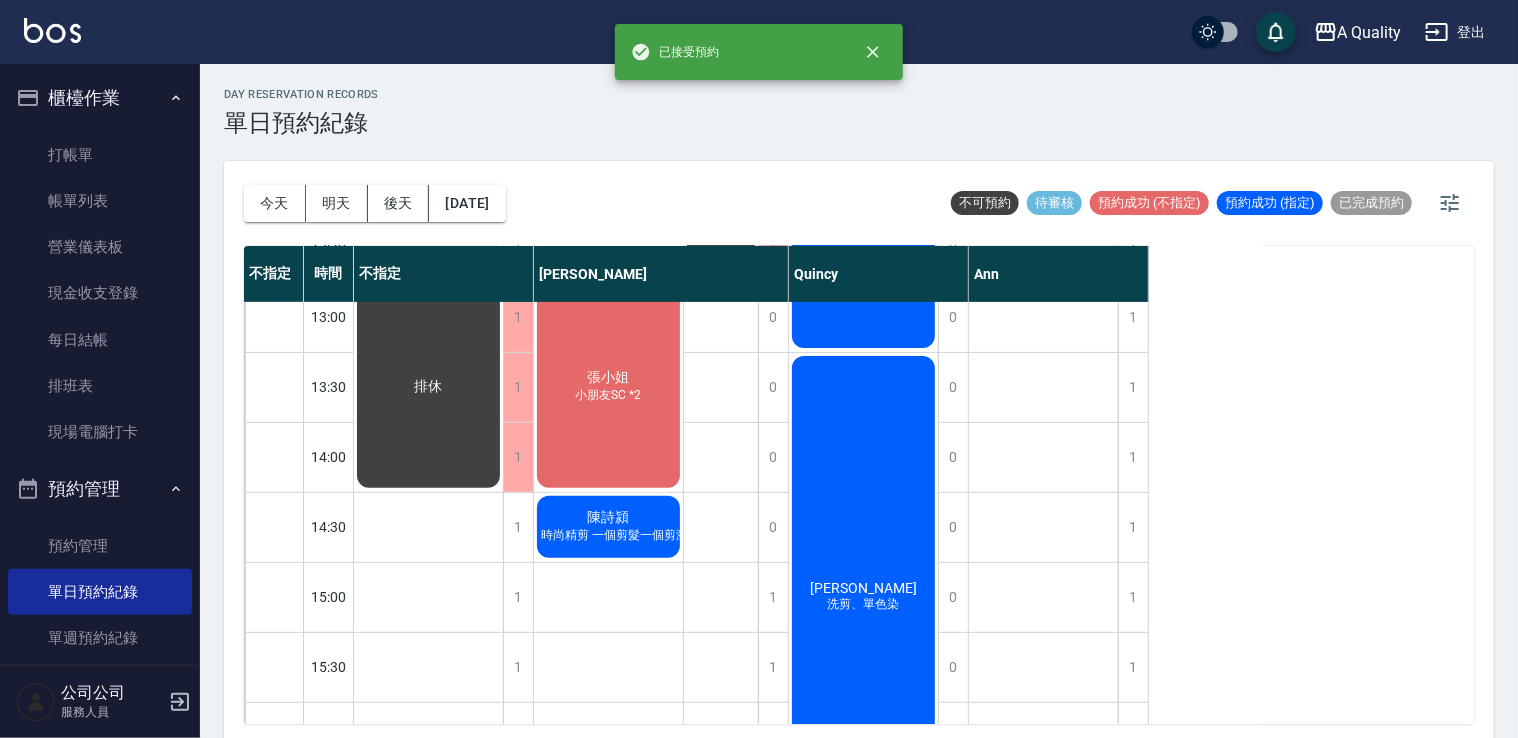 click on "時尚精剪 一個剪髮一個剪瀏海" at bounding box center [620, 535] 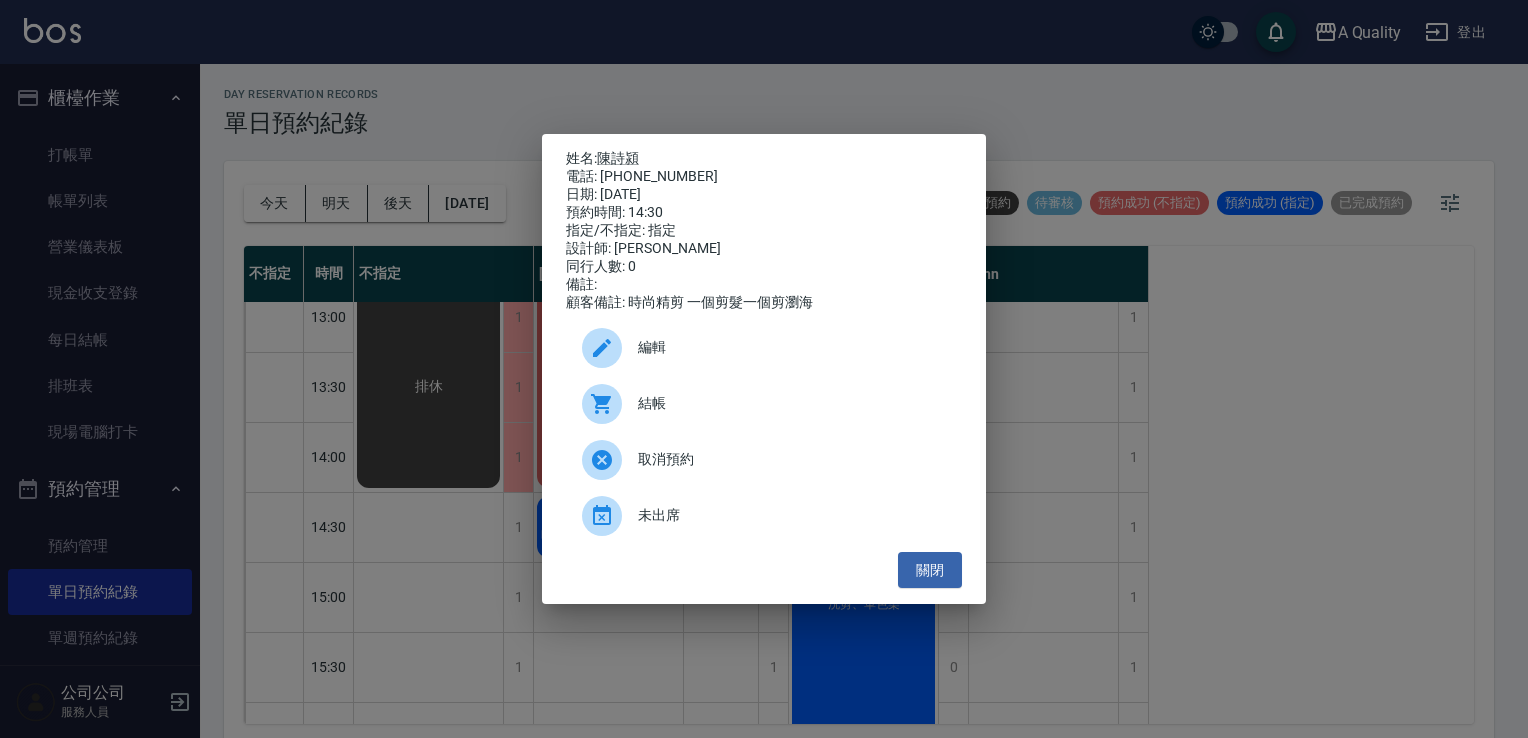 click on "編輯" at bounding box center (792, 347) 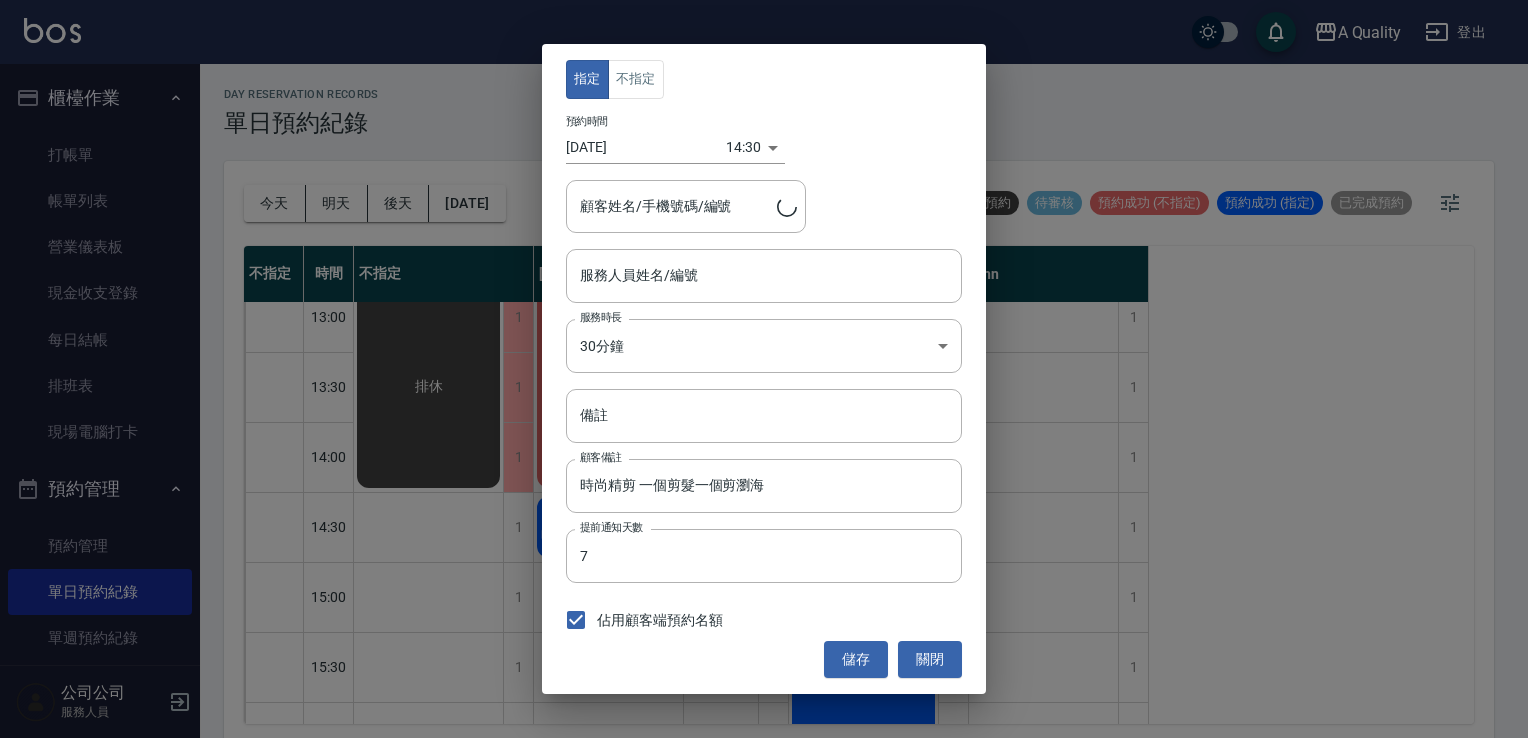 type on "Taylor(無代號)" 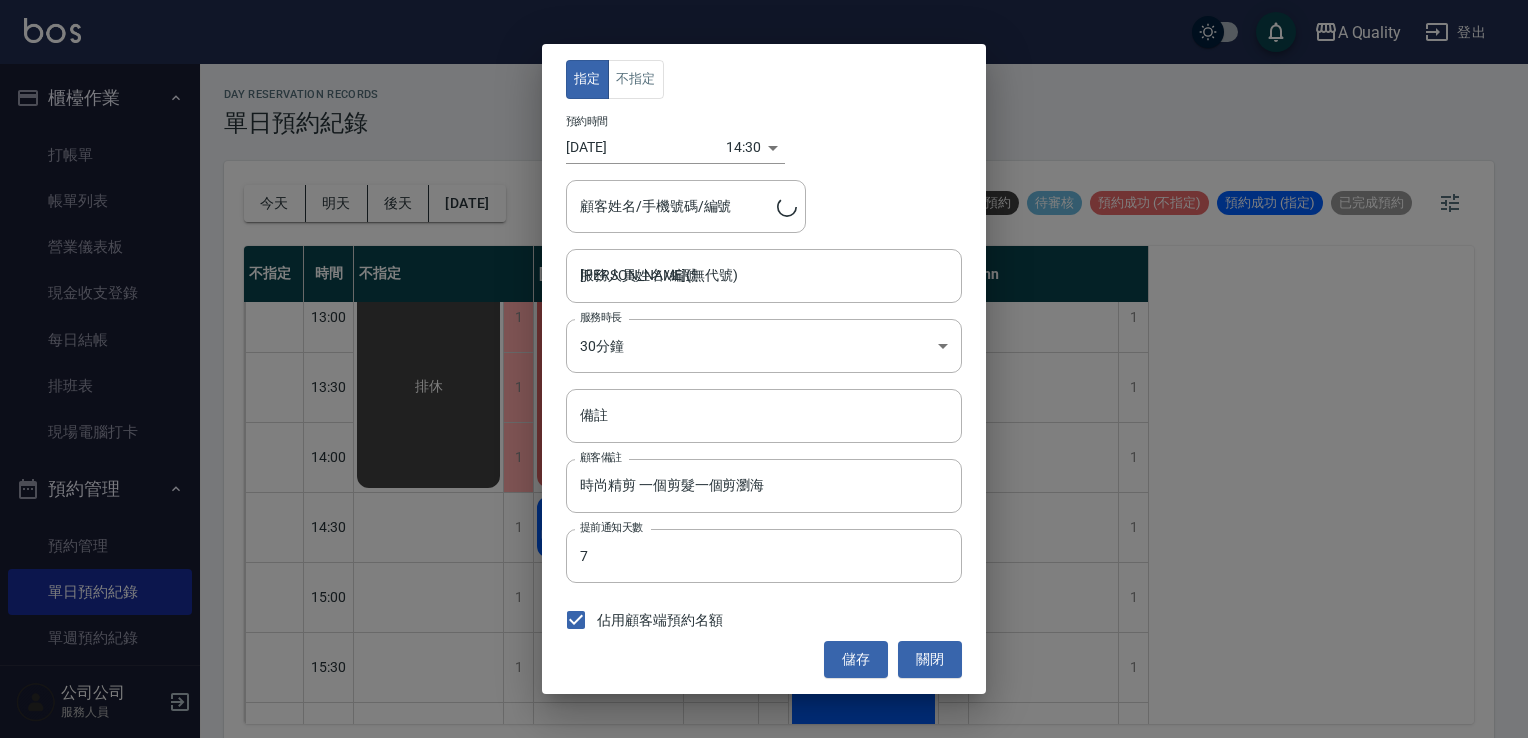 type on "陳詩潁/0937835200" 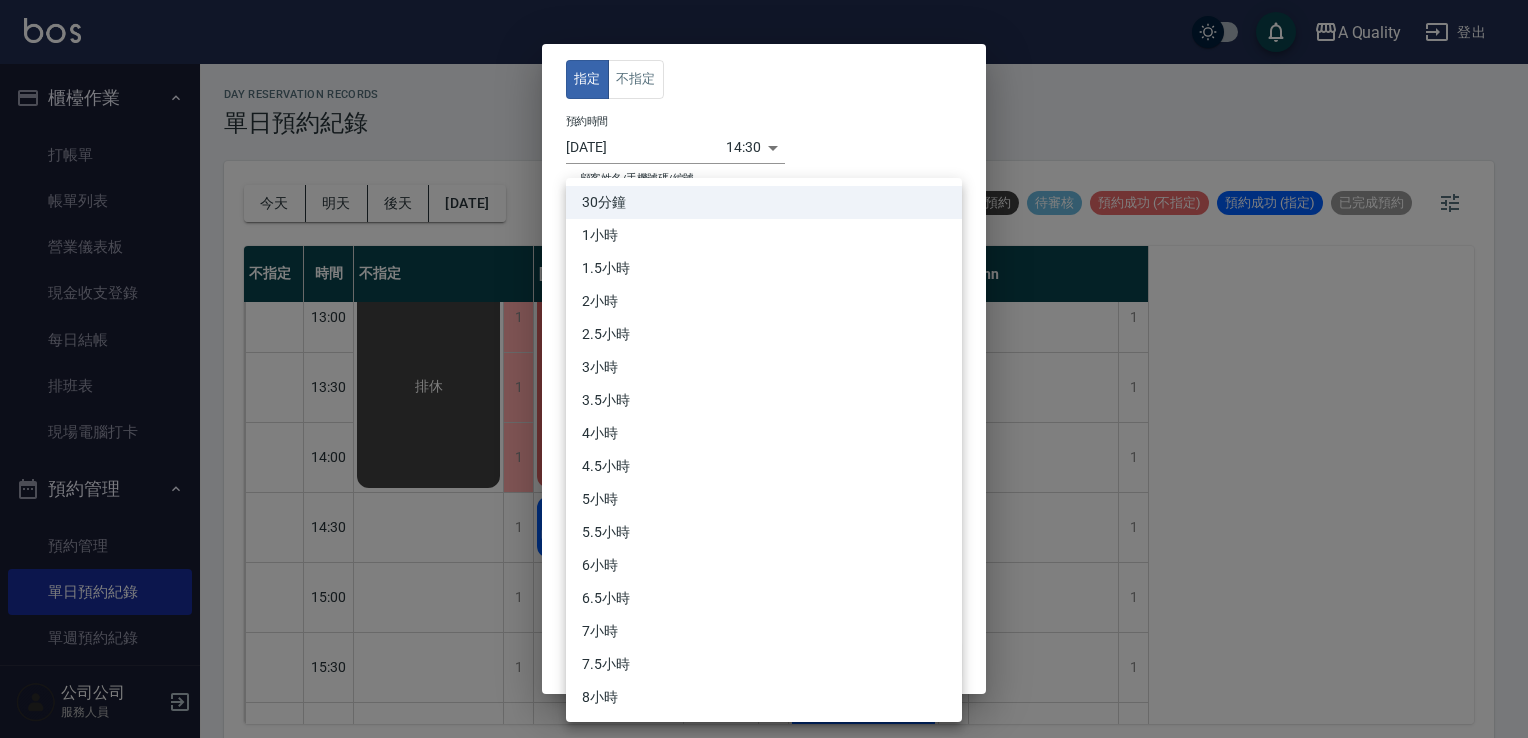 click on "A Quality 登出 櫃檯作業 打帳單 帳單列表 營業儀表板 現金收支登錄 每日結帳 排班表 現場電腦打卡 預約管理 預約管理 單日預約紀錄 單週預約紀錄 報表及分析 報表目錄 店家日報表 互助日報表 互助排行榜 互助點數明細 設計師日報表 設計師業績分析表 設計師排行榜 店販抽成明細 每日非現金明細 客戶管理 客戶列表 卡券管理 入金管理 公司公司 服務人員 day Reservation records 單日預約紀錄 今天 明天 後天 2025/07/19 不可預約 待審核 預約成功 (不指定) 預約成功 (指定) 已完成預約 不指定 時間 不指定 Taylor Quincy Ann 11:00 11:30 12:00 12:30 13:00 13:30 14:00 14:30 15:00 15:30 16:00 16:30 17:00 17:30 18:00 18:30 19:00 19:30 20:00 1 1 1 1 1 1 1 1 1 1 1 1 1 1 1 1 1 1 1 排休 排休 0 0 1 1 0 0 0 0 1 1 1 1 1 1 1 1 1 1 1 陳永祥 時尚精洗剪  張小姐 小朋友SC *2 陳詩潁 時尚精剪 一個剪髮一個剪瀏海 排休 0 0 0 0 0 0 0 0 0 0 0 0 1 1 1 1" at bounding box center (764, 372) 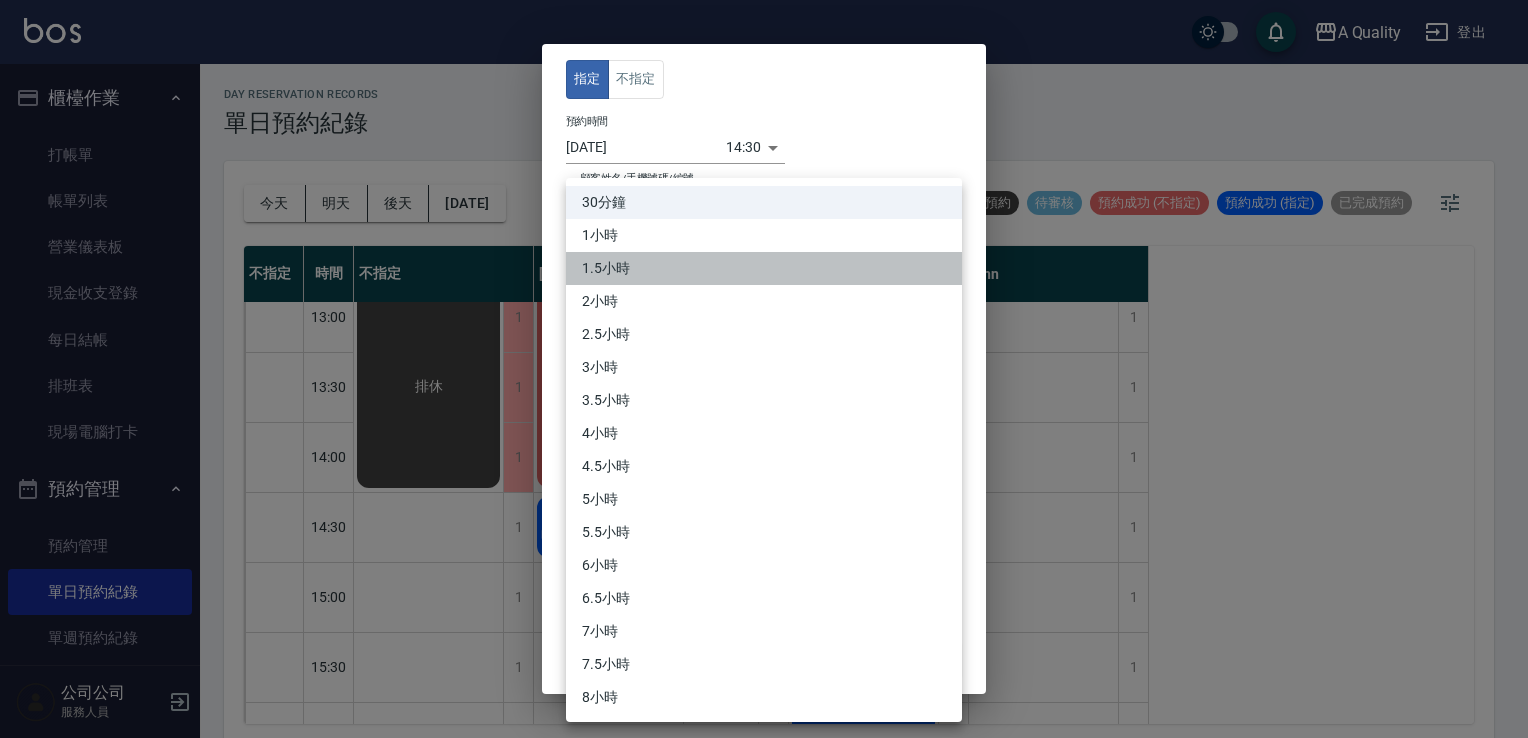 click on "1.5小時" at bounding box center [764, 268] 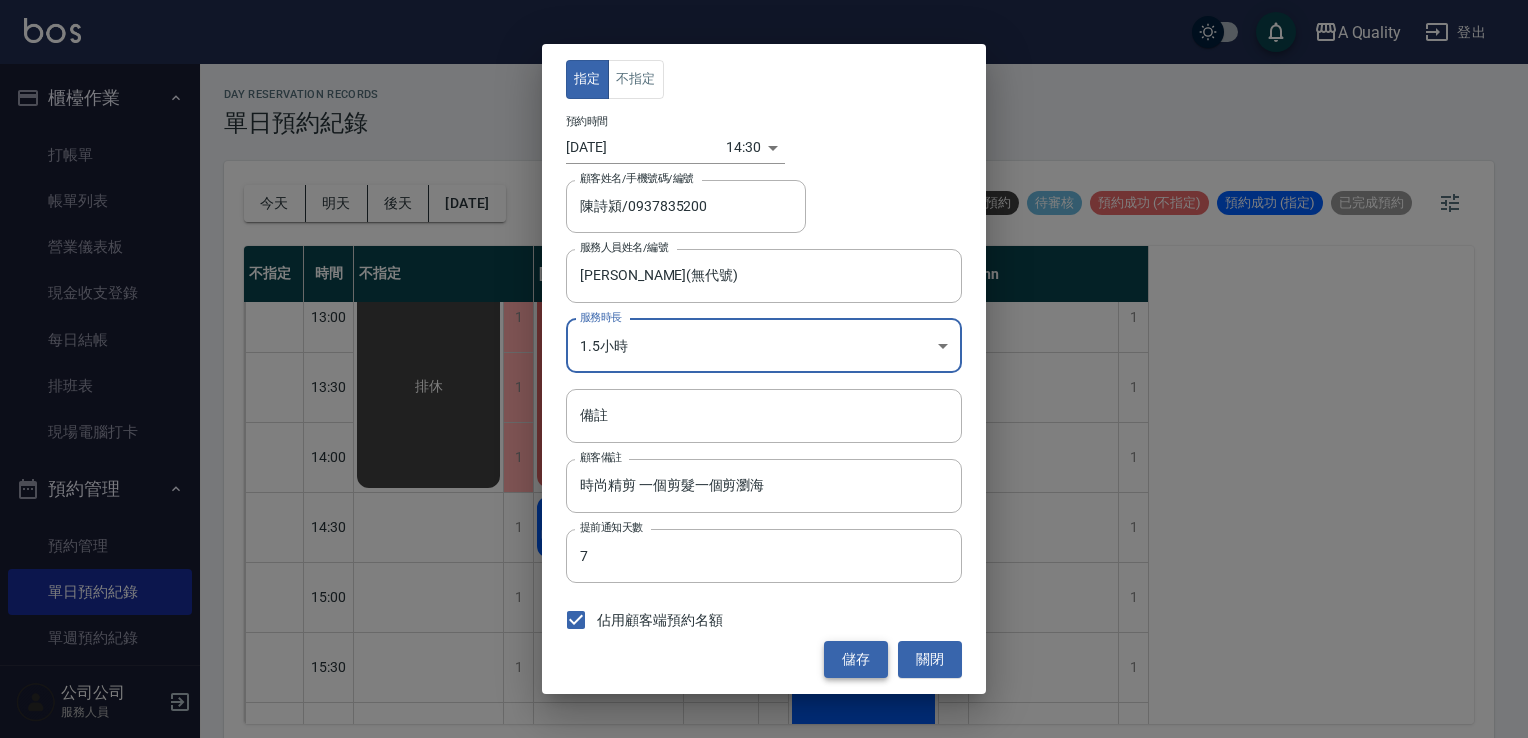 click on "儲存" at bounding box center (856, 659) 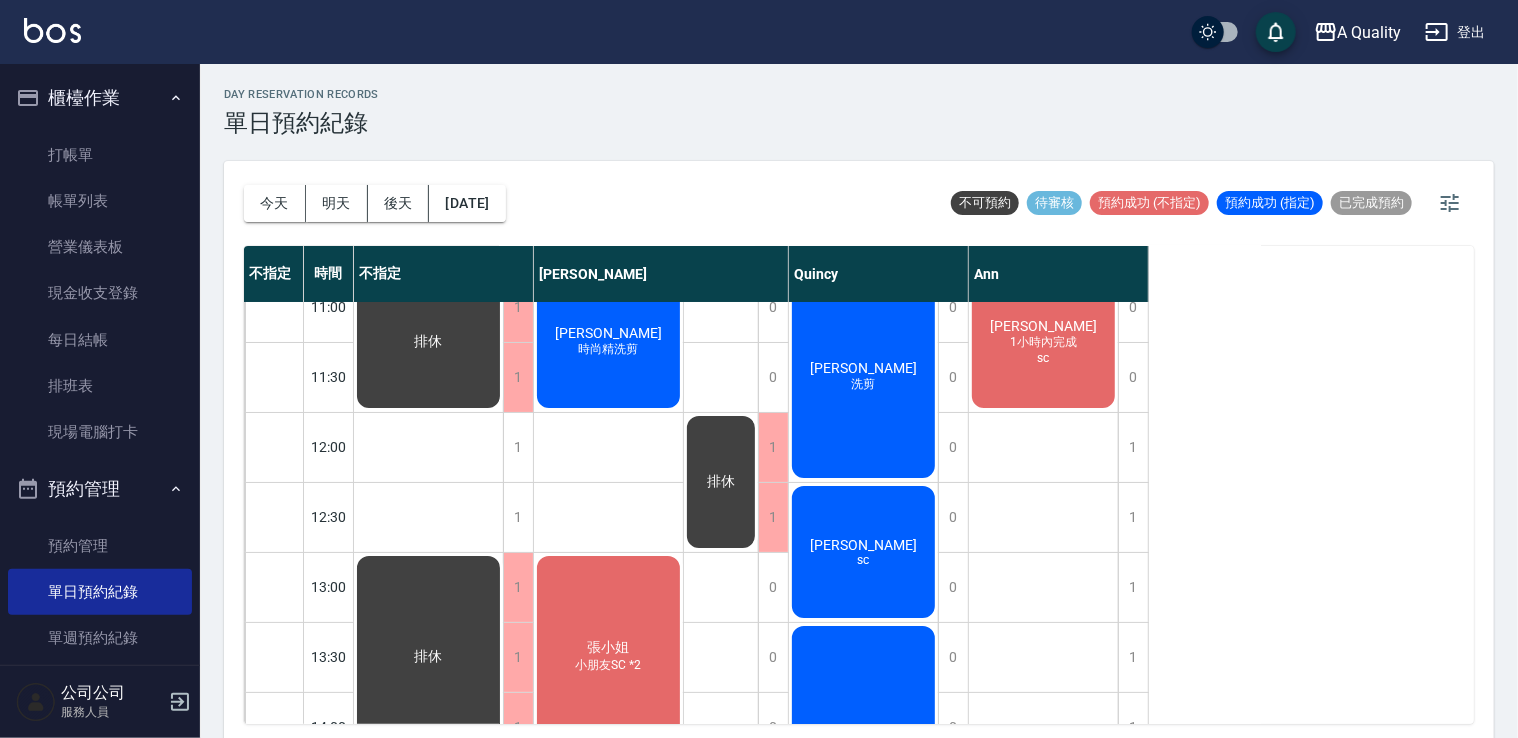 scroll, scrollTop: 0, scrollLeft: 0, axis: both 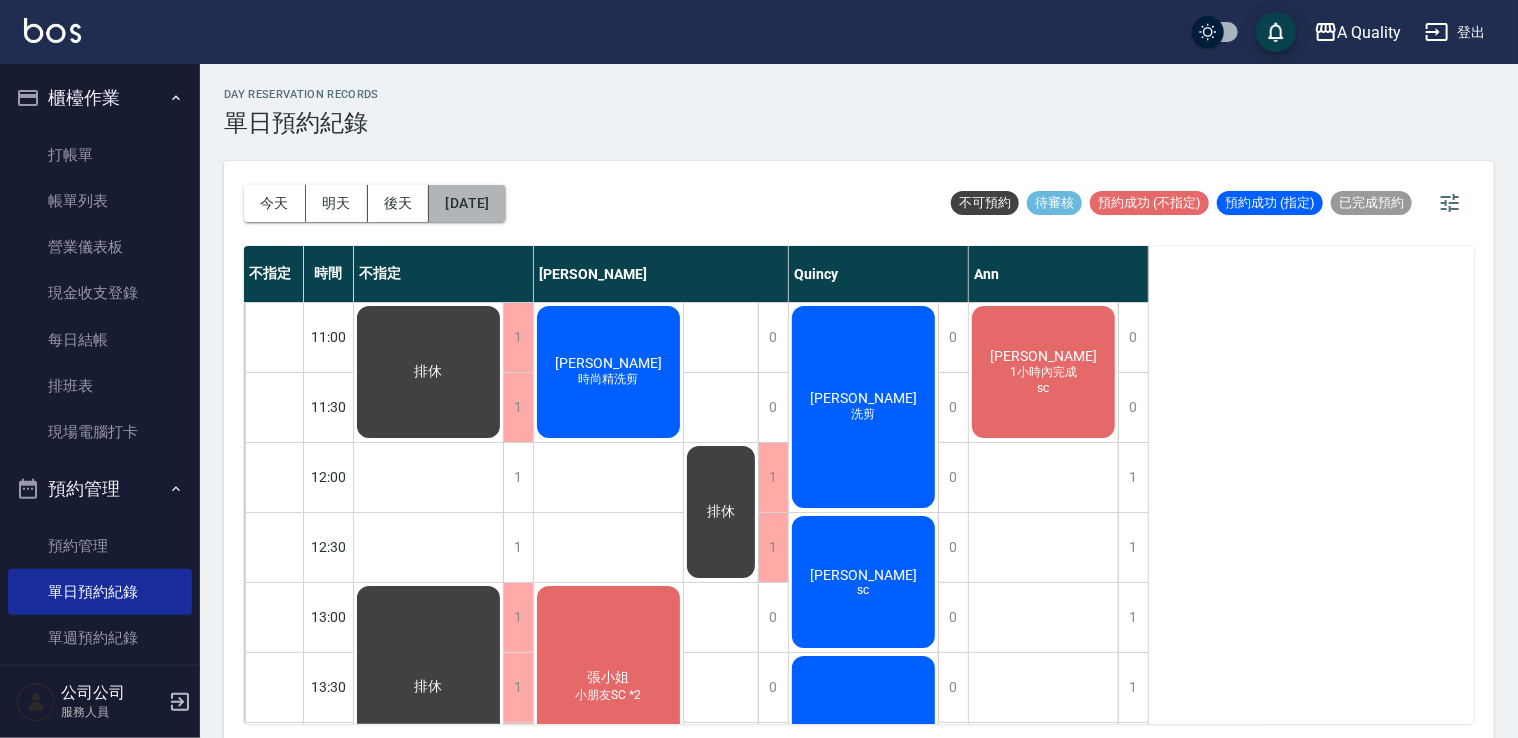 click on "2025/07/19" at bounding box center (467, 203) 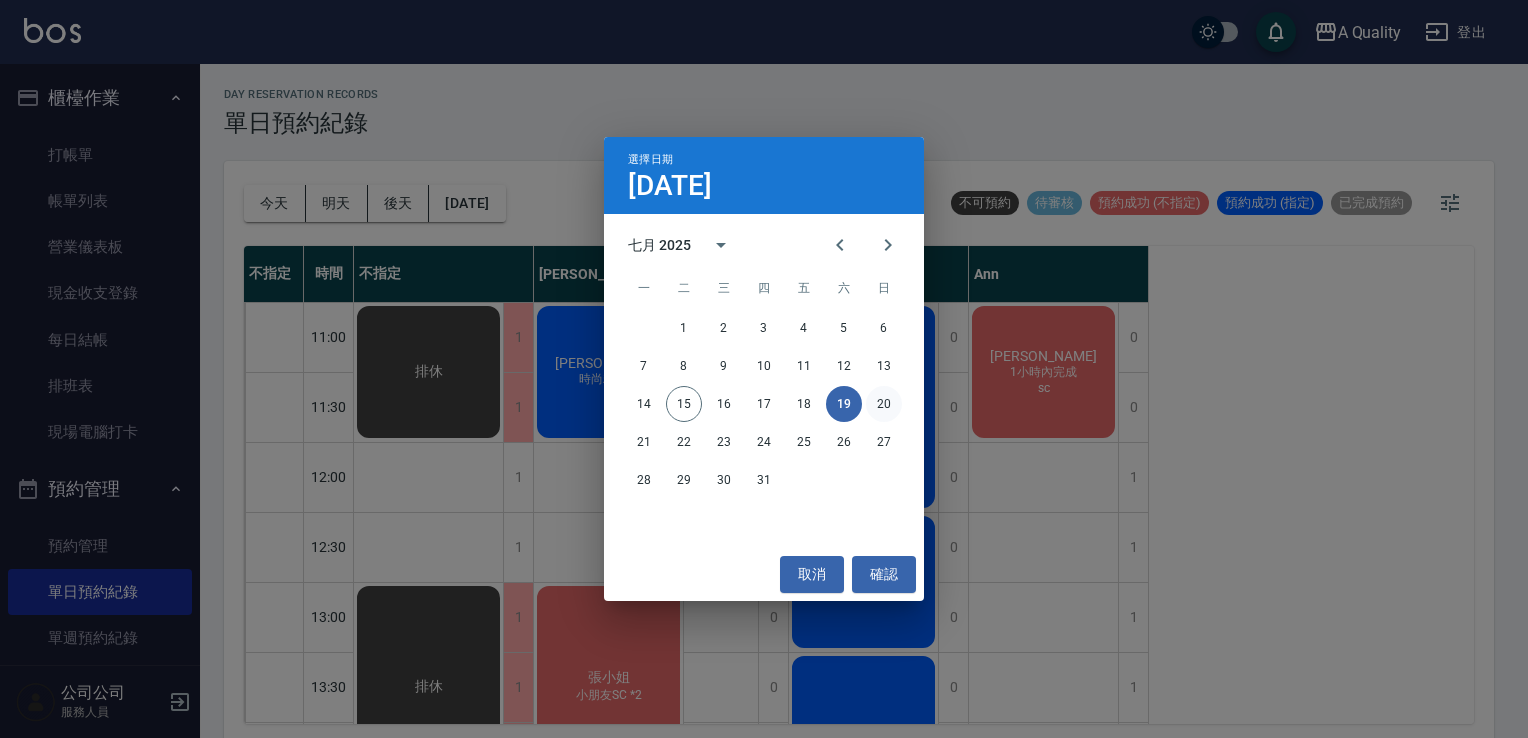 click on "20" at bounding box center (884, 404) 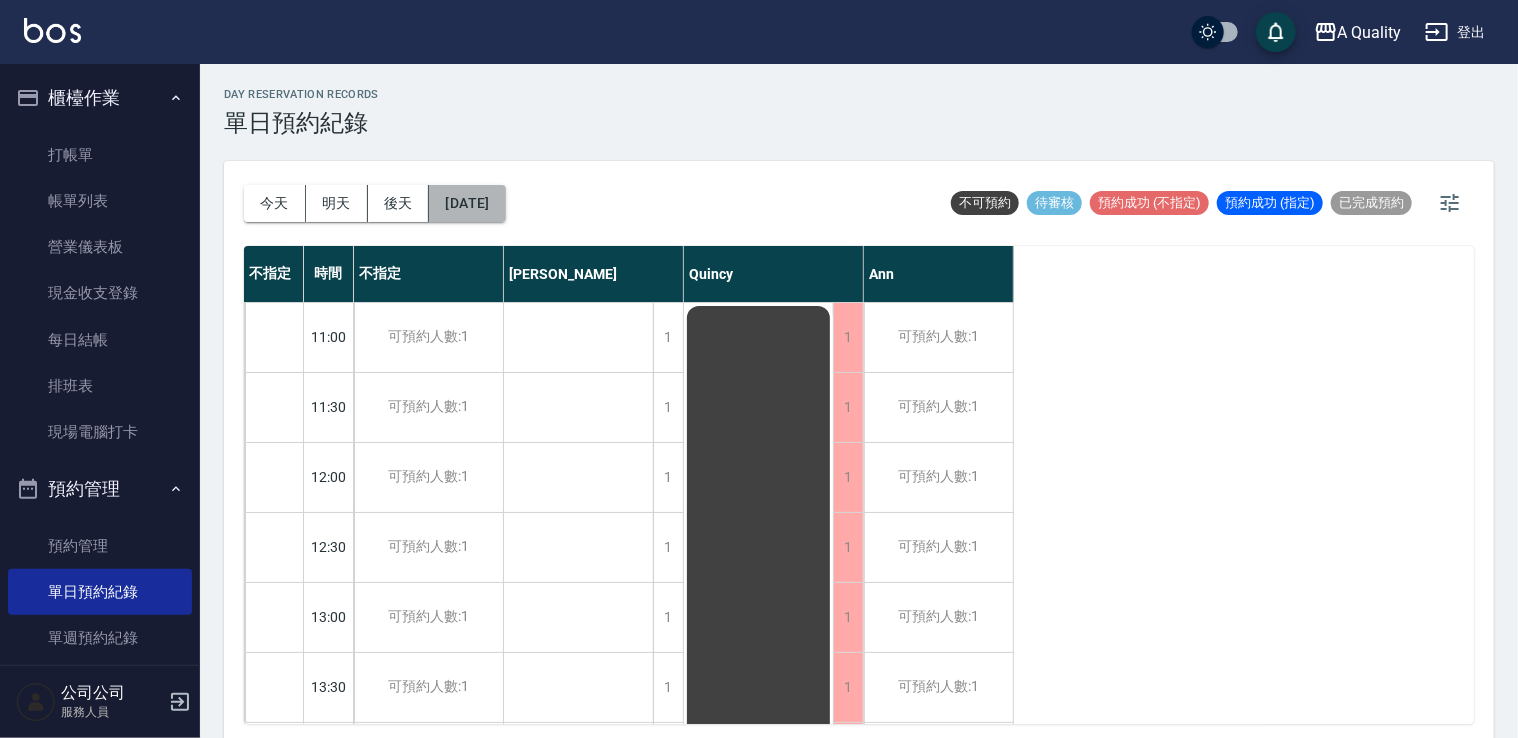 click on "2025/07/20" at bounding box center (467, 203) 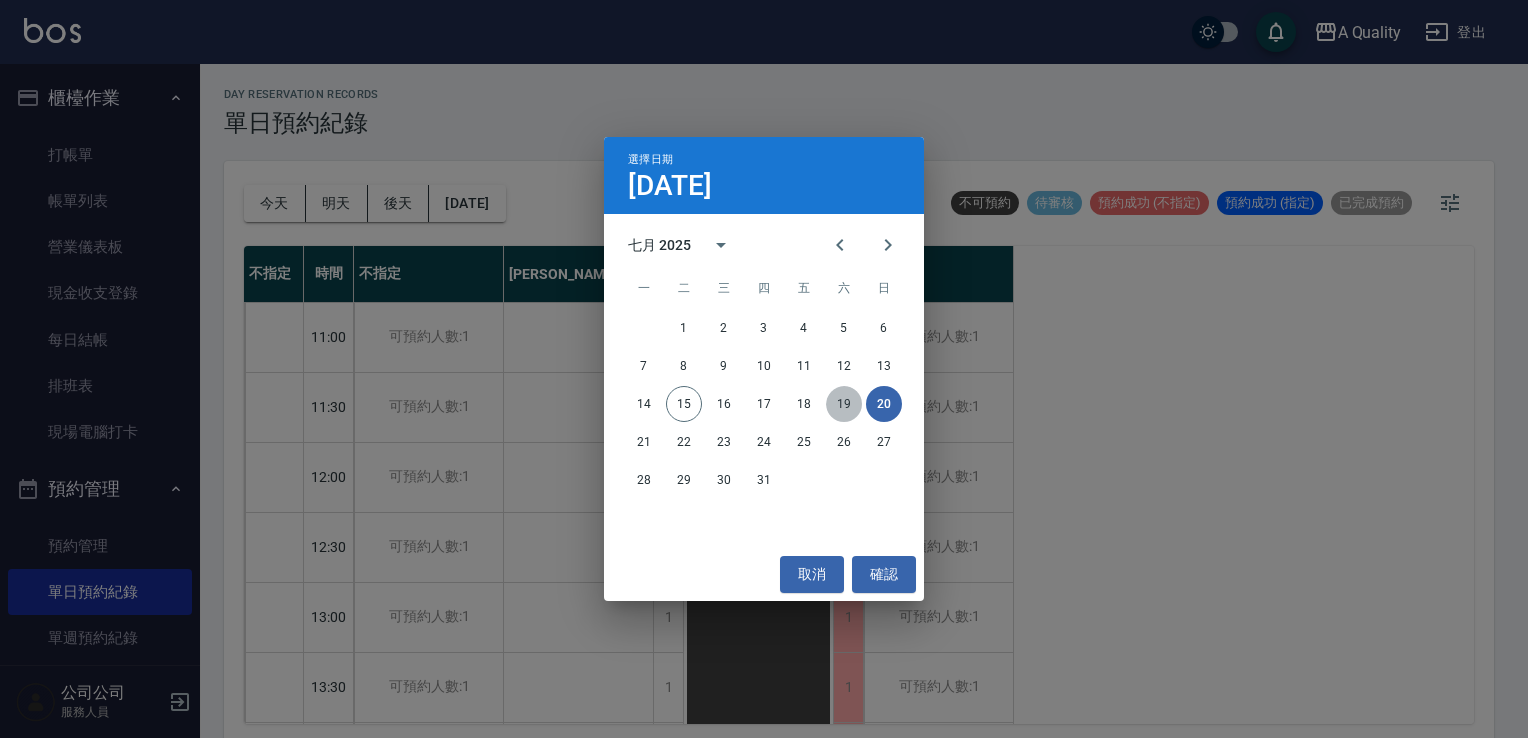click on "19" at bounding box center (844, 404) 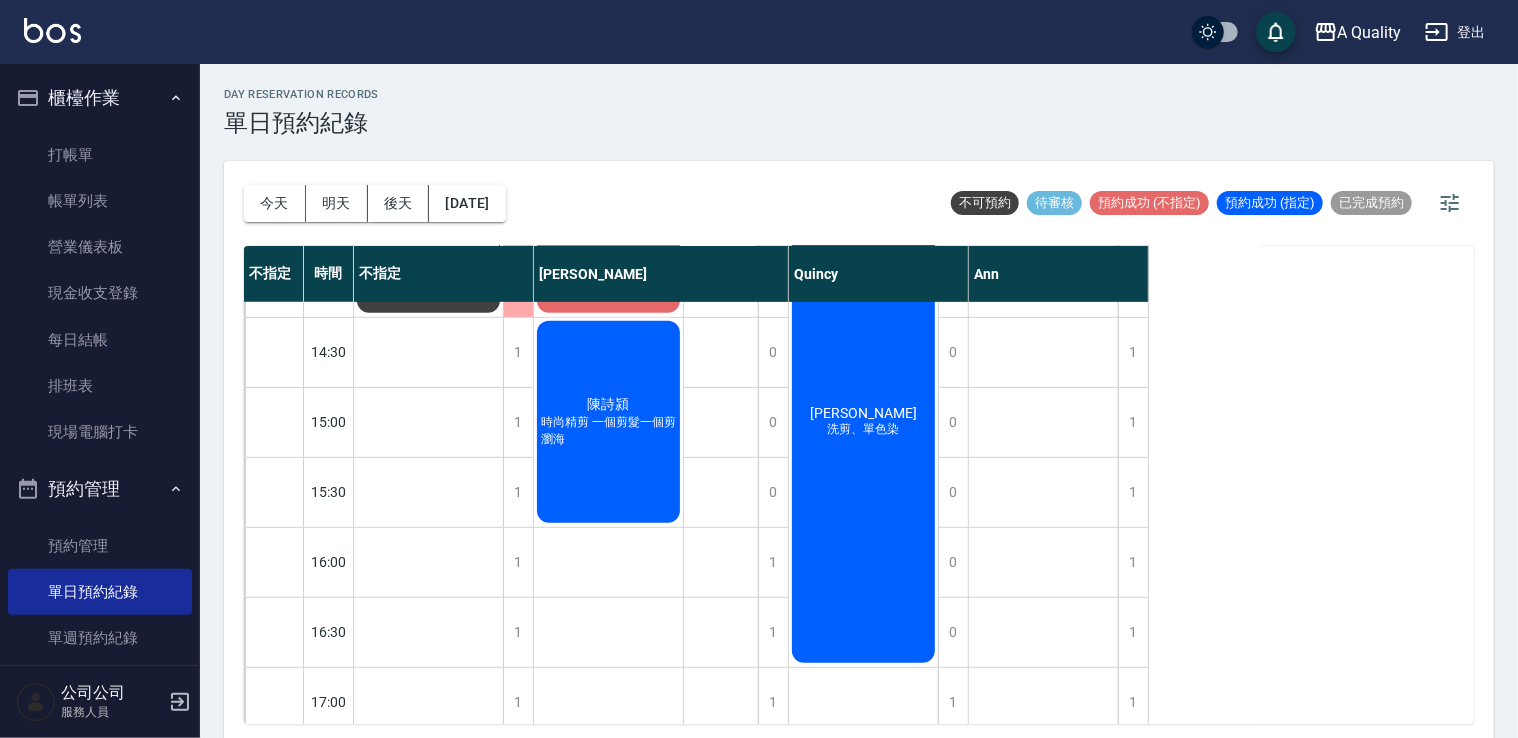 scroll, scrollTop: 800, scrollLeft: 0, axis: vertical 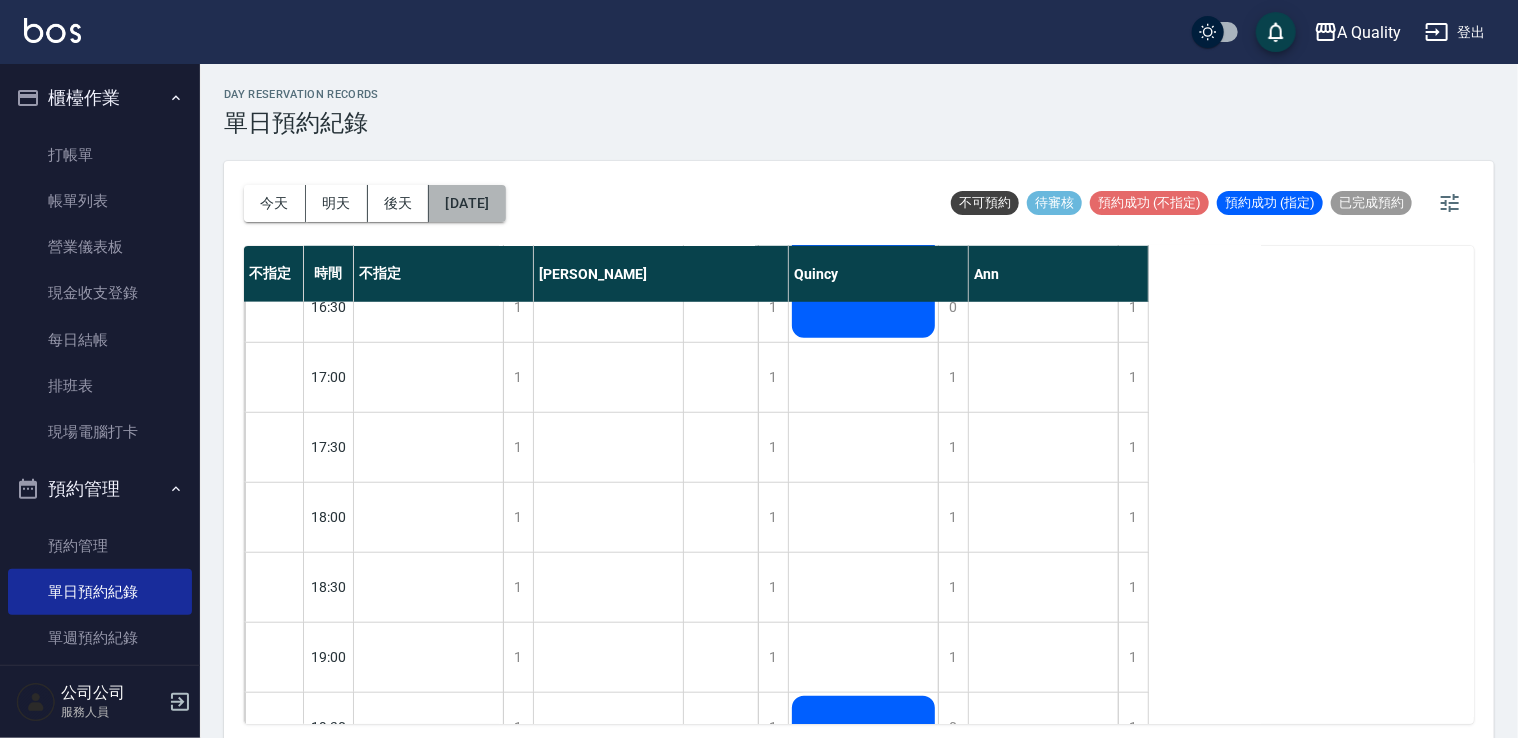 click on "2025/07/19" at bounding box center [467, 203] 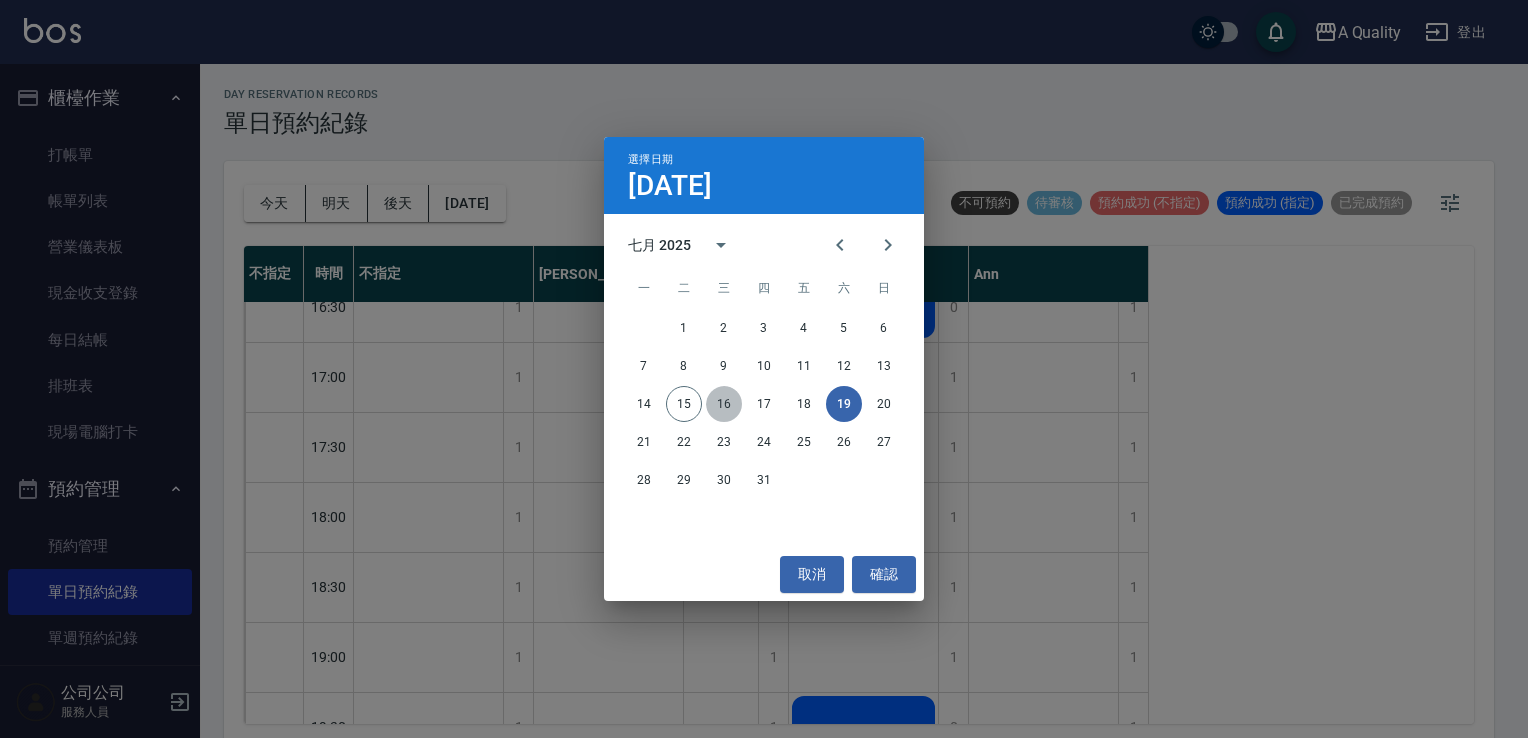 click on "16" at bounding box center (724, 404) 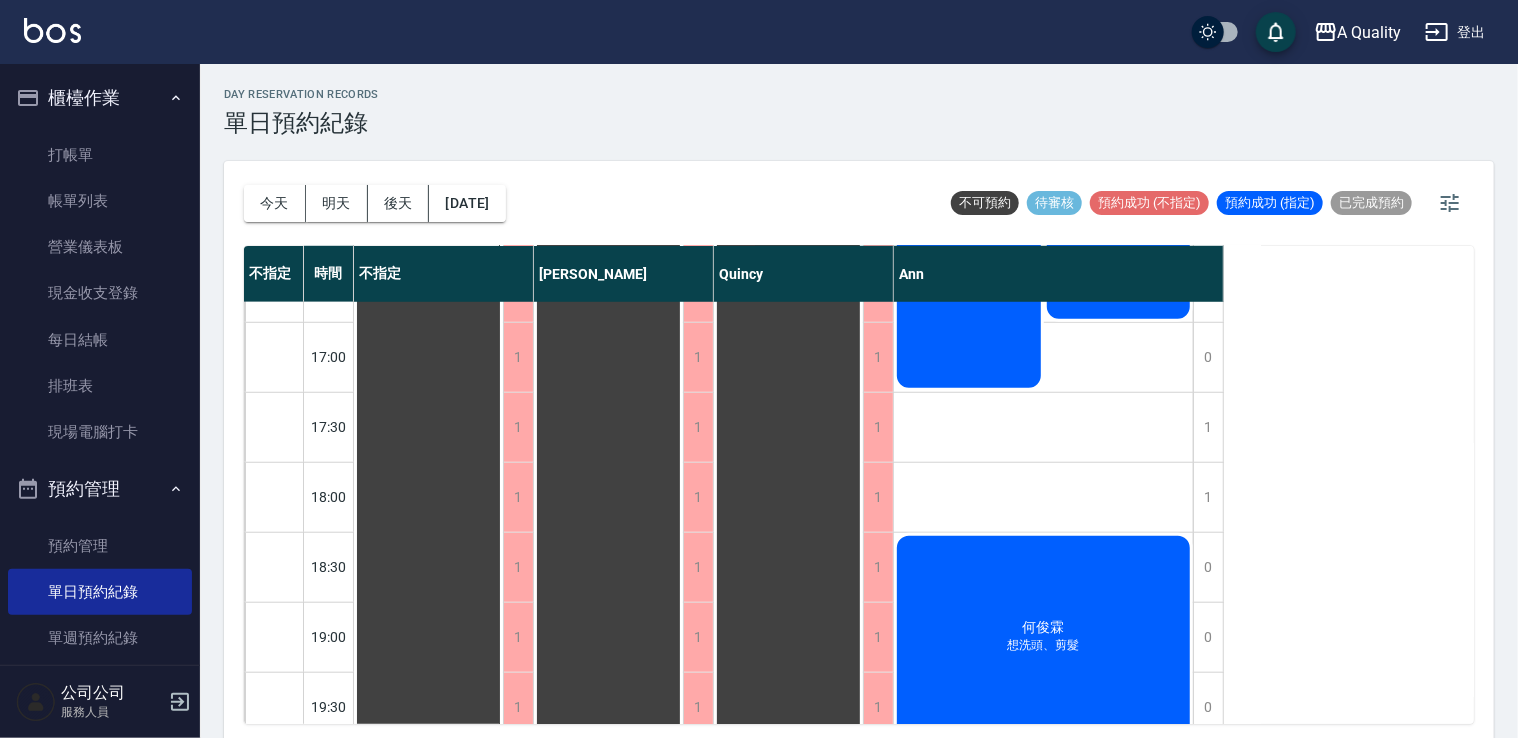 scroll, scrollTop: 853, scrollLeft: 0, axis: vertical 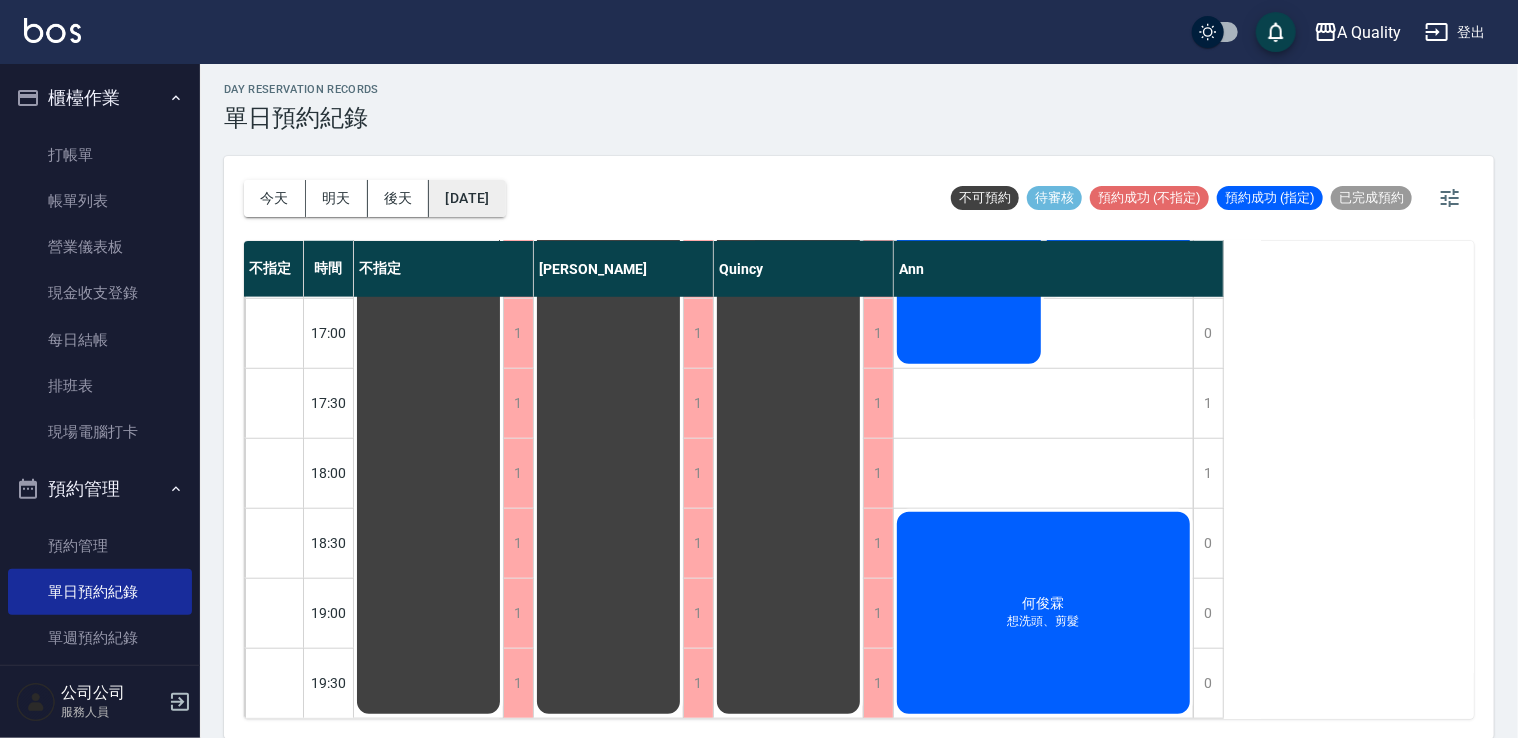 click on "2025/07/16" at bounding box center (467, 198) 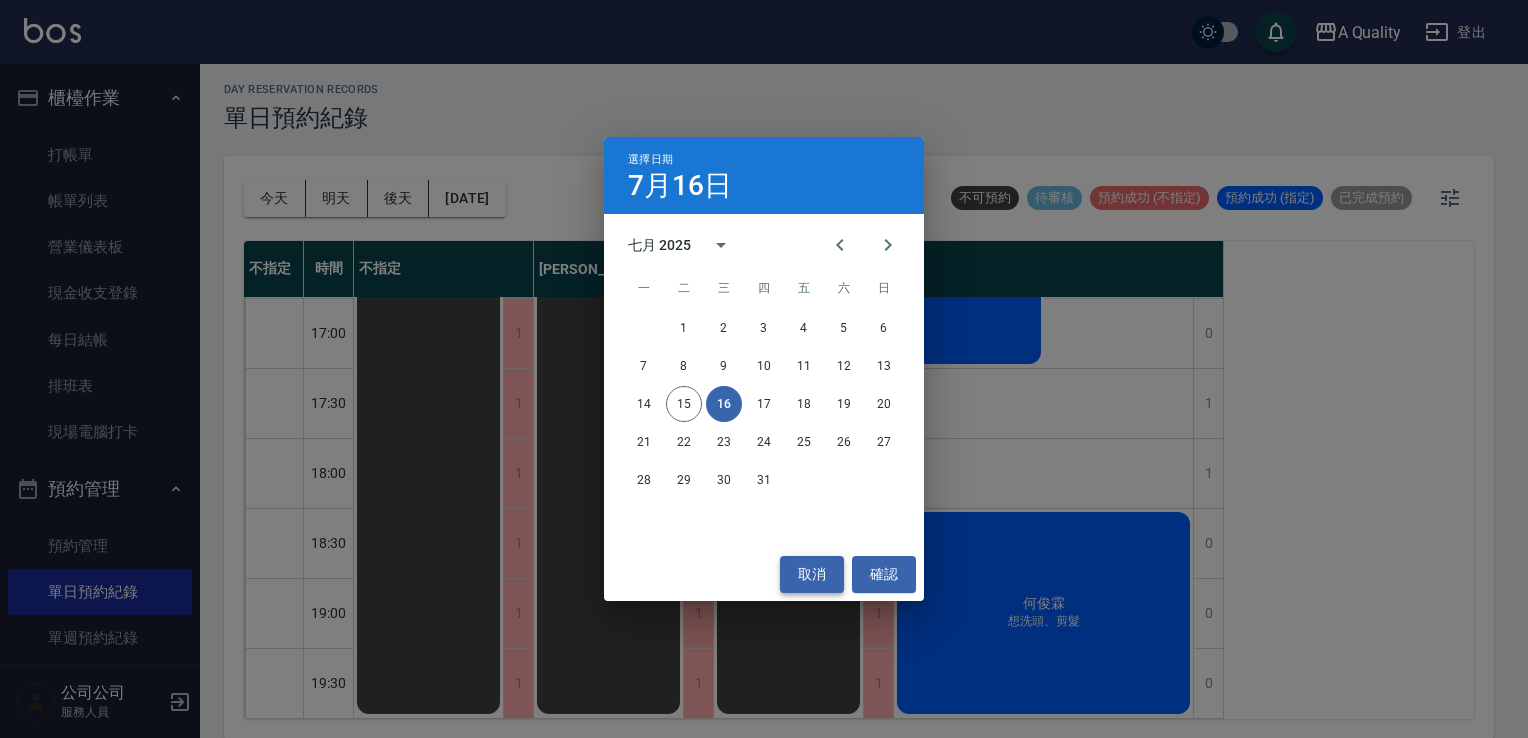click on "取消" at bounding box center [812, 574] 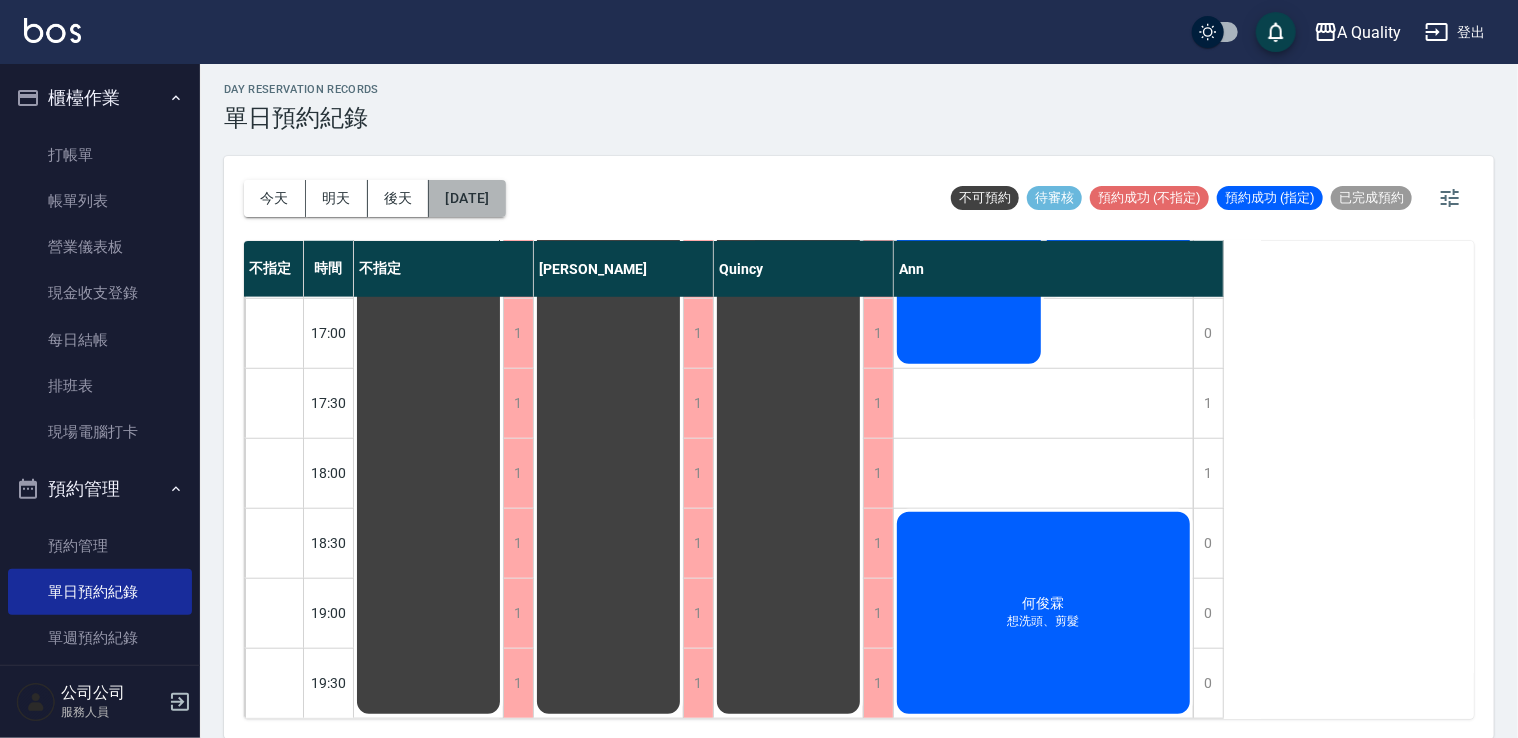 click on "2025/07/16" at bounding box center (467, 198) 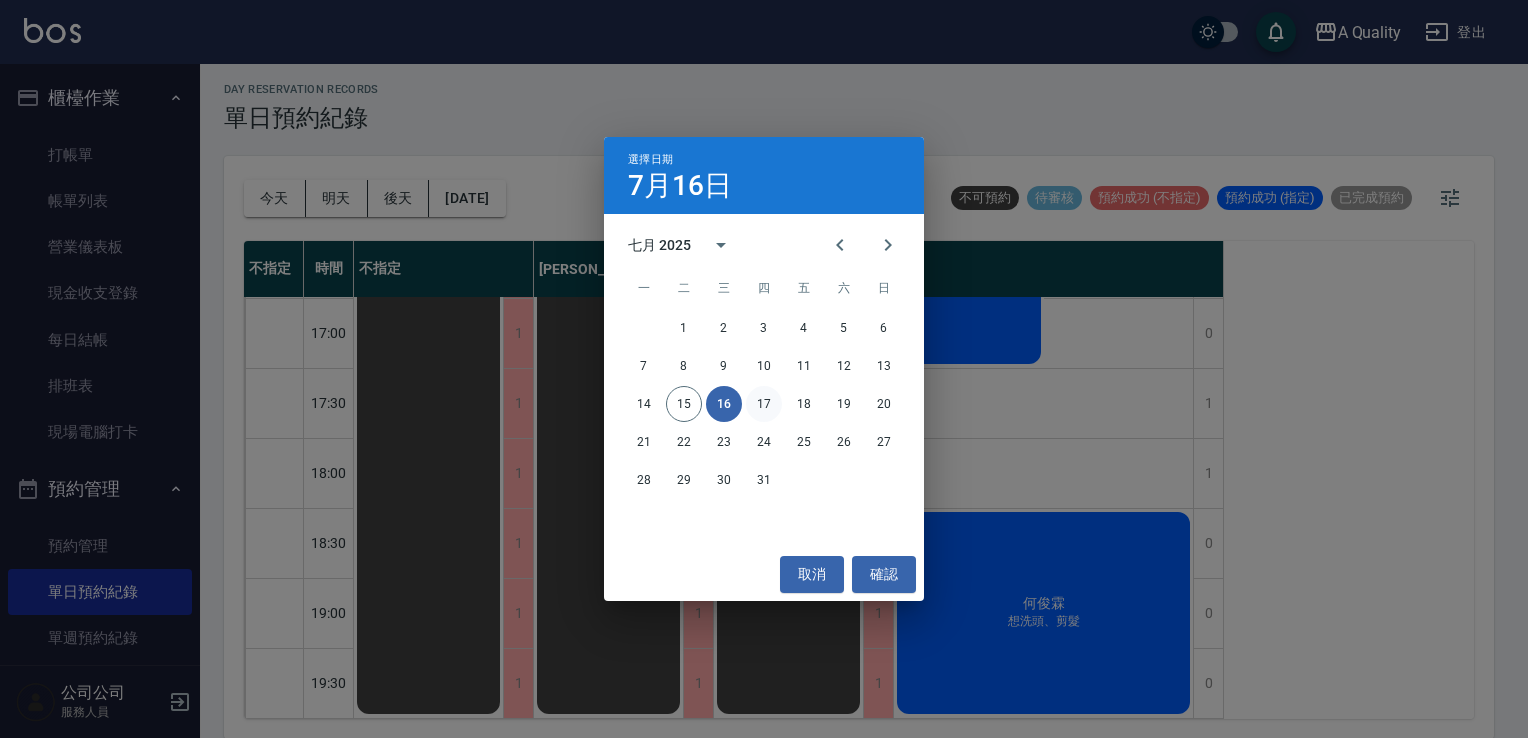 click on "17" at bounding box center (764, 404) 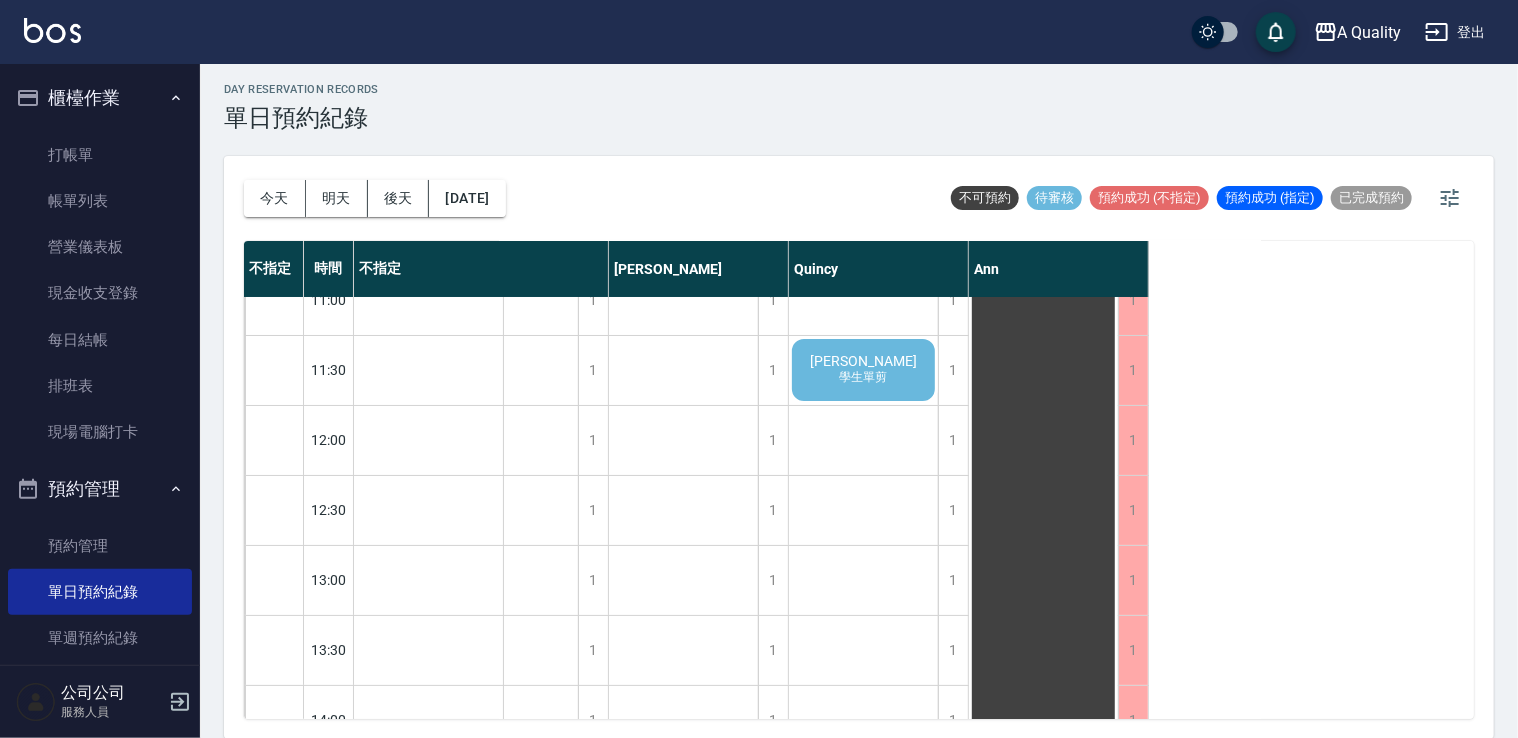 scroll, scrollTop: 0, scrollLeft: 0, axis: both 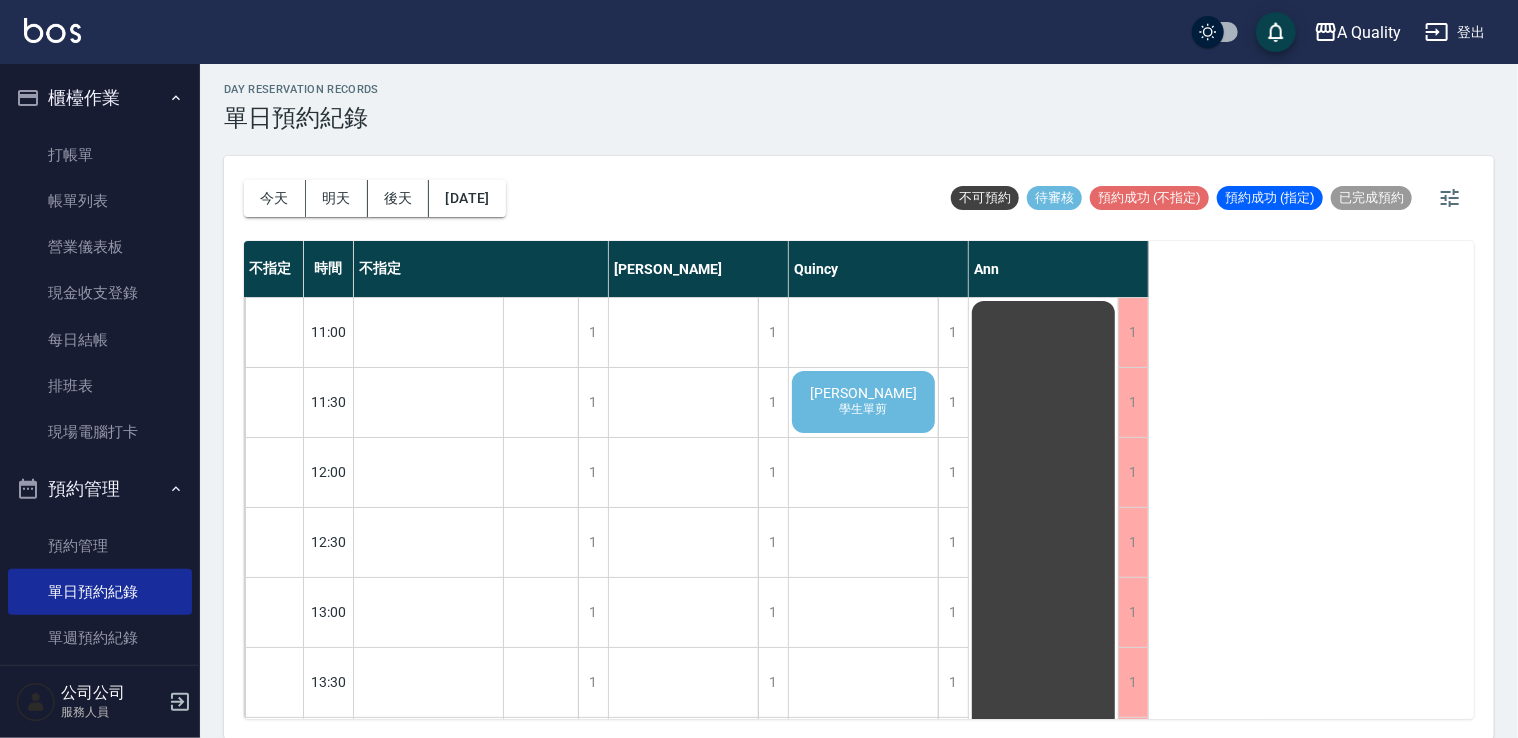 click on "謝佩庭 學生單剪" at bounding box center (428, 1207) 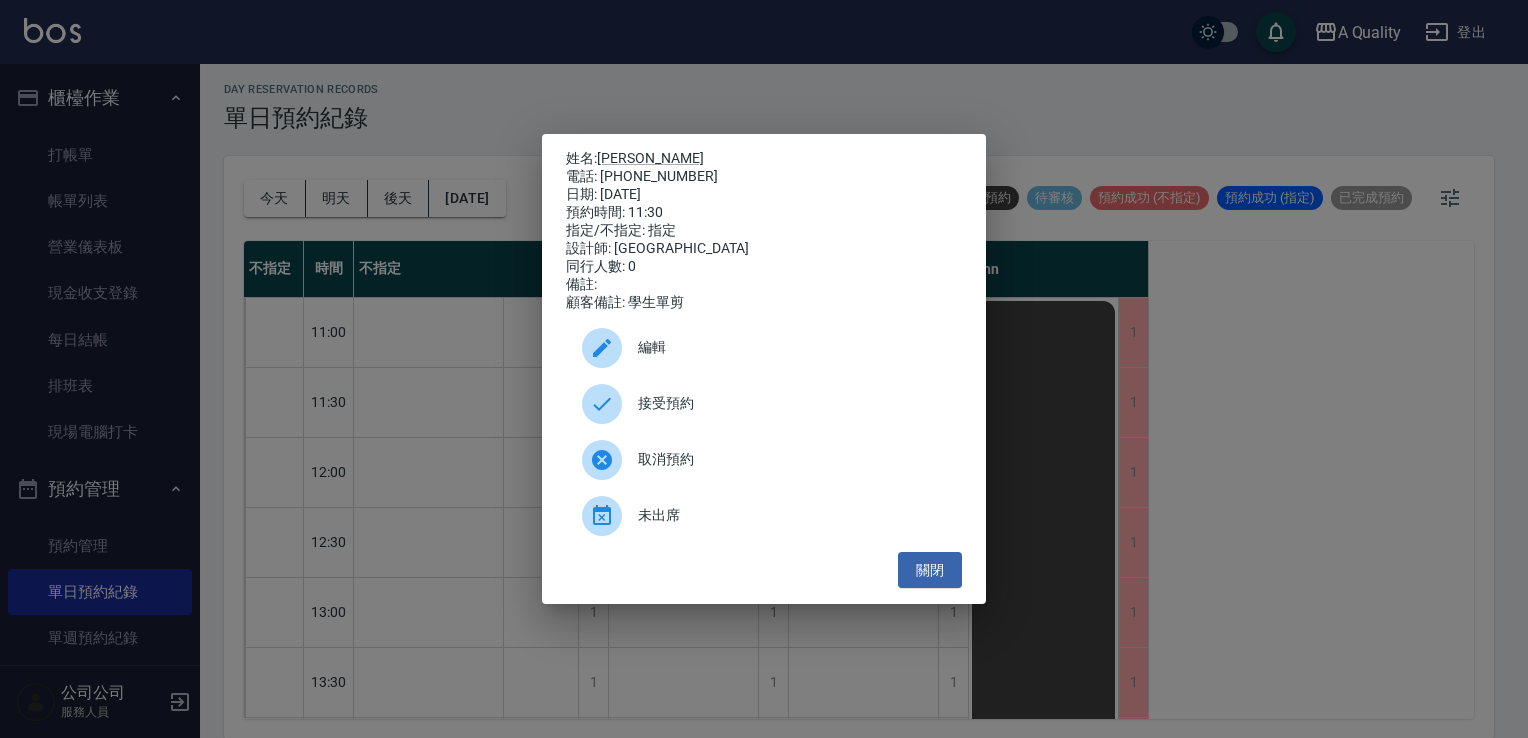 click on "編輯" at bounding box center [792, 347] 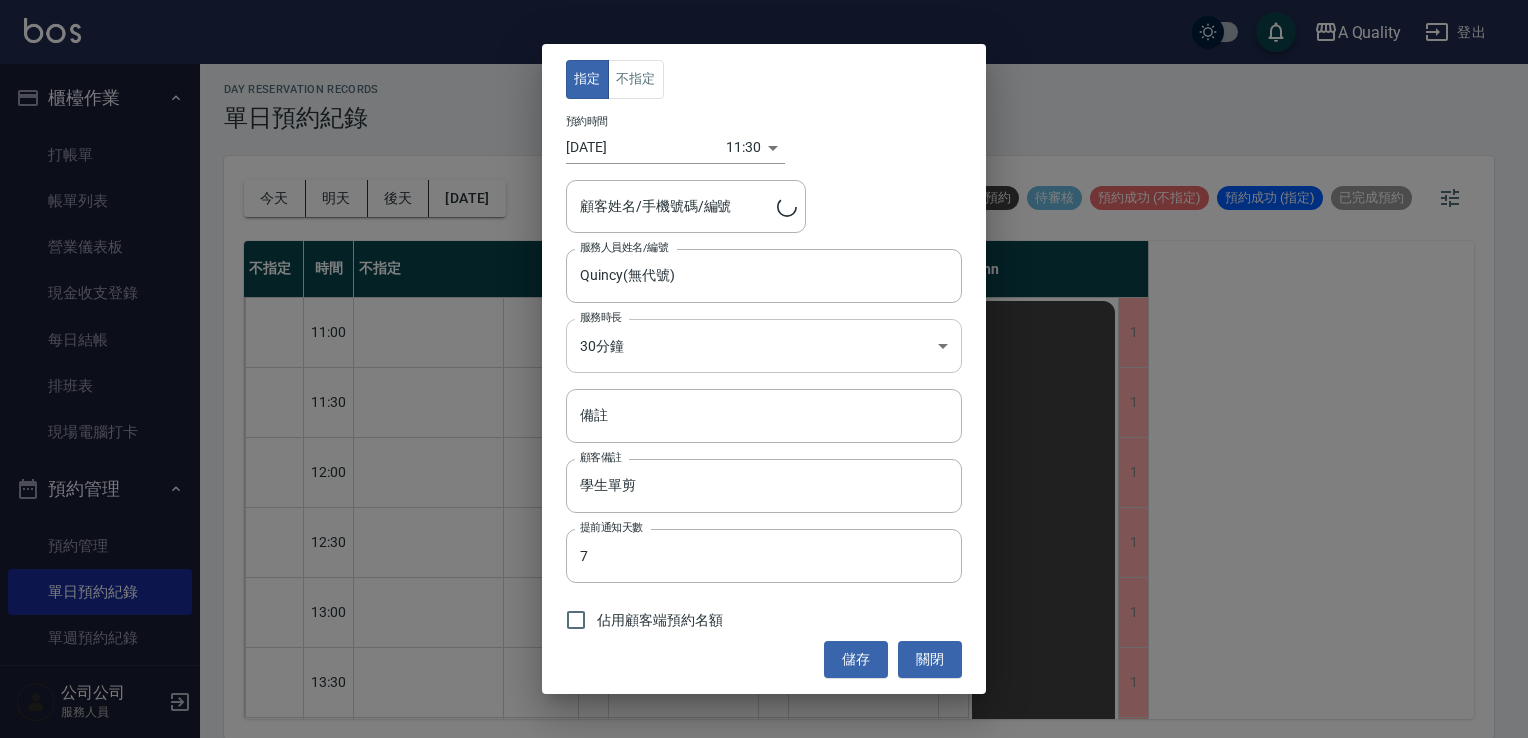 type on "謝佩庭/0972135412/" 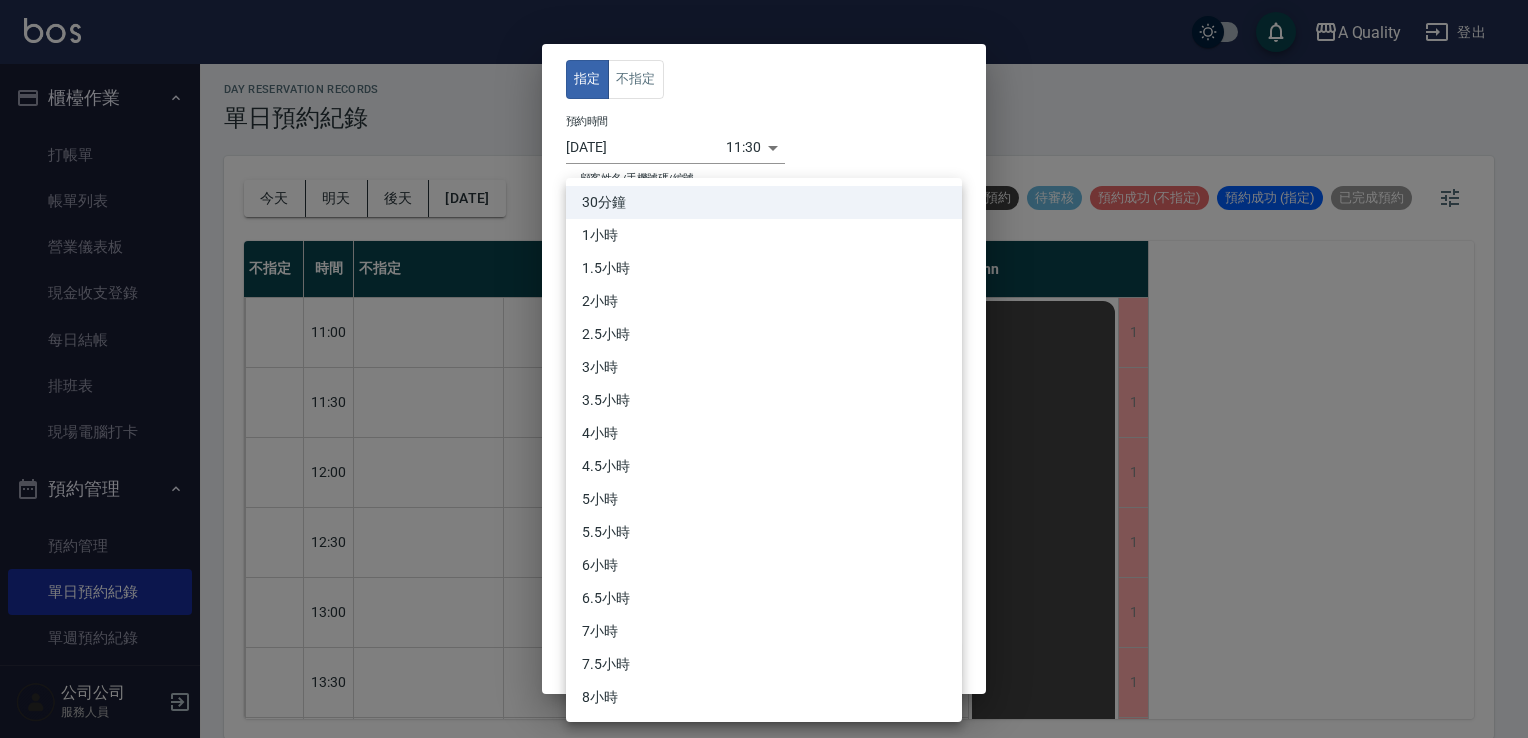 click on "A Quality 登出 櫃檯作業 打帳單 帳單列表 營業儀表板 現金收支登錄 每日結帳 排班表 現場電腦打卡 預約管理 預約管理 單日預約紀錄 單週預約紀錄 報表及分析 報表目錄 店家日報表 互助日報表 互助排行榜 互助點數明細 設計師日報表 設計師業績分析表 設計師排行榜 店販抽成明細 每日非現金明細 客戶管理 客戶列表 卡券管理 入金管理 公司公司 服務人員 day Reservation records 單日預約紀錄 今天 明天 後天 2025/07/17 不可預約 待審核 預約成功 (不指定) 預約成功 (指定) 已完成預約 不指定 時間 不指定 Taylor Quincy Ann 11:00 11:30 12:00 12:30 13:00 13:30 14:00 14:30 15:00 15:30 16:00 16:30 17:00 17:30 18:00 18:30 19:00 19:30 20:00 20:30 21:00 21:30 1 1 1 1 1 1 1 1 1 1 1 1 0 0 1 1 1 1 1 1 1 1 無電話 SC 應該是學生 排休 1 1 1 1 1 1 1 1 1 1 0 0 0 0 0 0 0 1 1 1 1 1 藍志倫 男士燙髮(最晚預約18:00）  木木先生 時尚精洗剪  1 1 1 1 1 1 1 1" at bounding box center (764, 367) 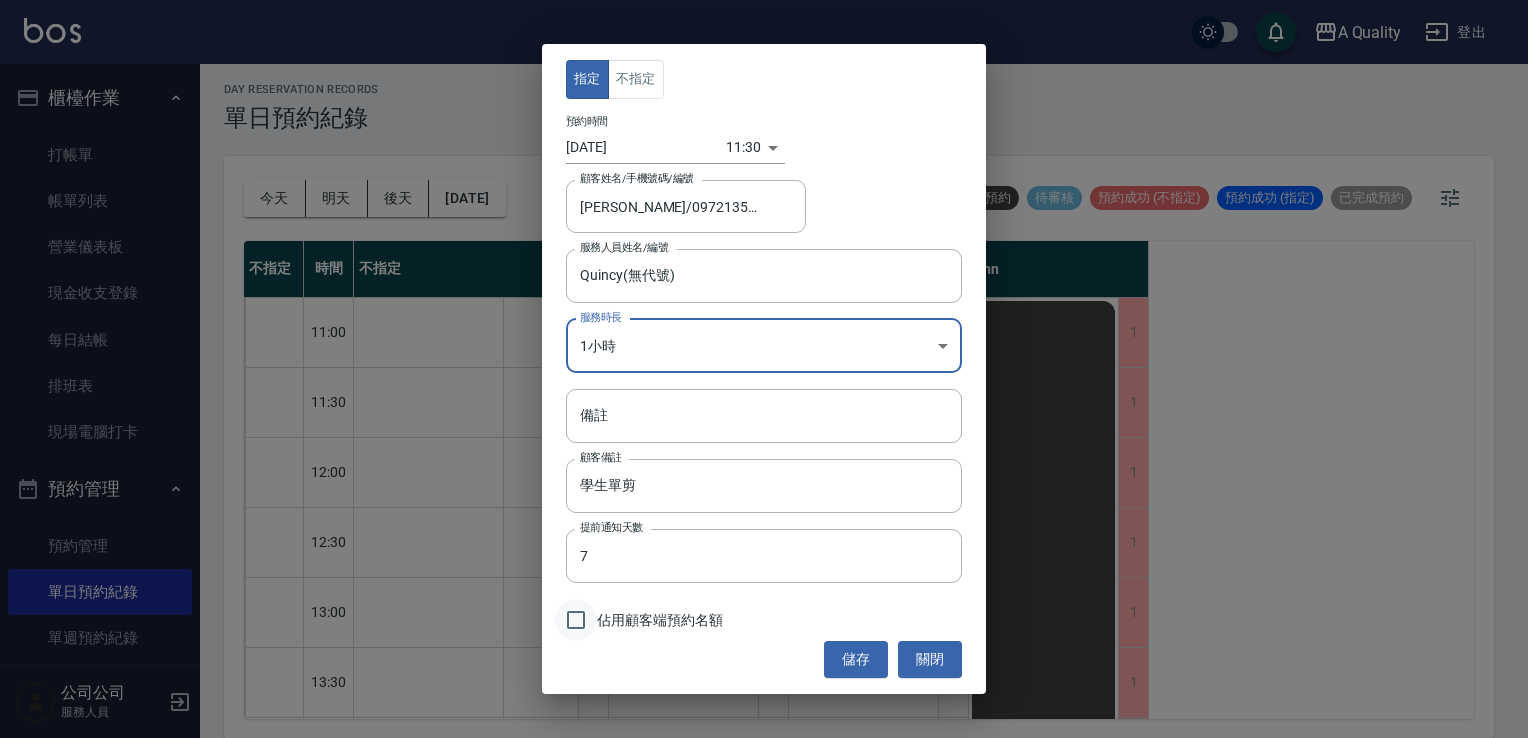 click on "佔用顧客端預約名額" at bounding box center (576, 620) 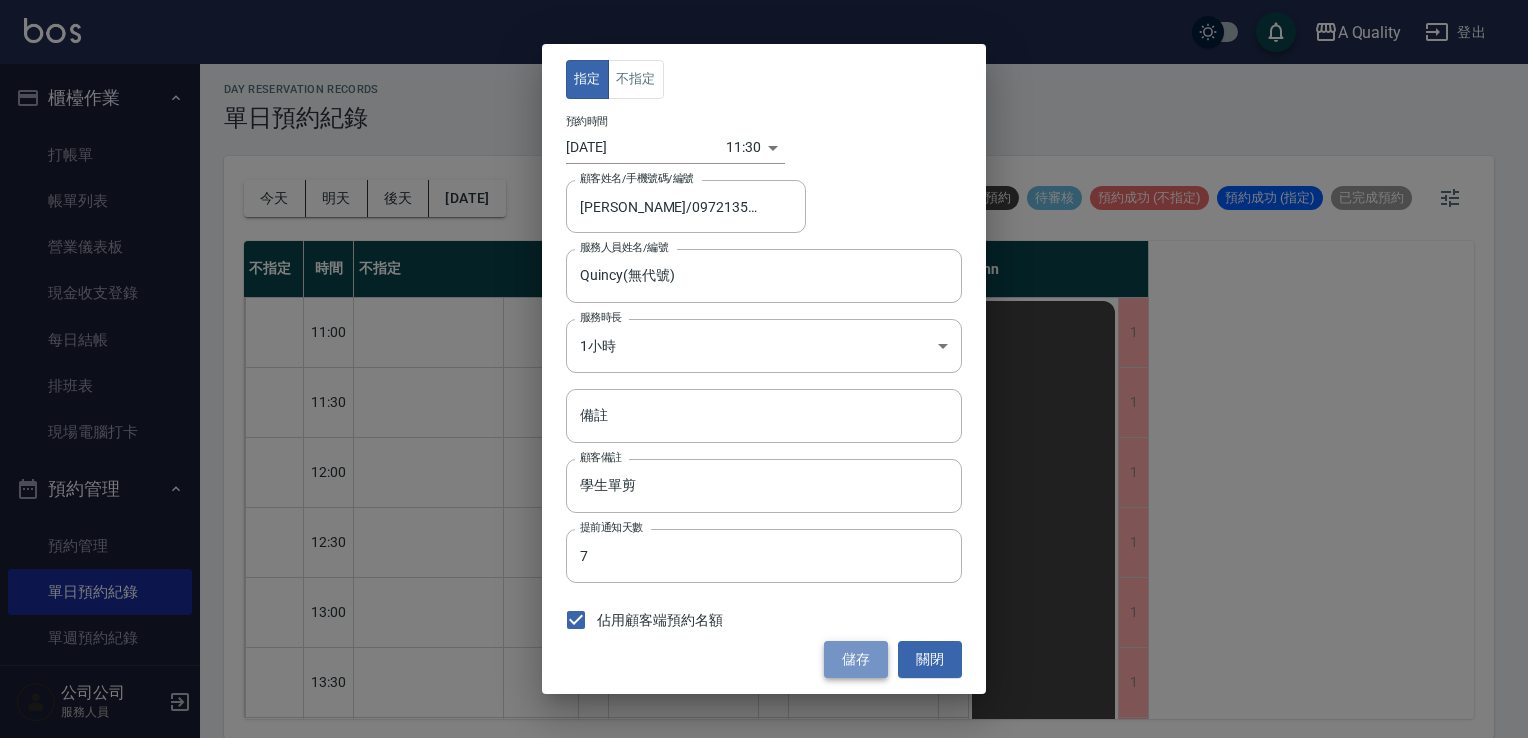 click on "儲存" at bounding box center [856, 659] 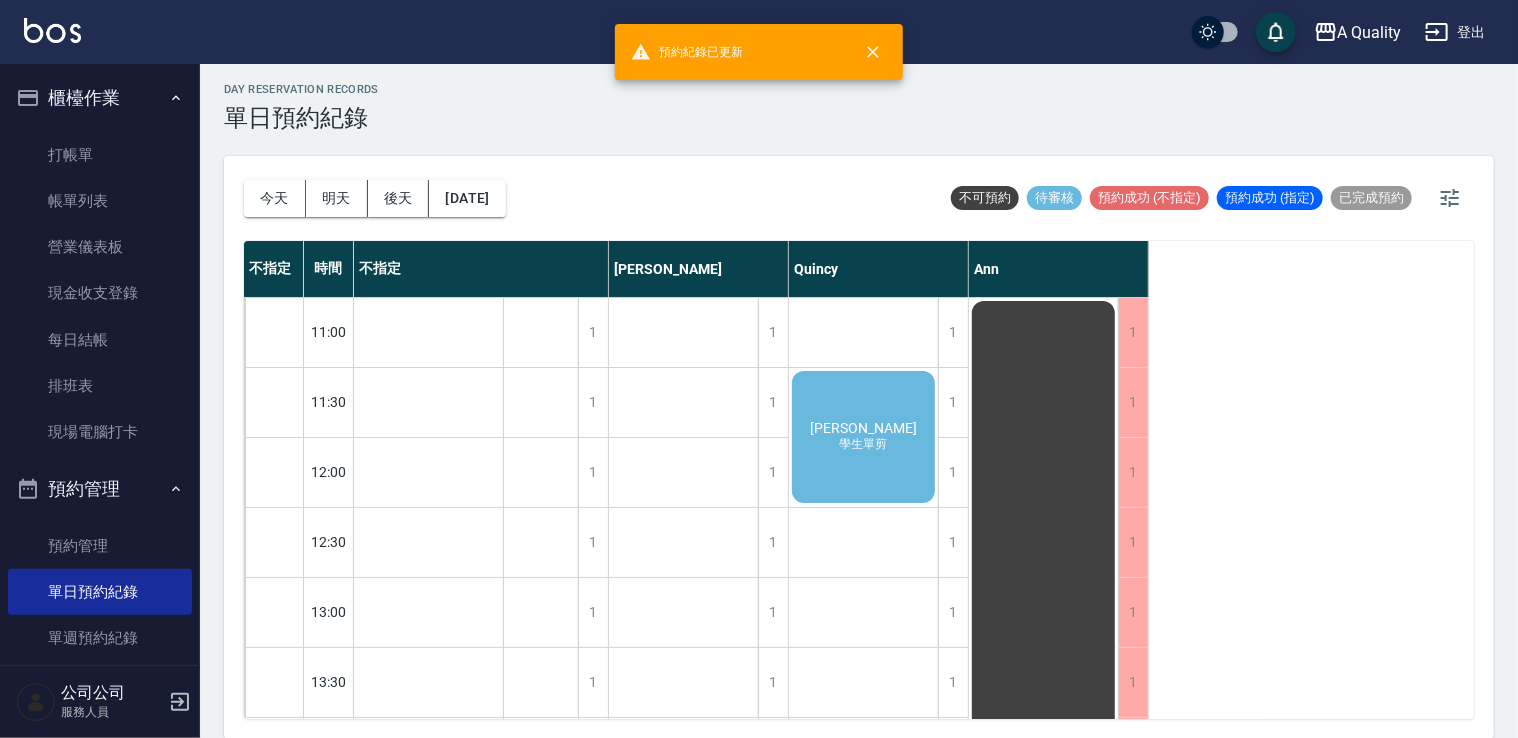 scroll, scrollTop: 0, scrollLeft: 0, axis: both 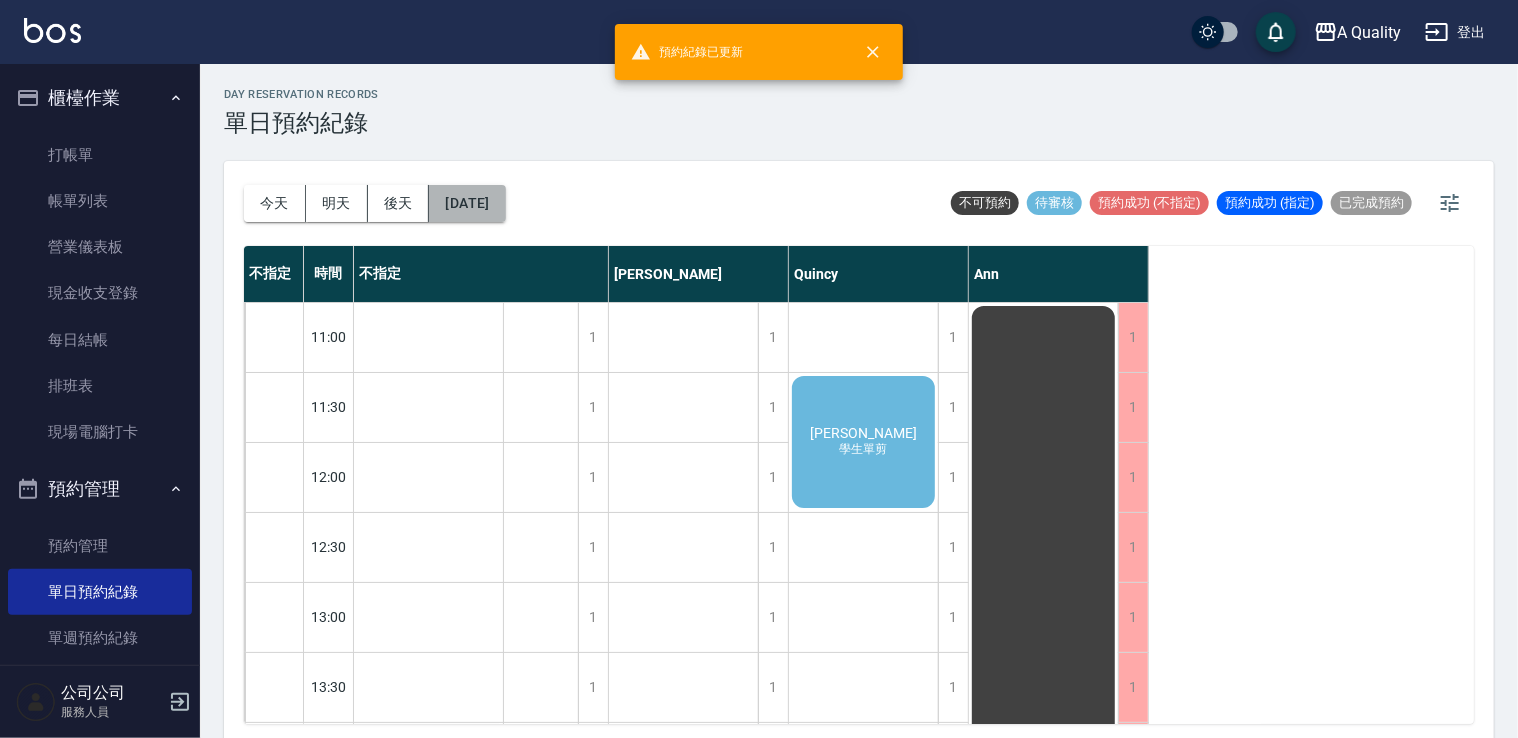 click on "2025/07/17" at bounding box center [467, 203] 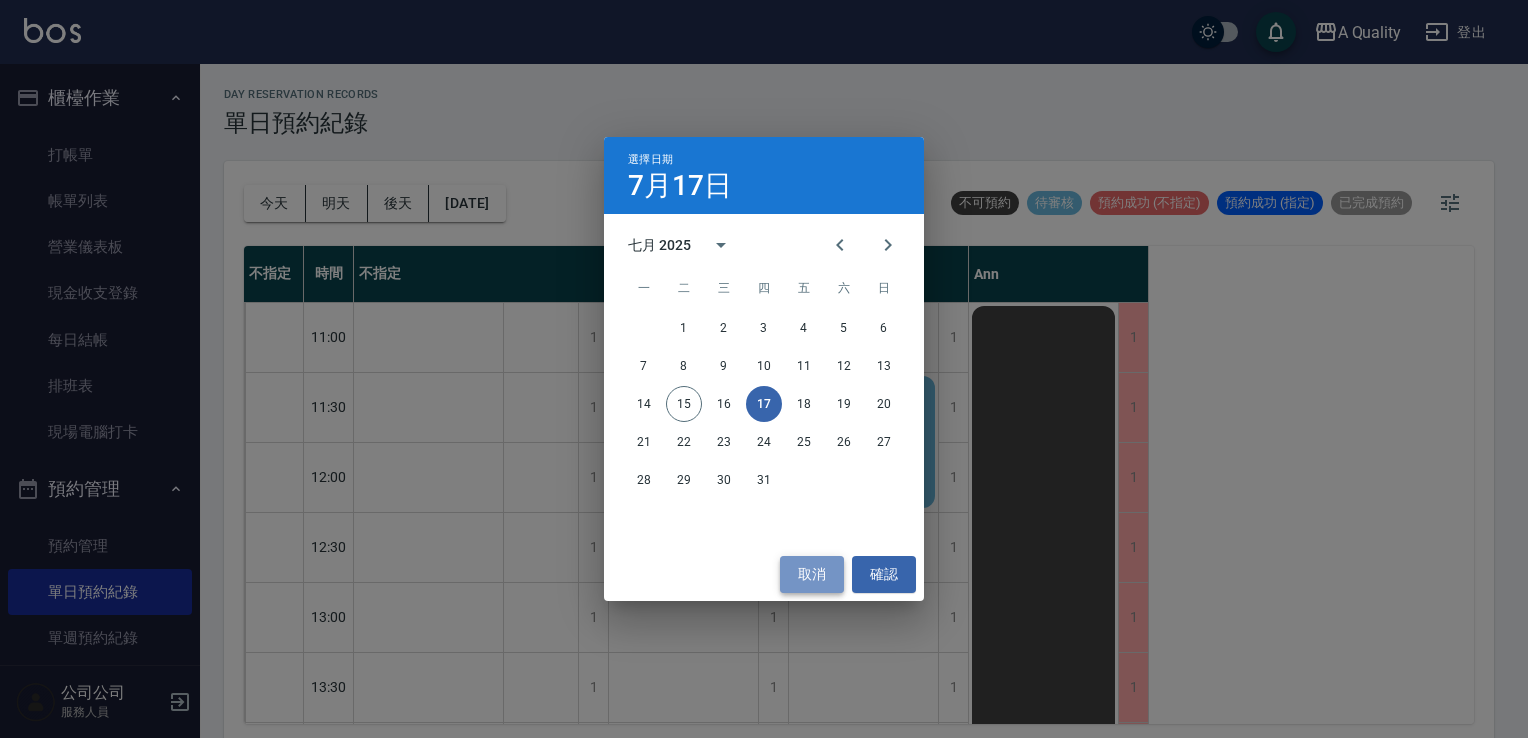 click on "取消" at bounding box center [812, 574] 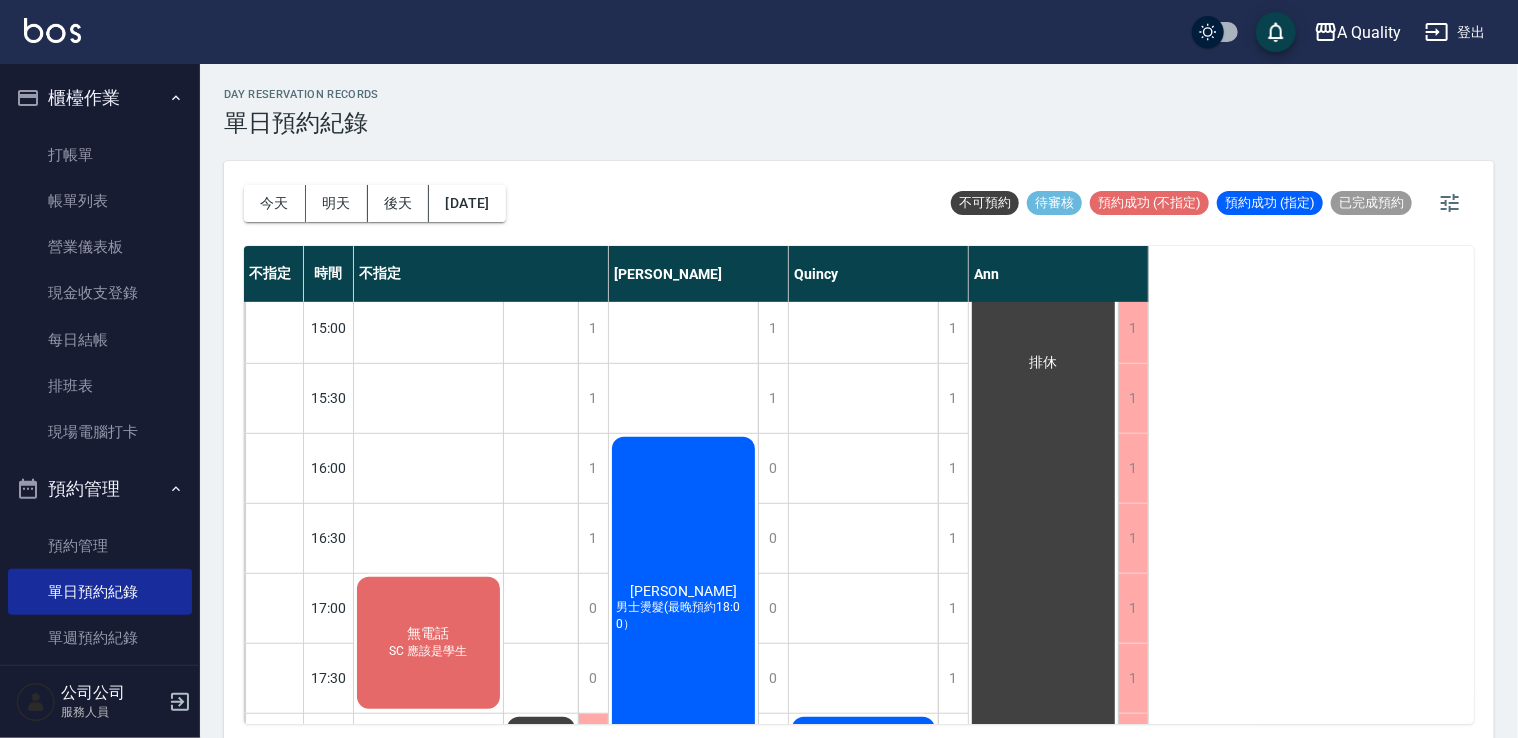 scroll, scrollTop: 600, scrollLeft: 0, axis: vertical 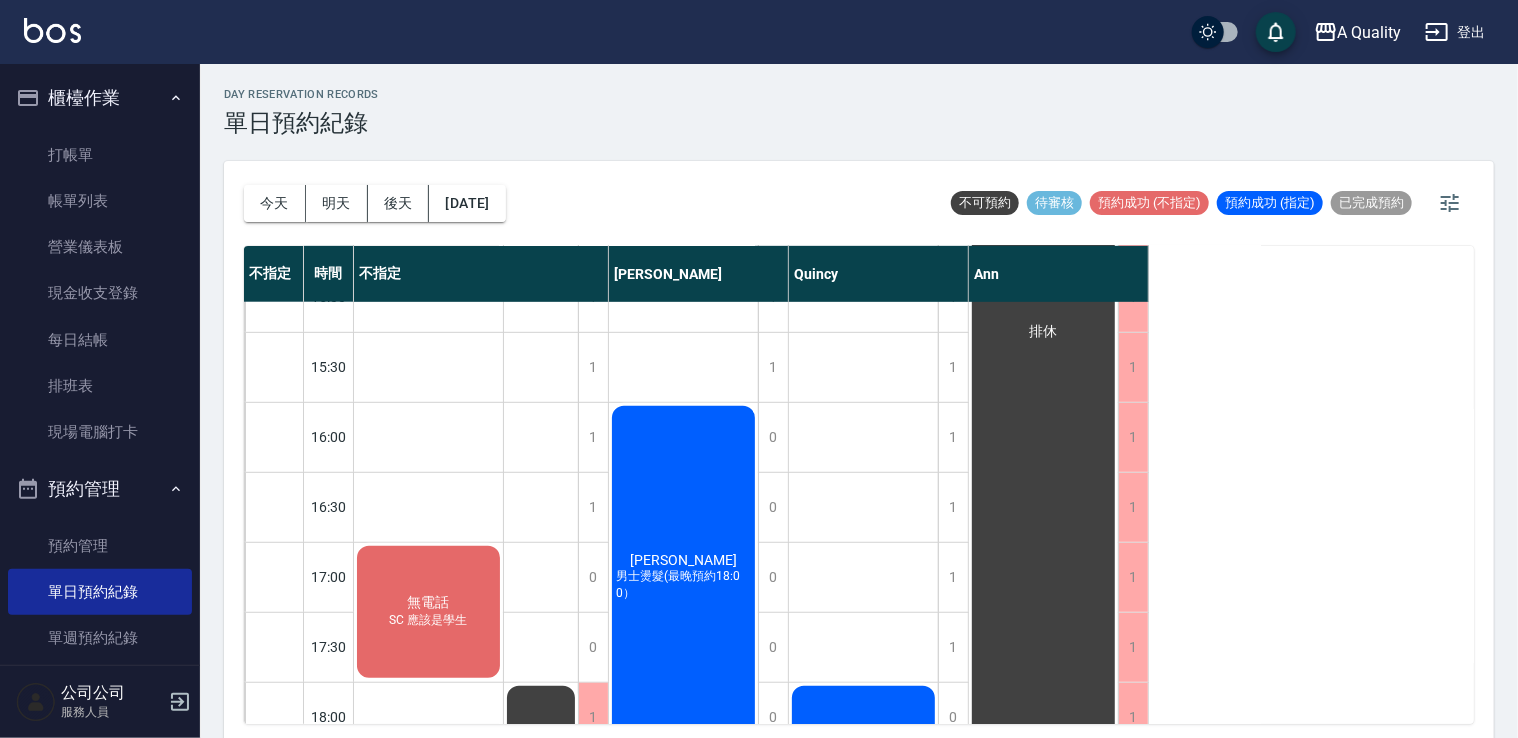 click on "無電話 SC 應該是學生" at bounding box center [428, 612] 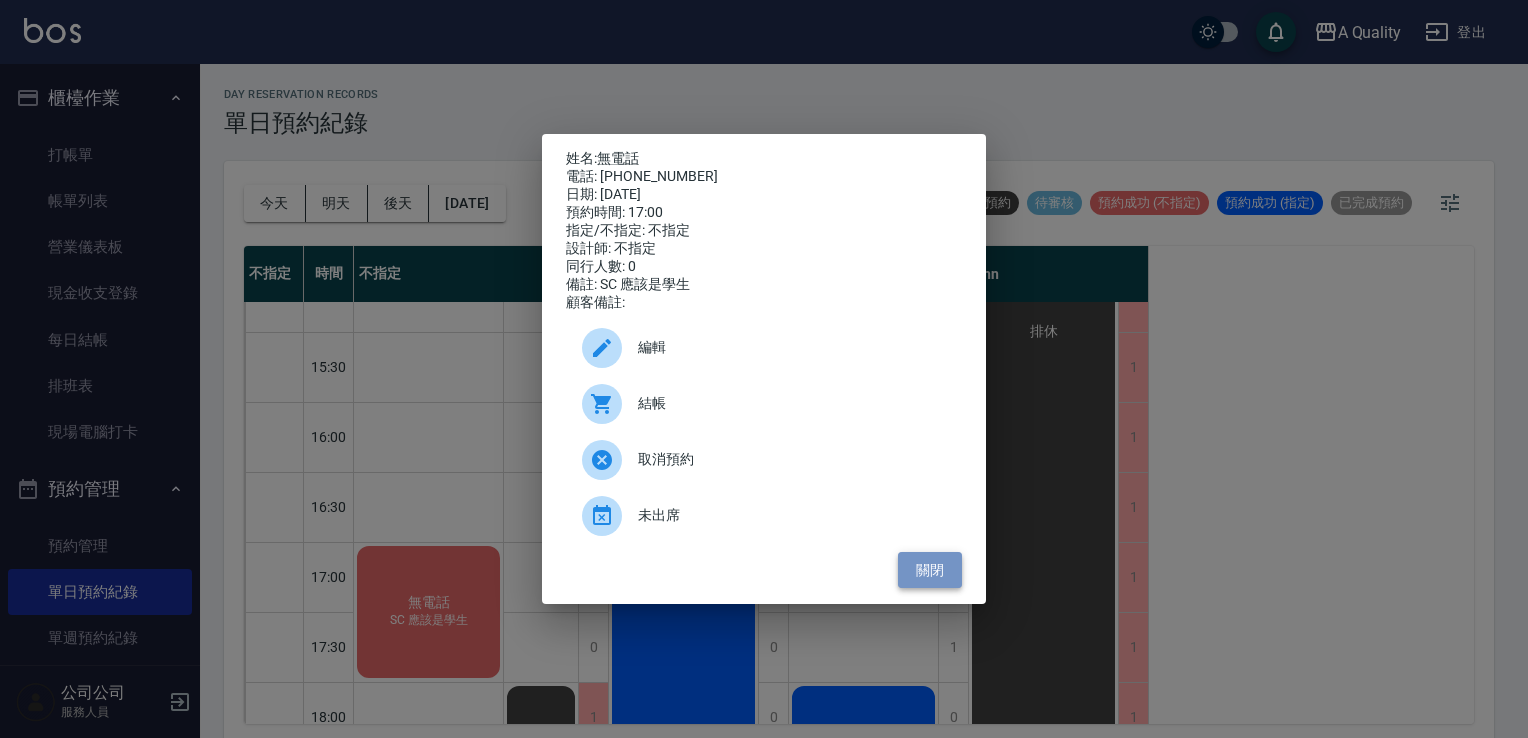 click on "關閉" at bounding box center (930, 570) 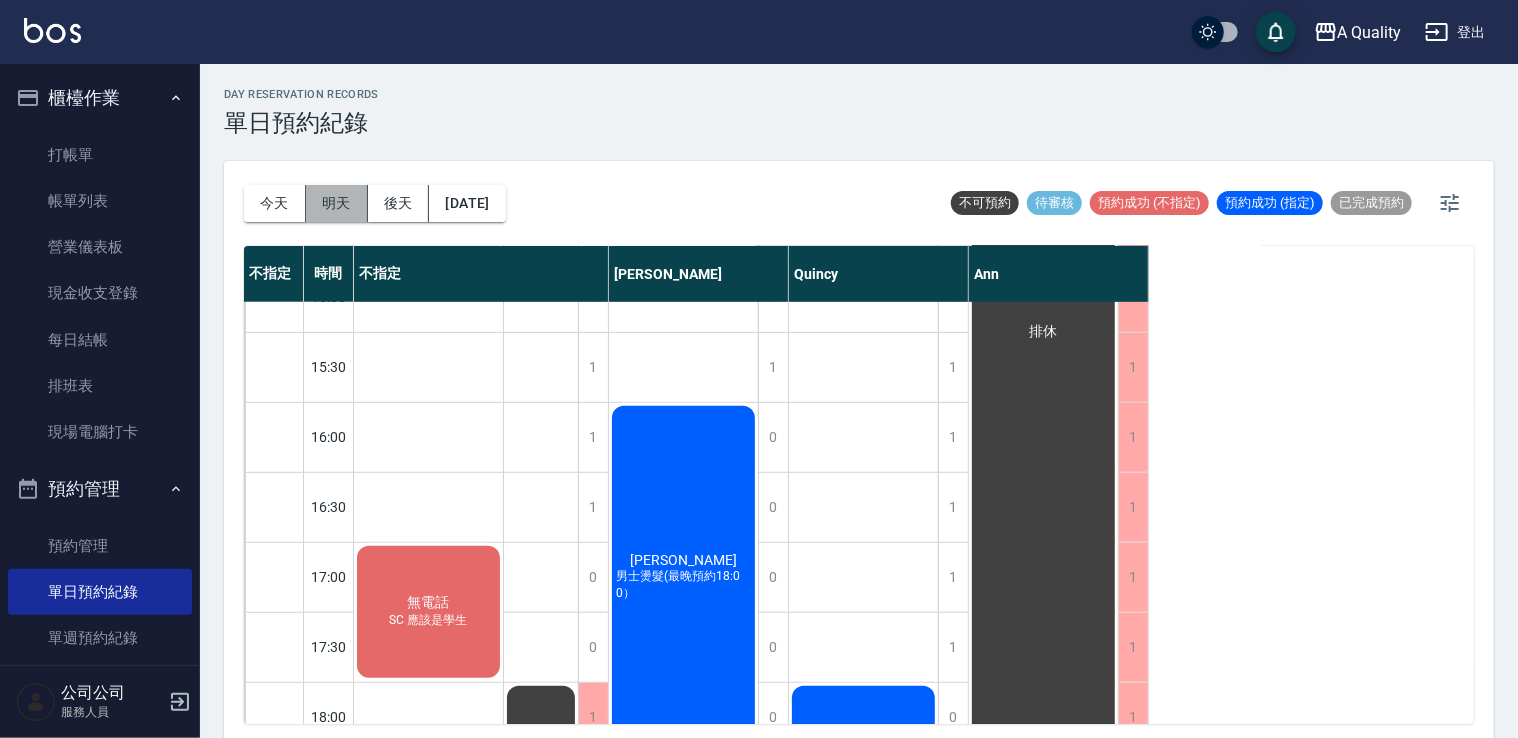click on "明天" at bounding box center [337, 203] 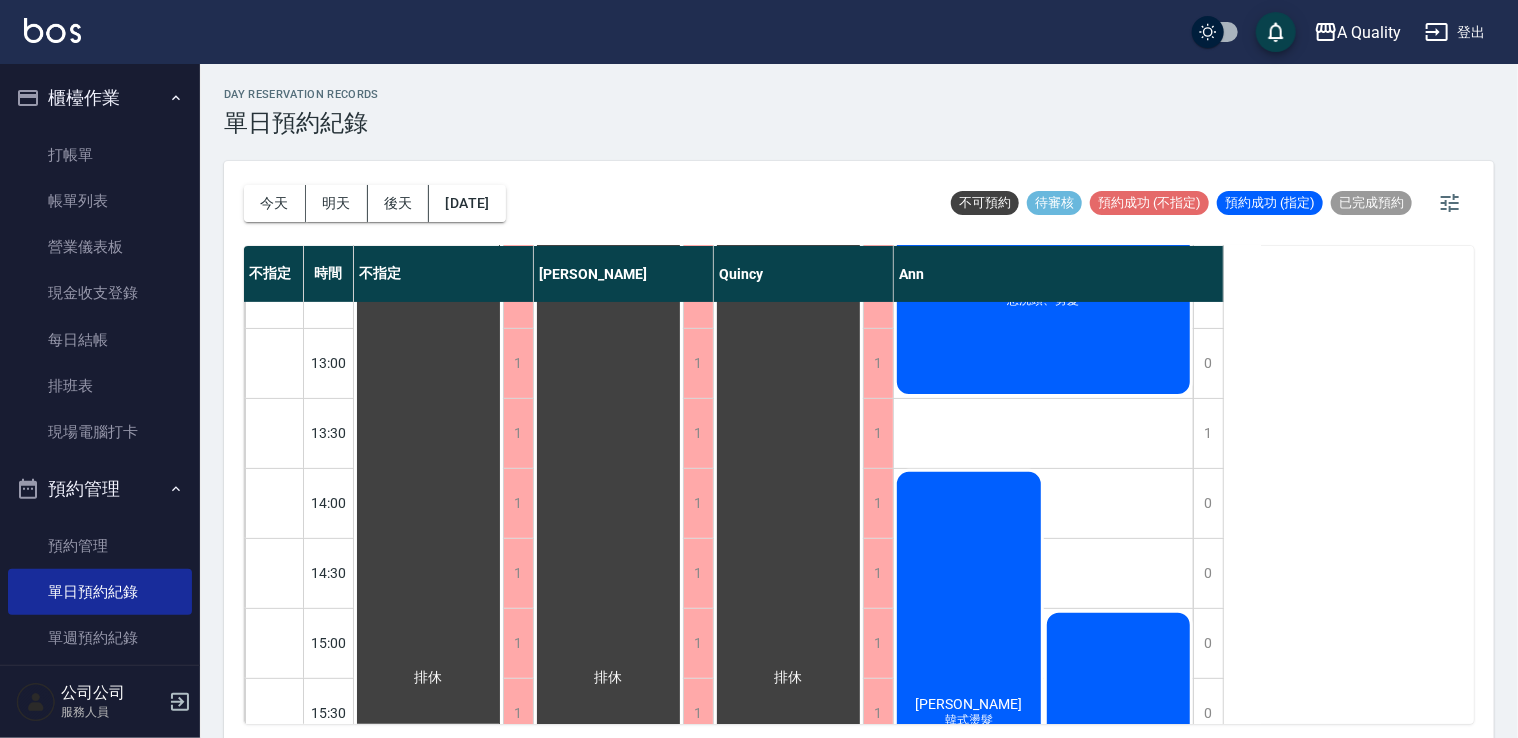 scroll, scrollTop: 0, scrollLeft: 0, axis: both 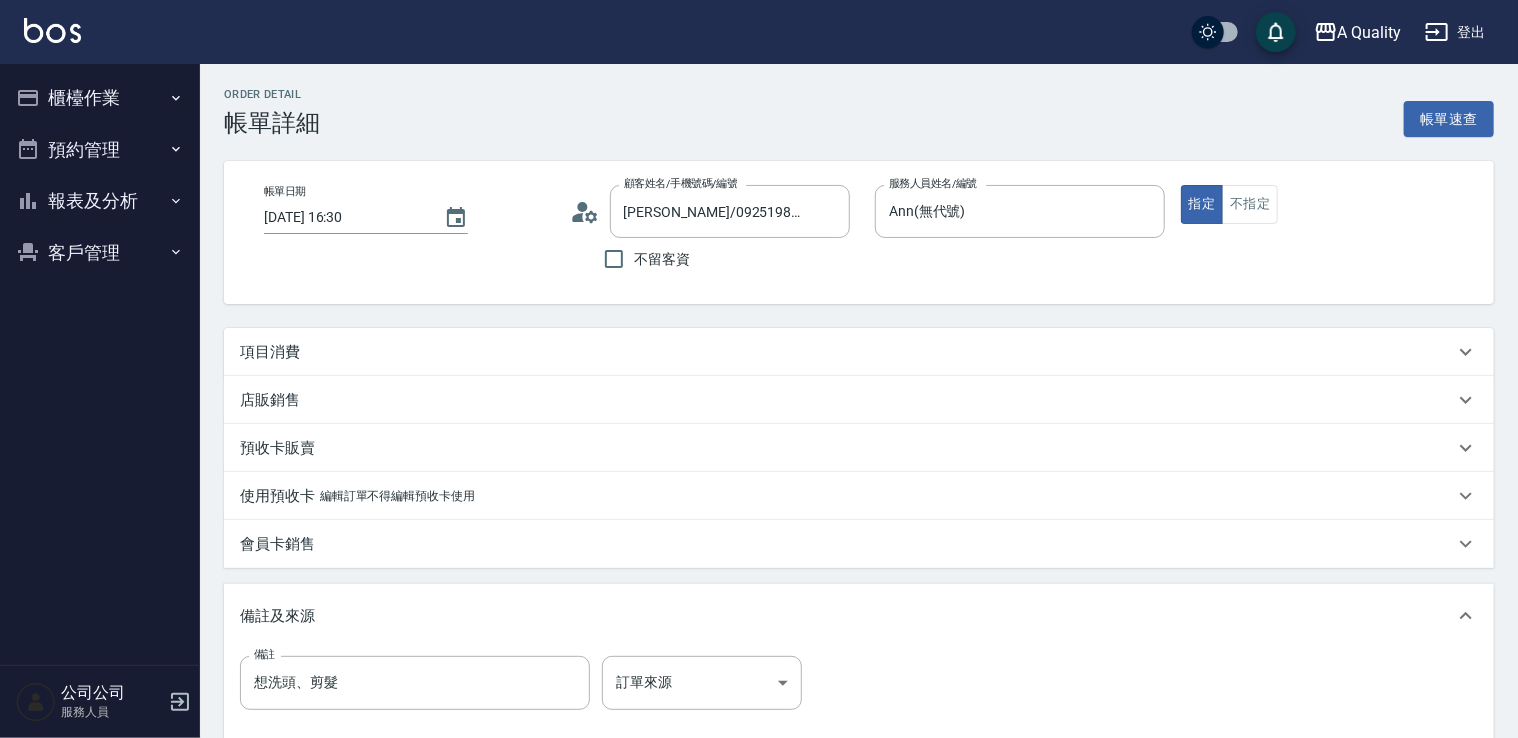 click on "項目消費" at bounding box center [859, 352] 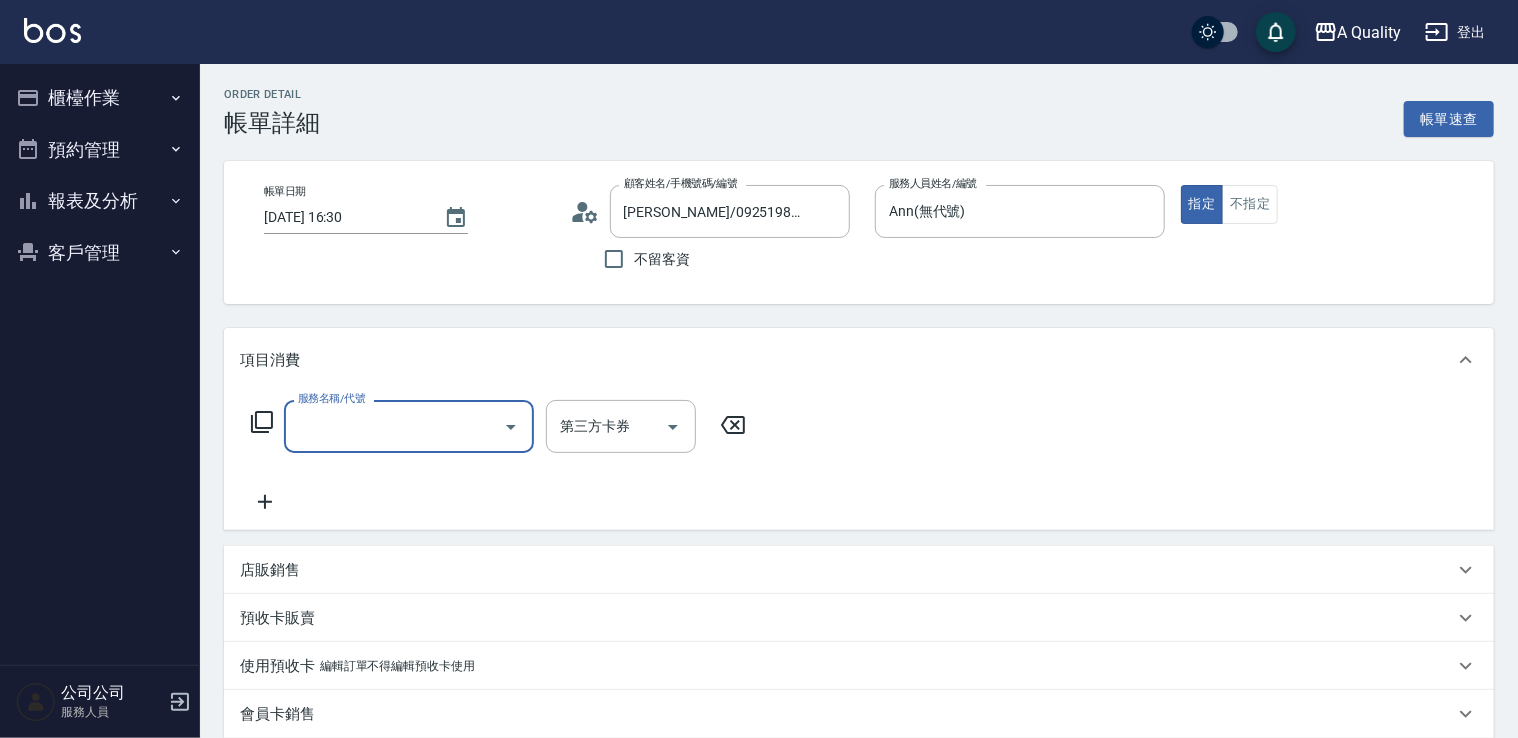 scroll, scrollTop: 0, scrollLeft: 0, axis: both 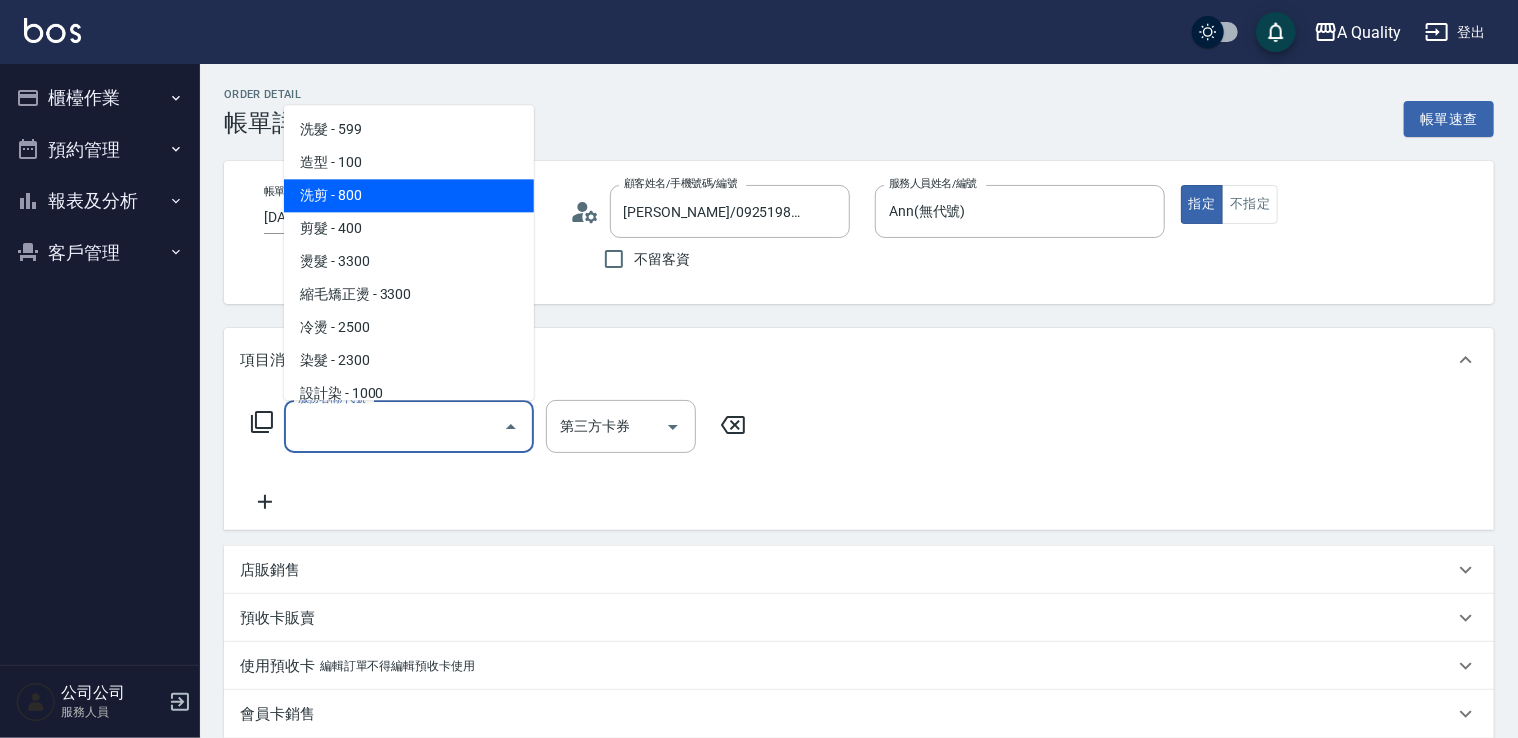 click on "洗剪 - 800" at bounding box center (409, 195) 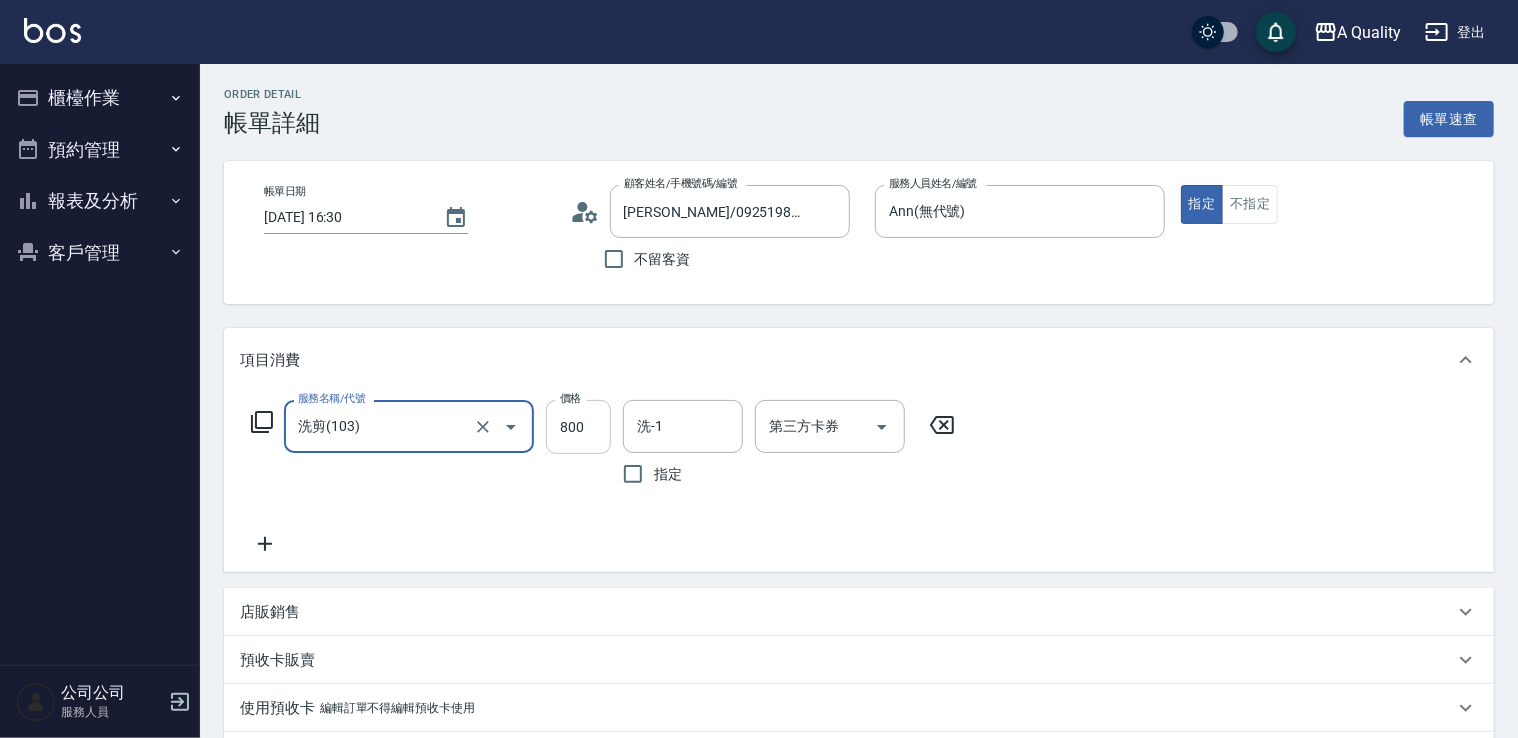 click on "800" at bounding box center [578, 427] 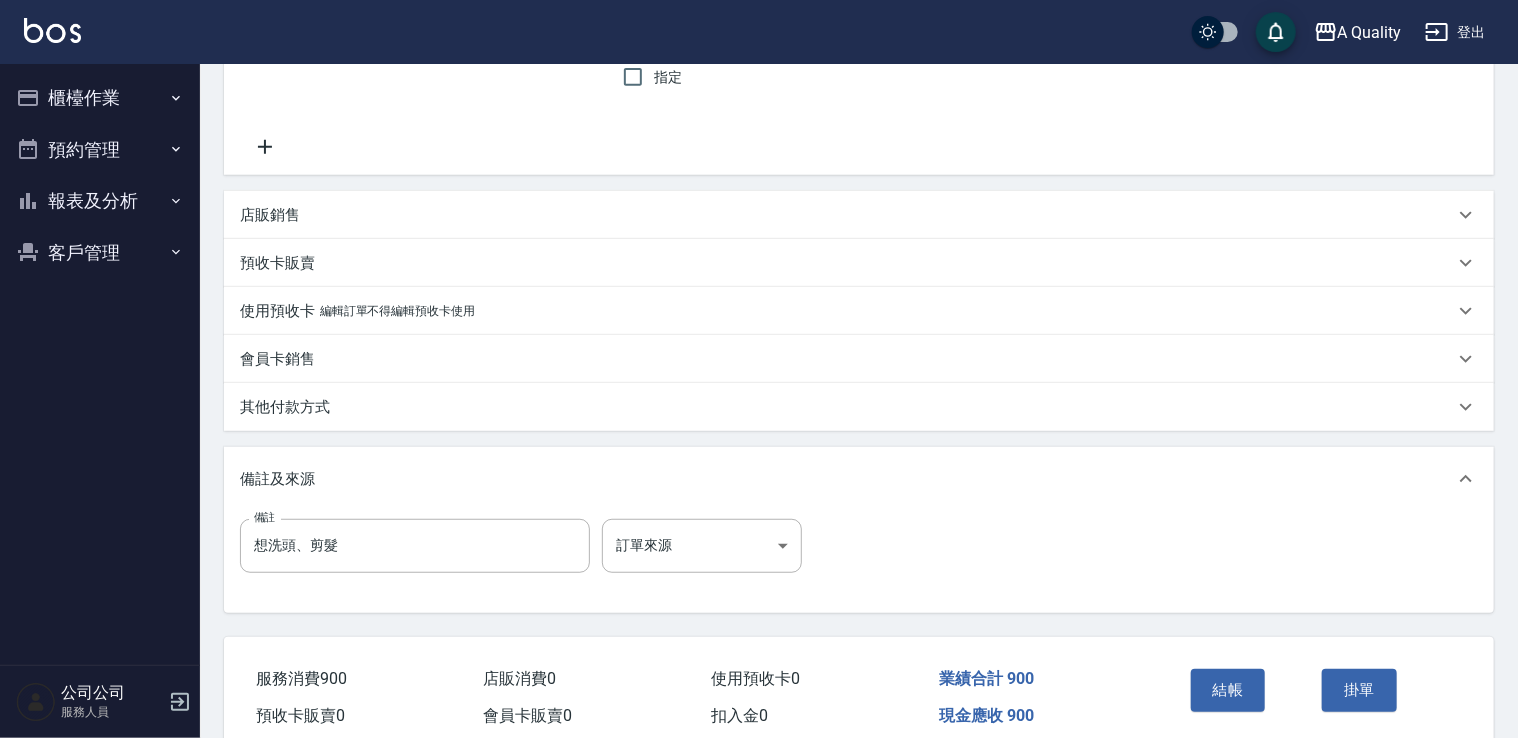 scroll, scrollTop: 400, scrollLeft: 0, axis: vertical 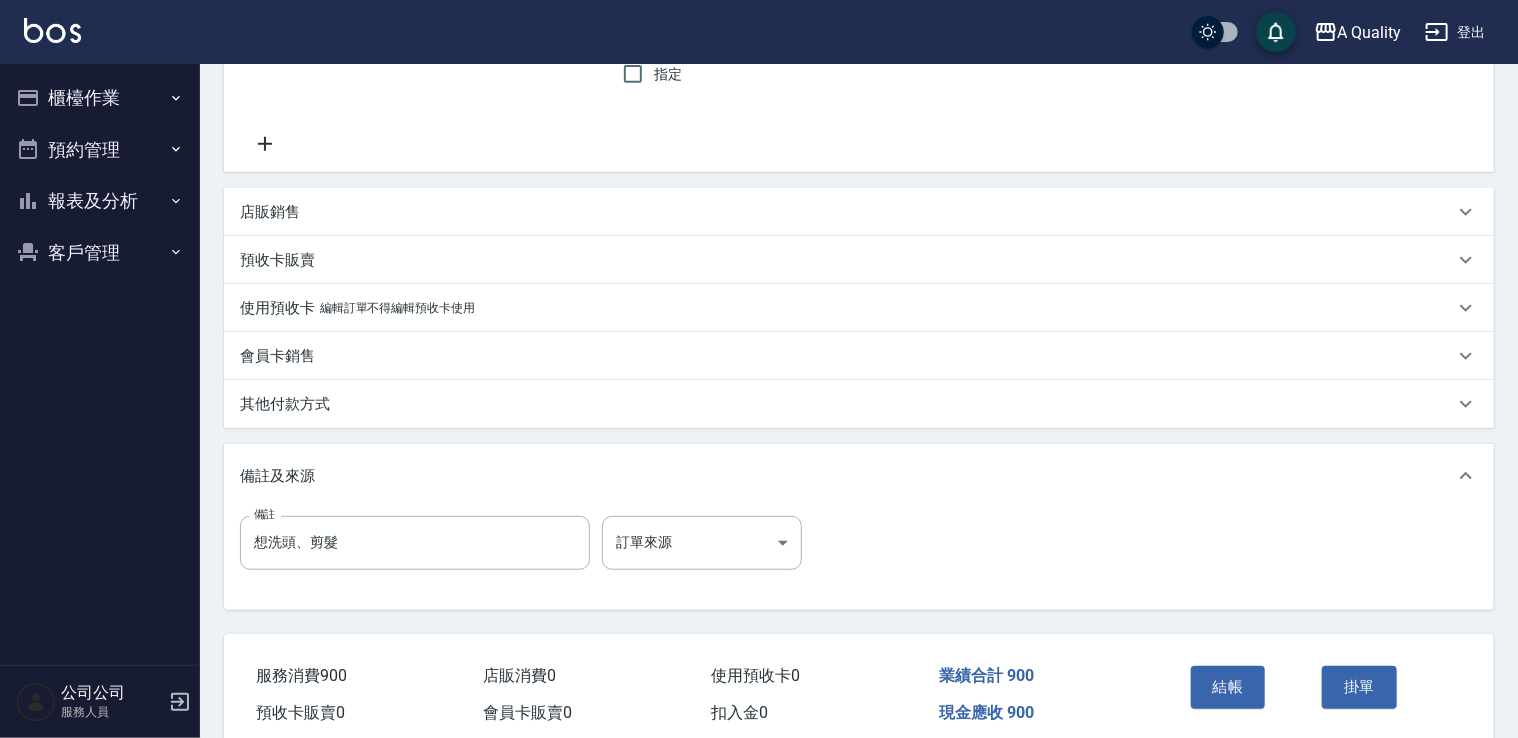 type on "900" 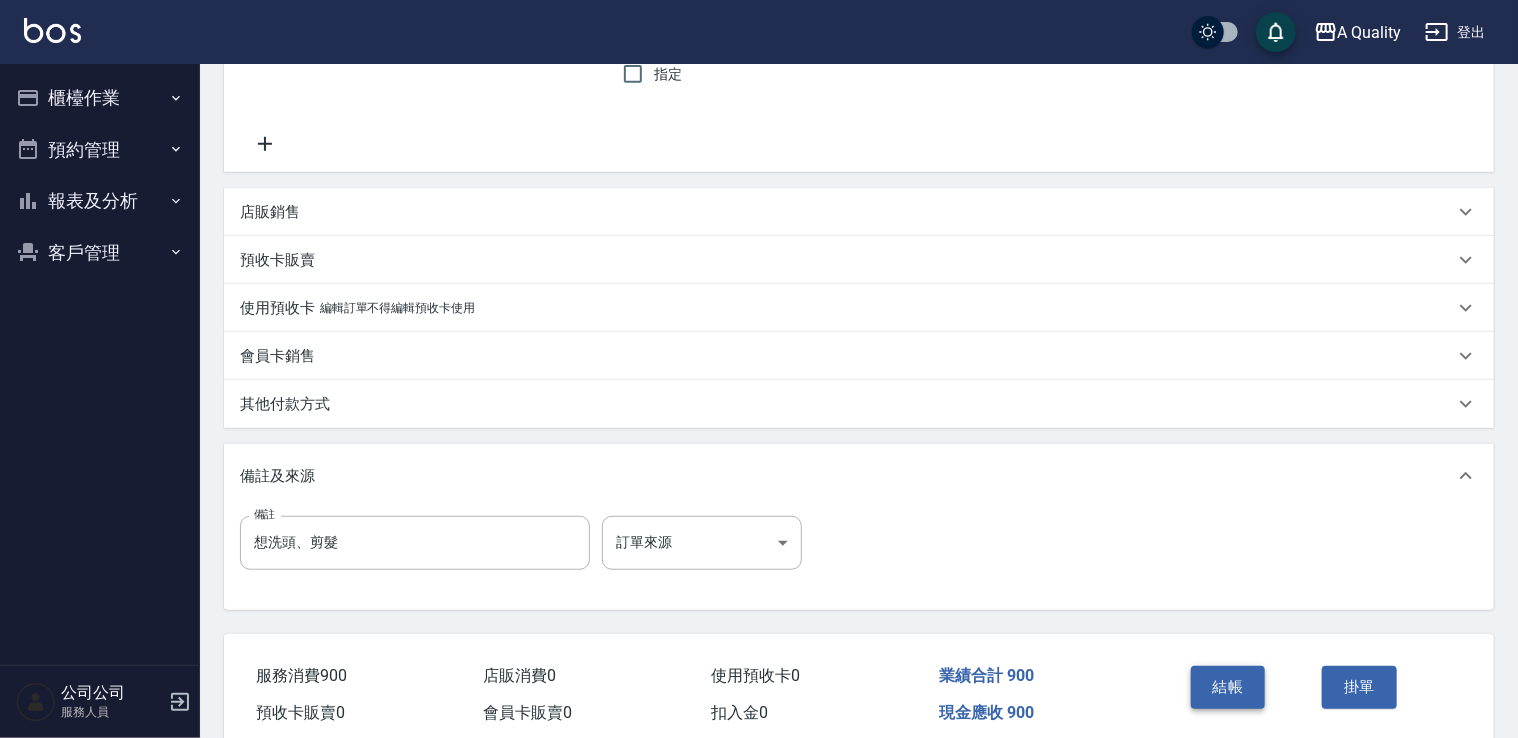 click on "結帳" at bounding box center (1228, 687) 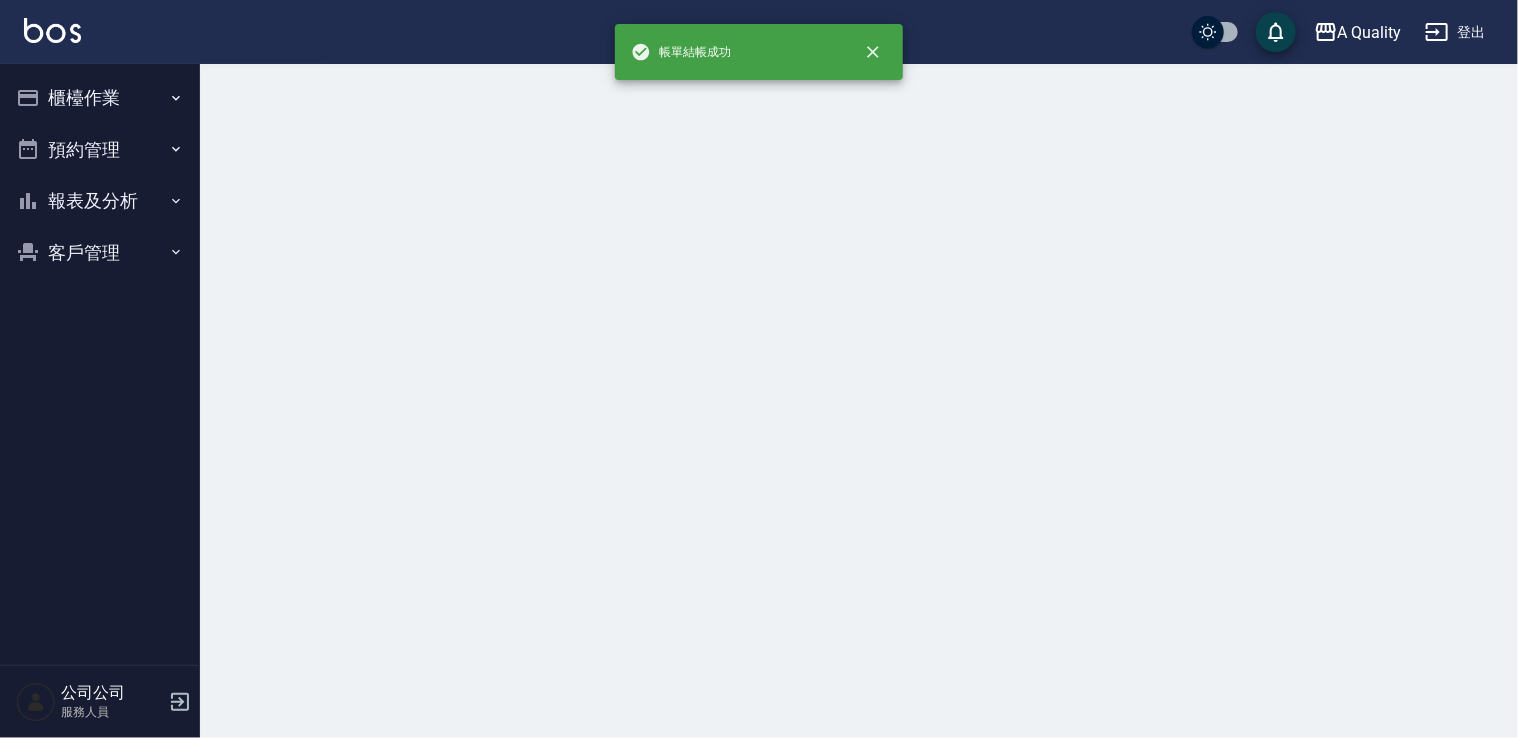 scroll, scrollTop: 0, scrollLeft: 0, axis: both 